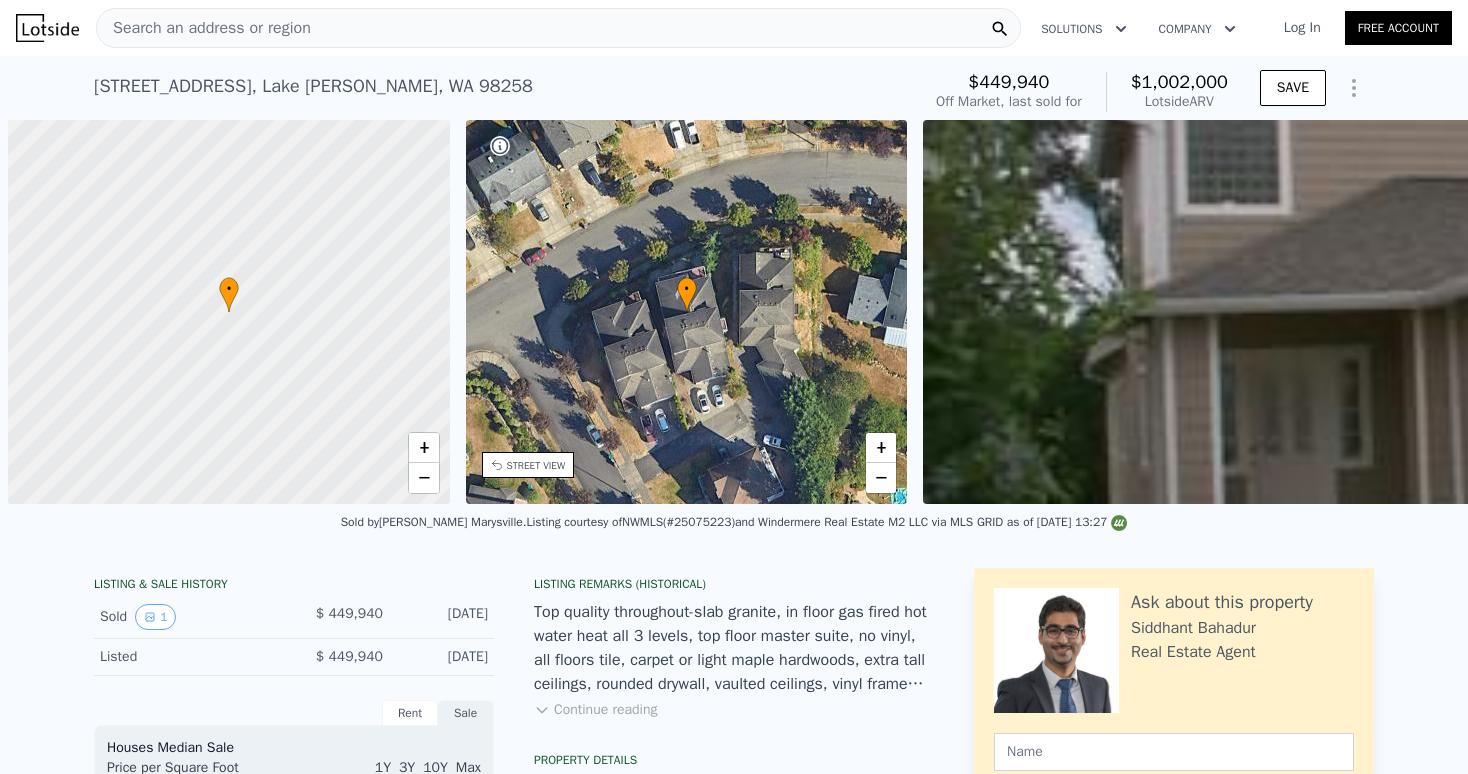 scroll, scrollTop: 0, scrollLeft: 0, axis: both 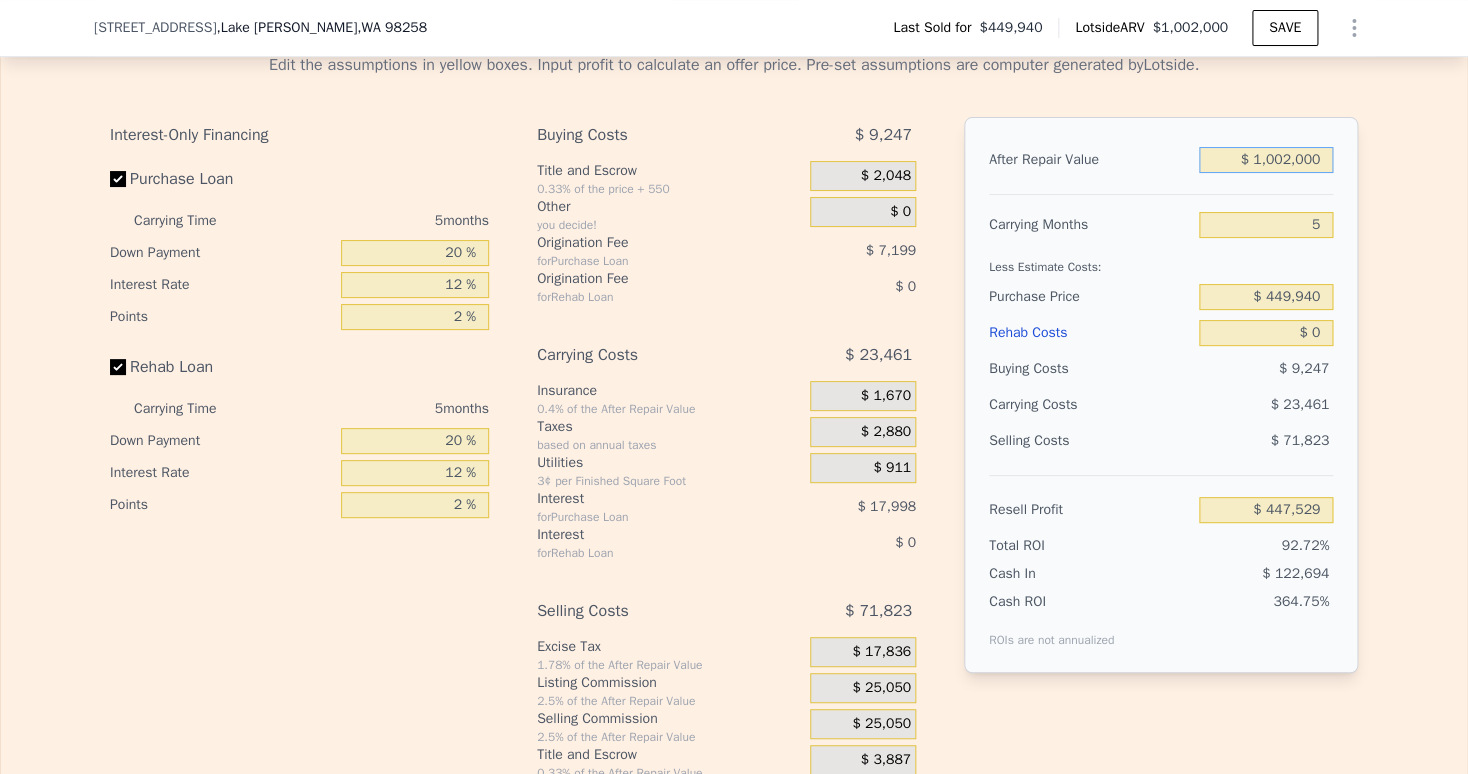 drag, startPoint x: 1251, startPoint y: 166, endPoint x: 1432, endPoint y: 169, distance: 181.02486 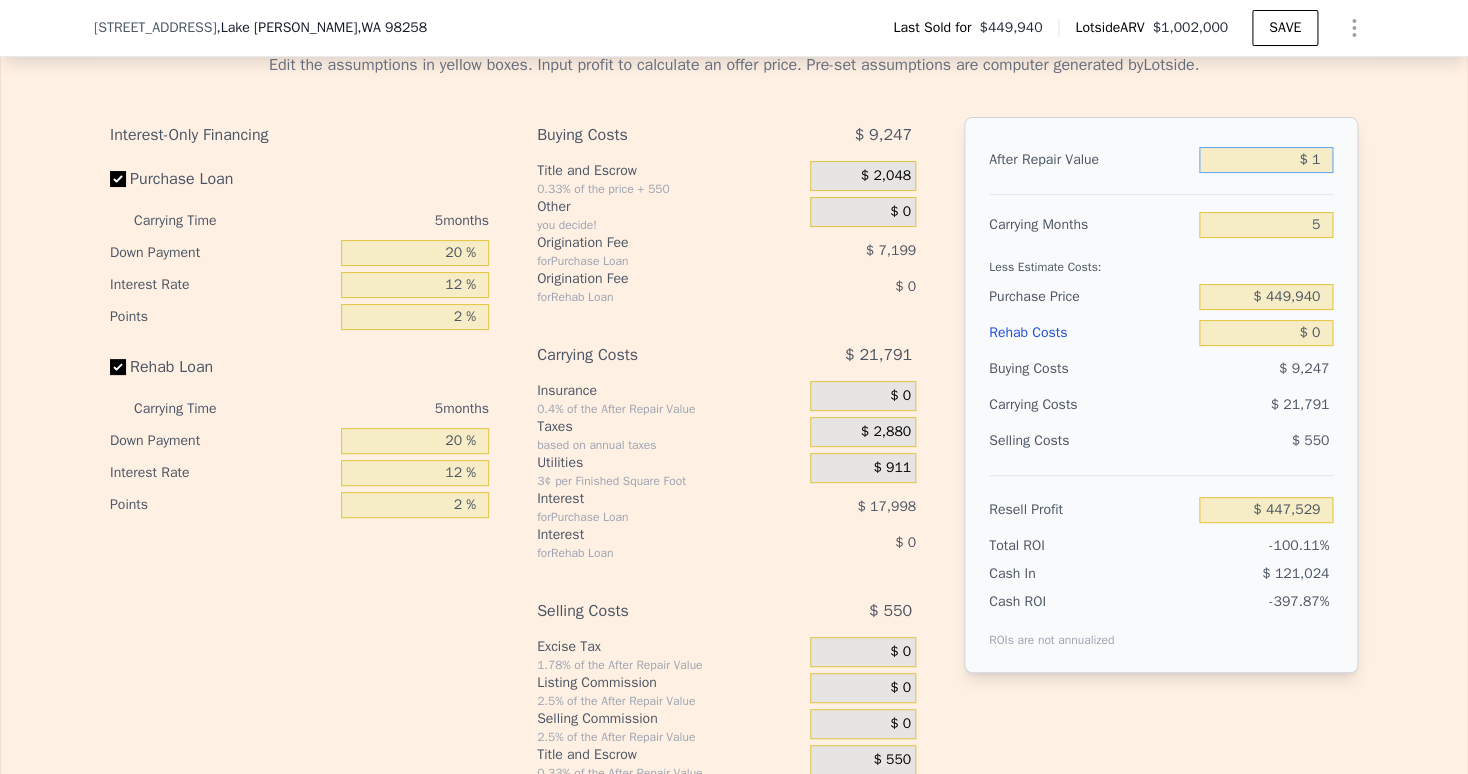 type on "-$ 481,527" 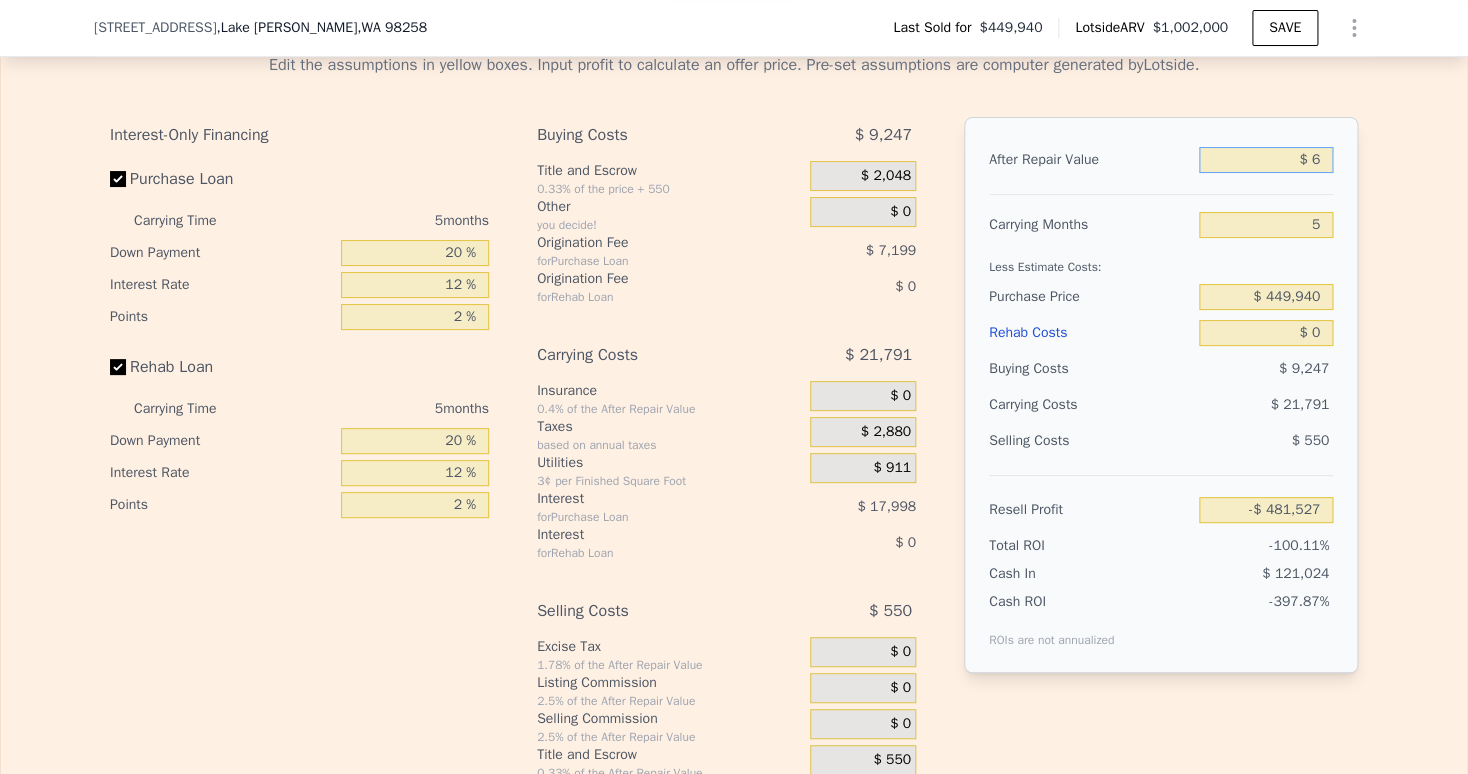 type on "$ 66" 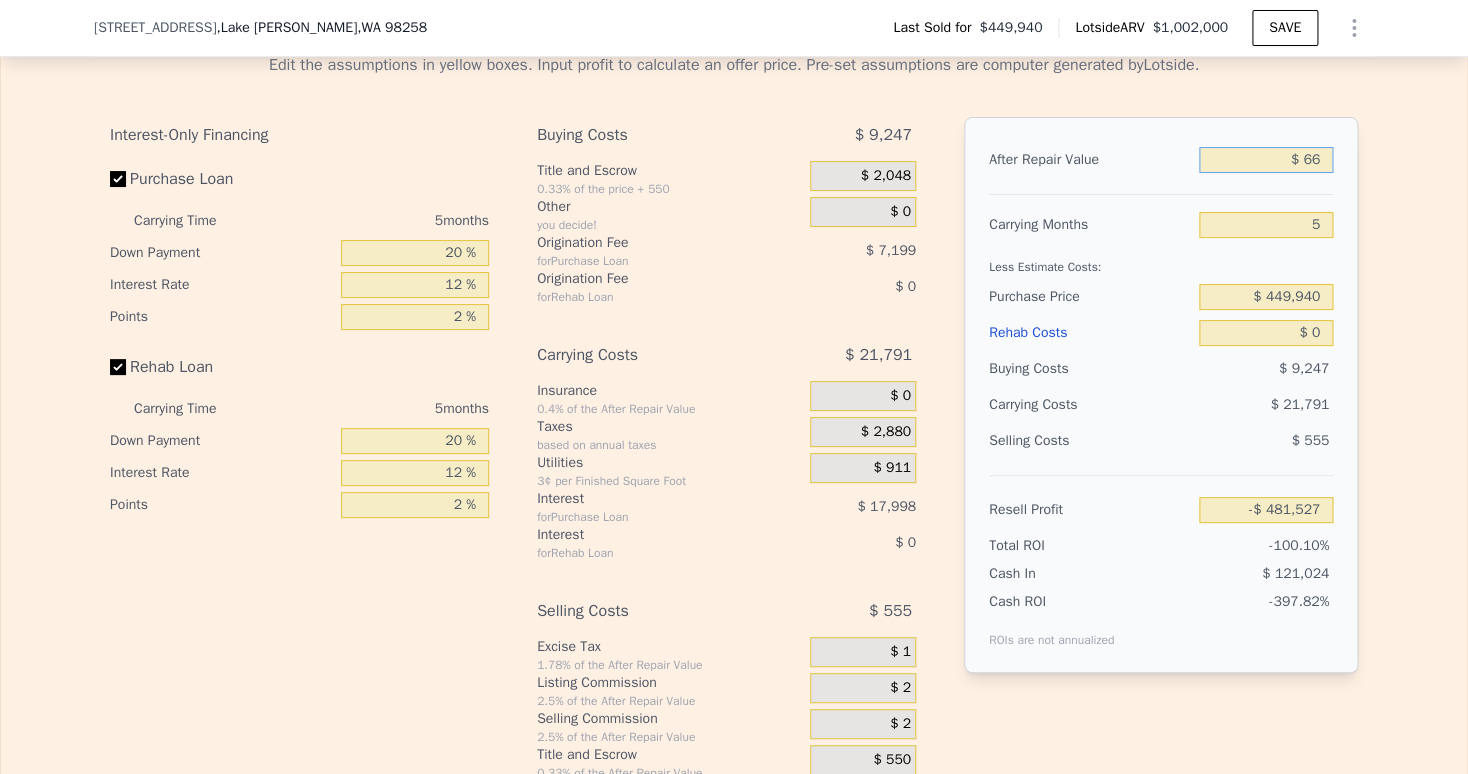type on "-$ 481,467" 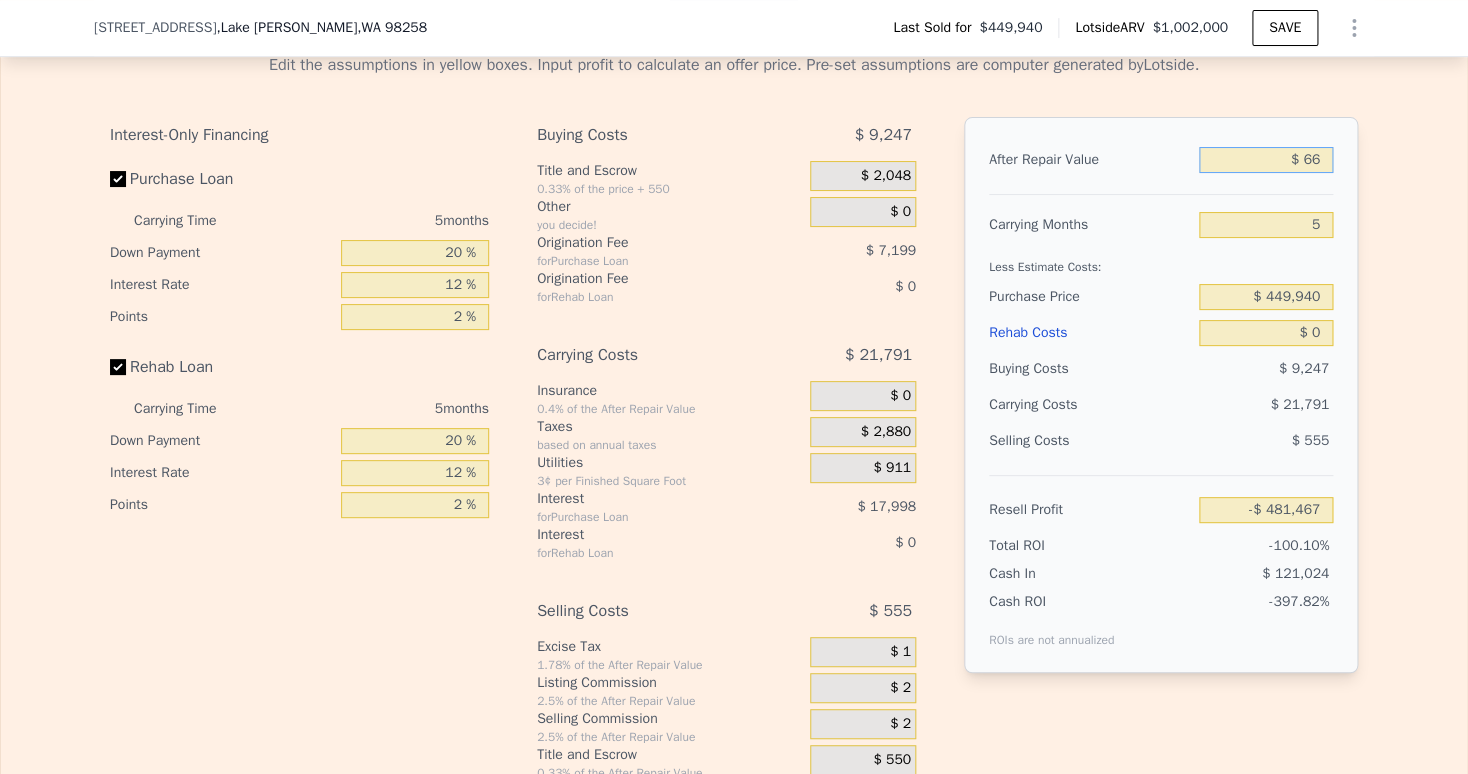 type on "$ 660" 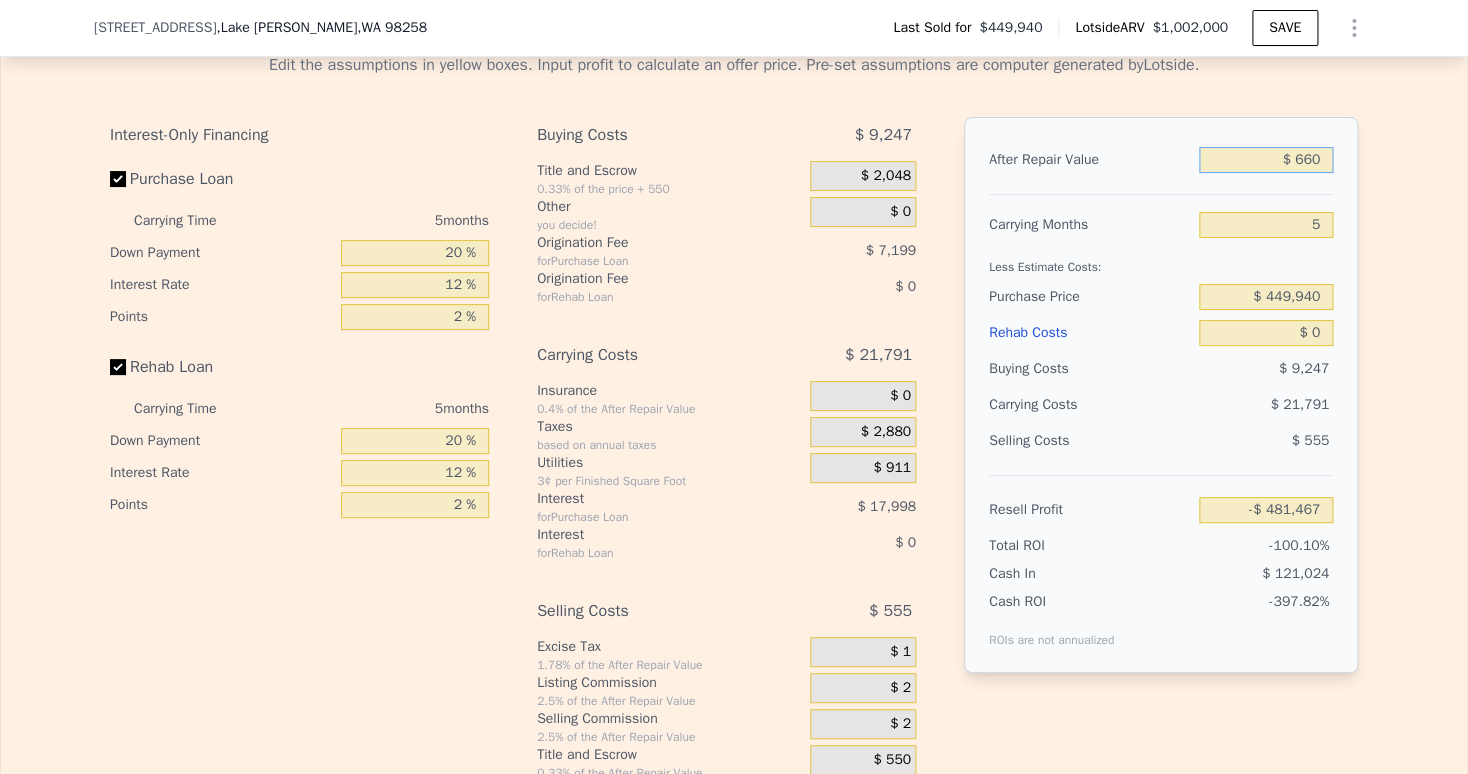 type on "-$ 480,917" 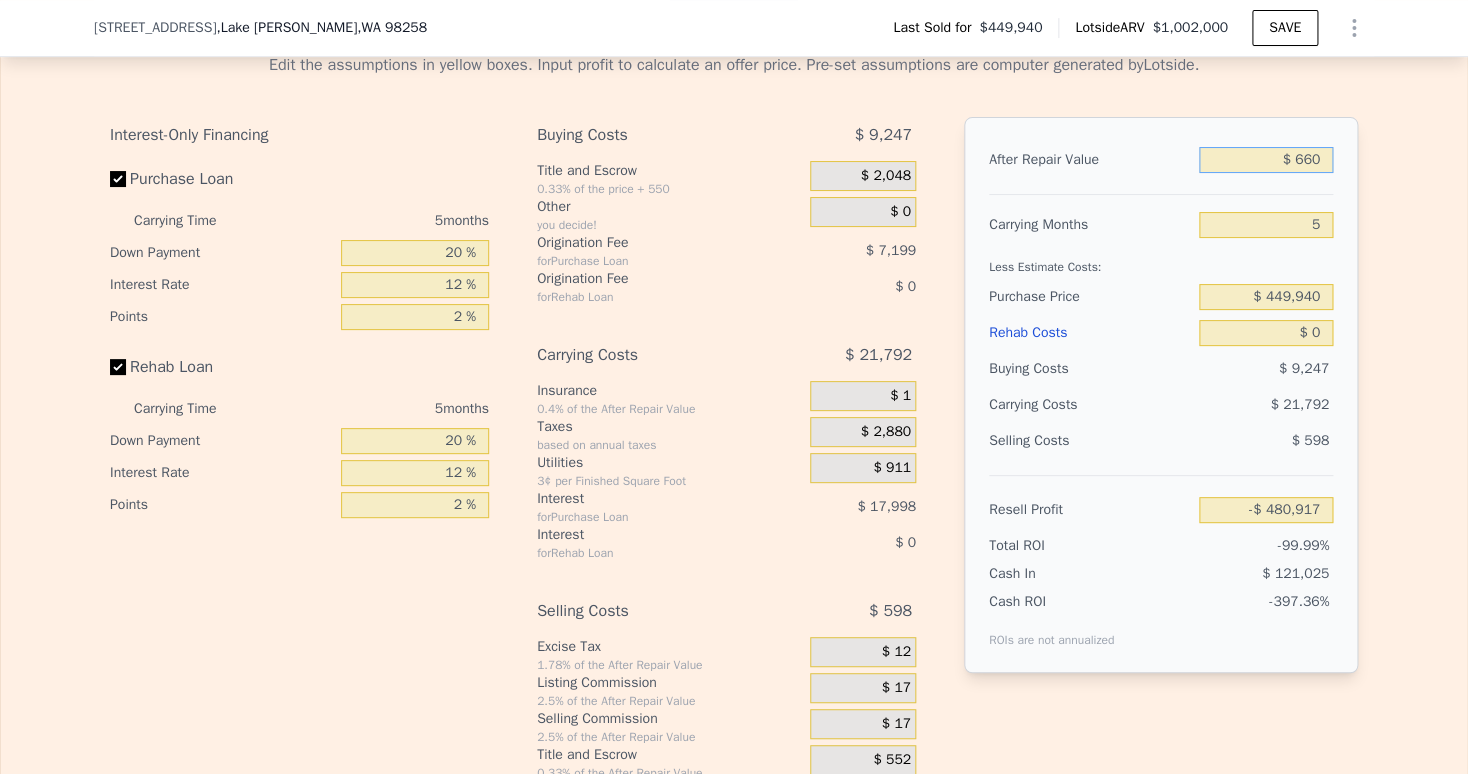 type on "$ 6,600" 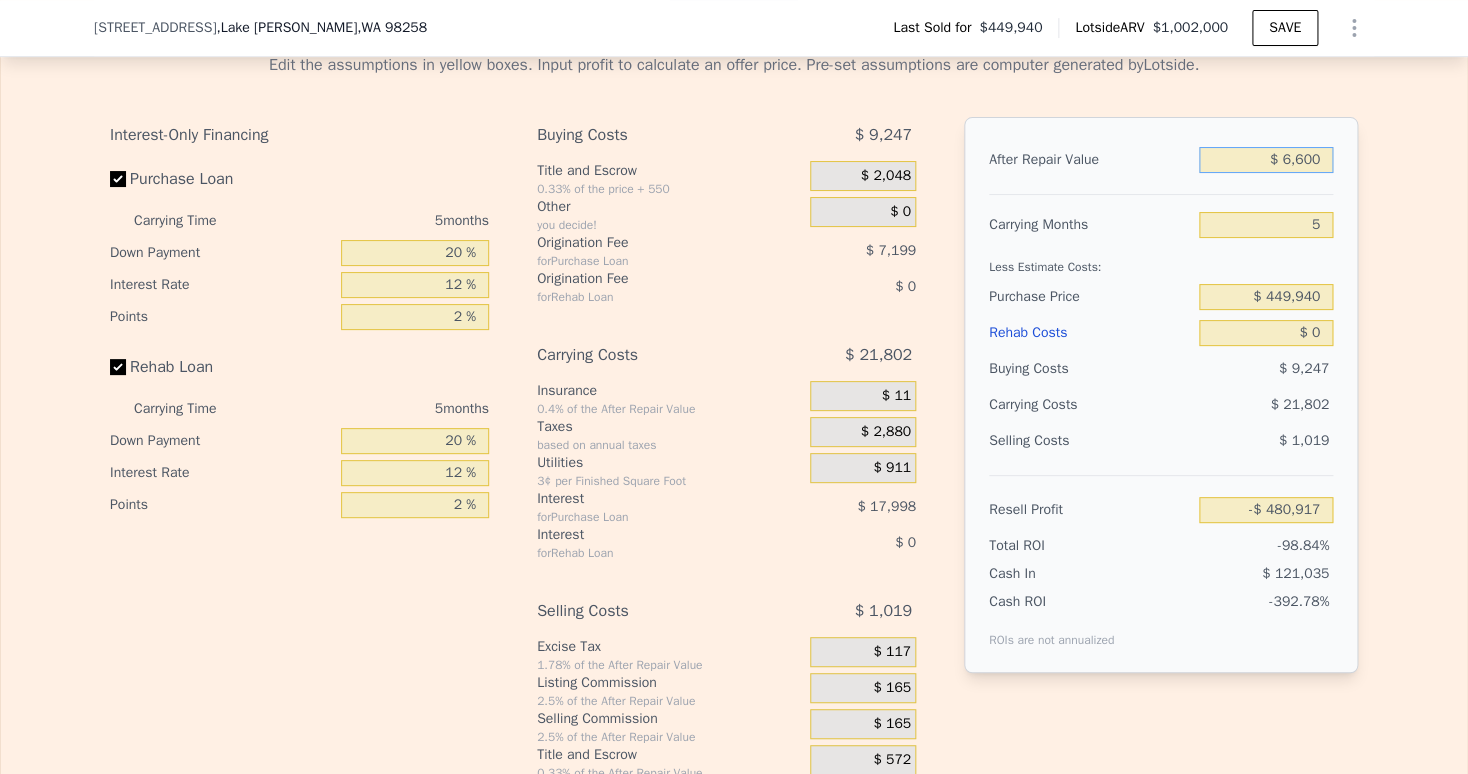 type on "-$ 475,408" 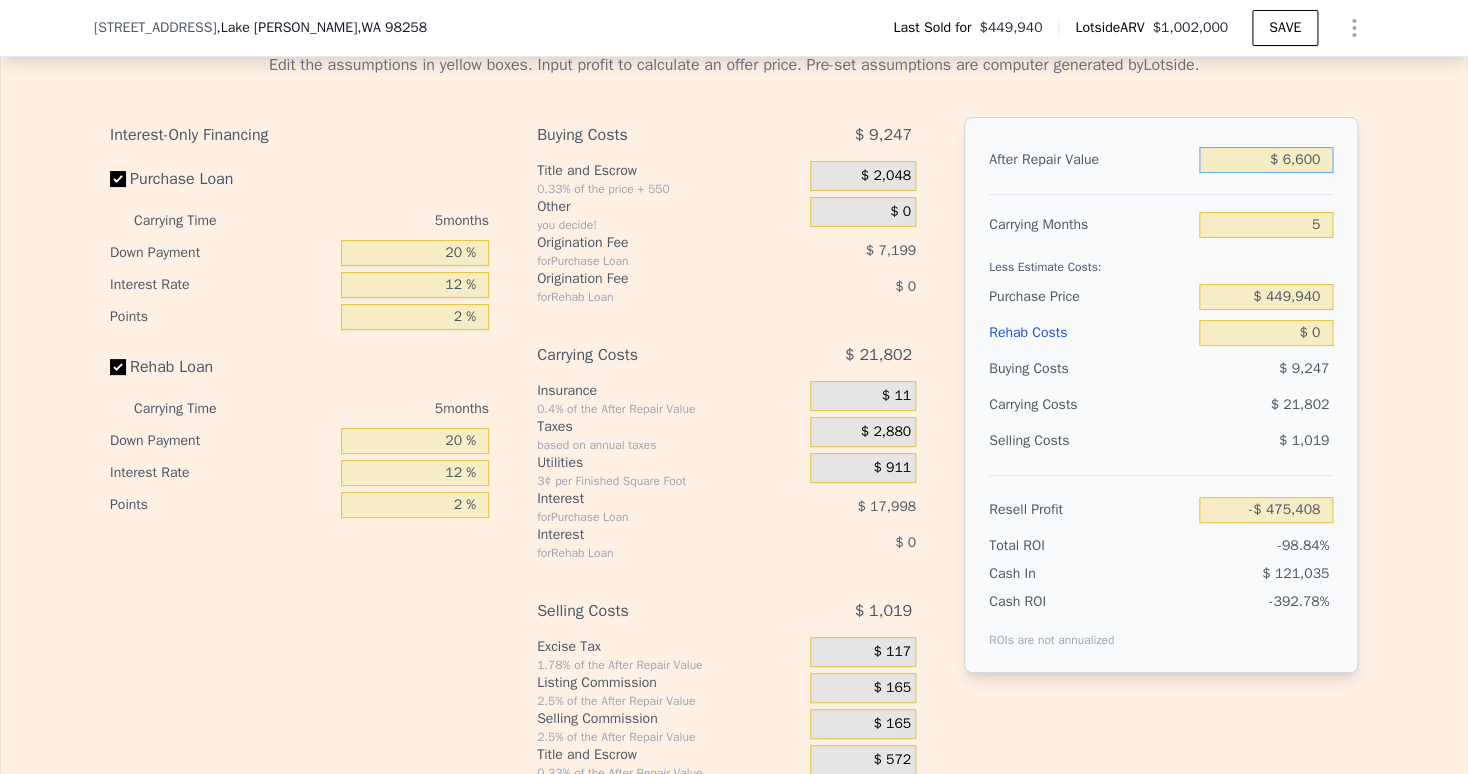 type on "$ 66,000" 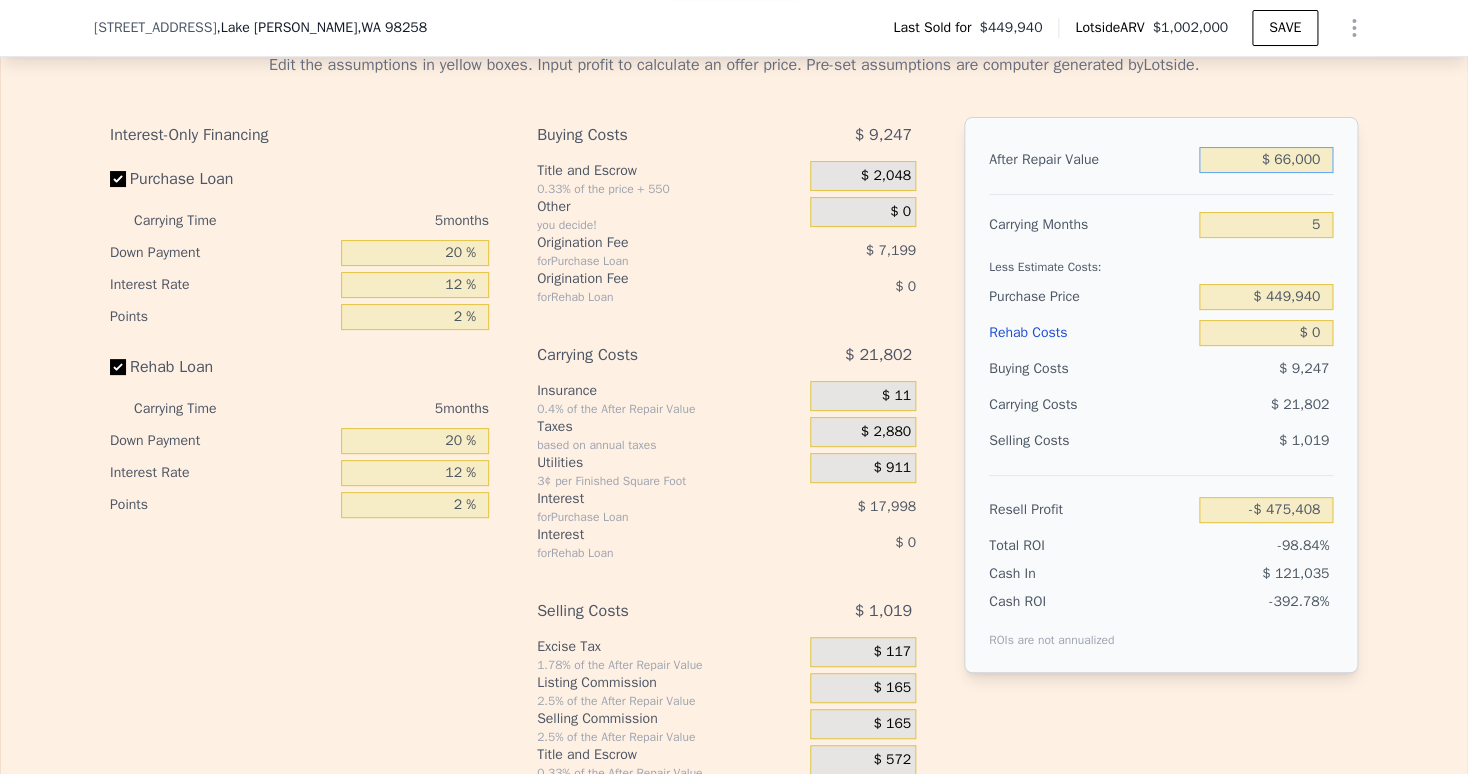 type on "-$ 420,333" 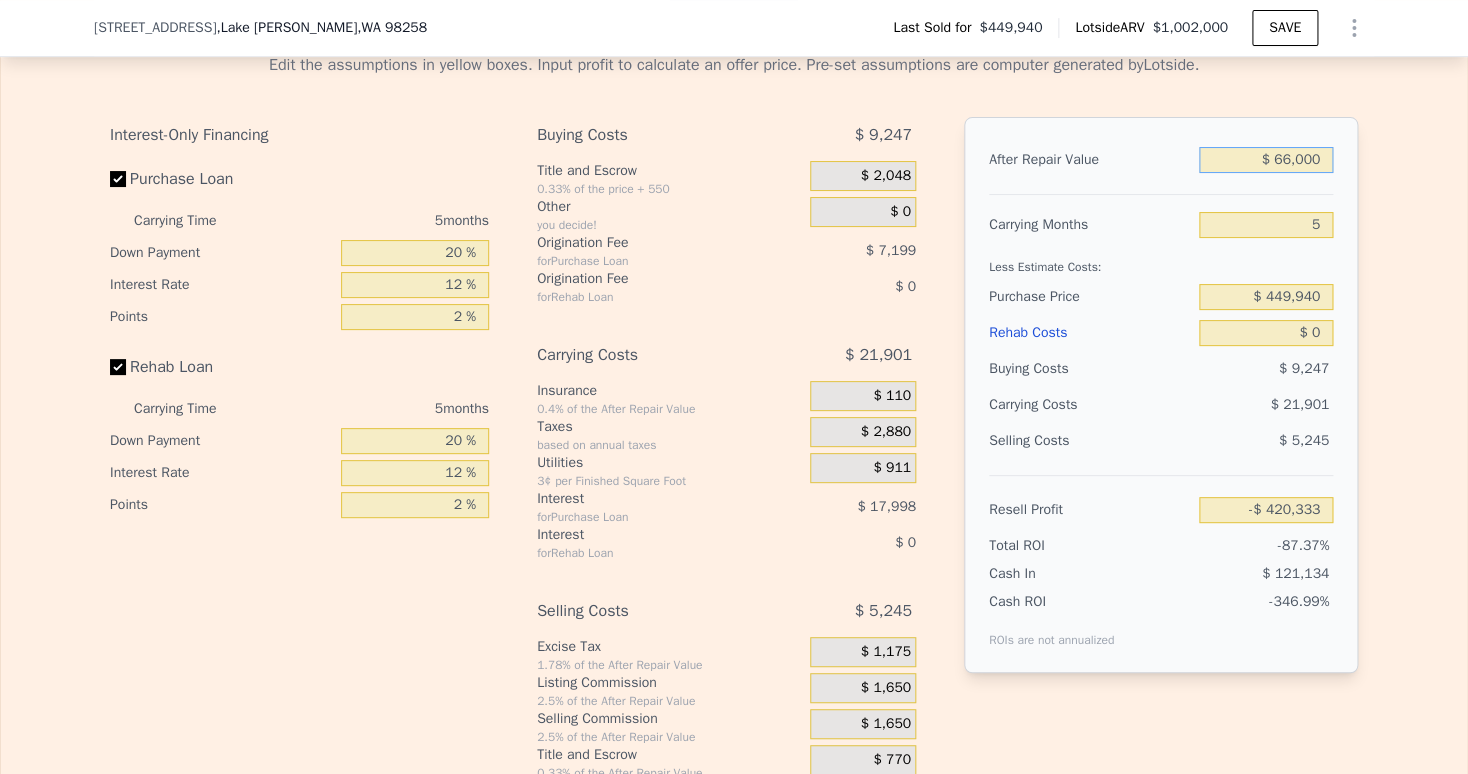 type on "$ 660,000" 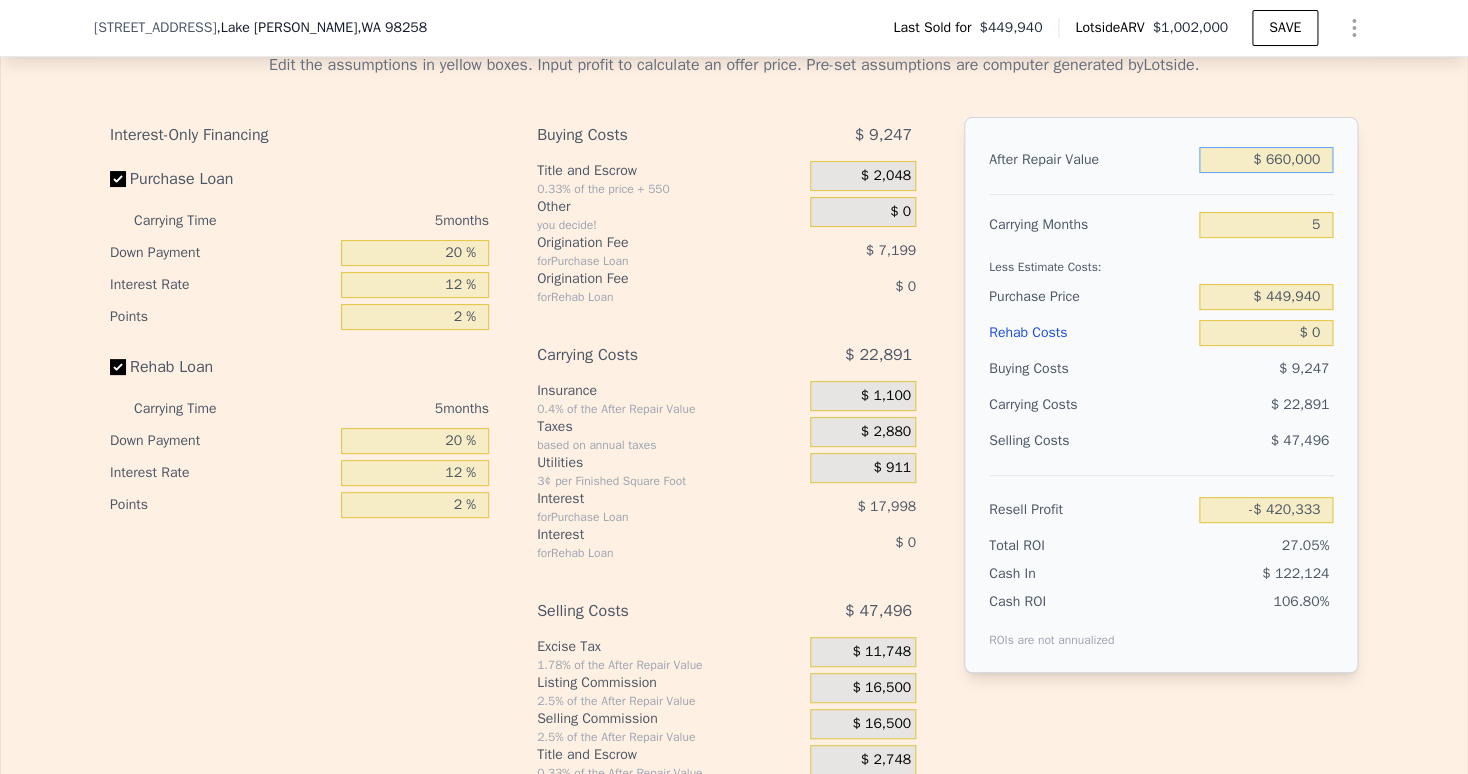 type on "$ 130,426" 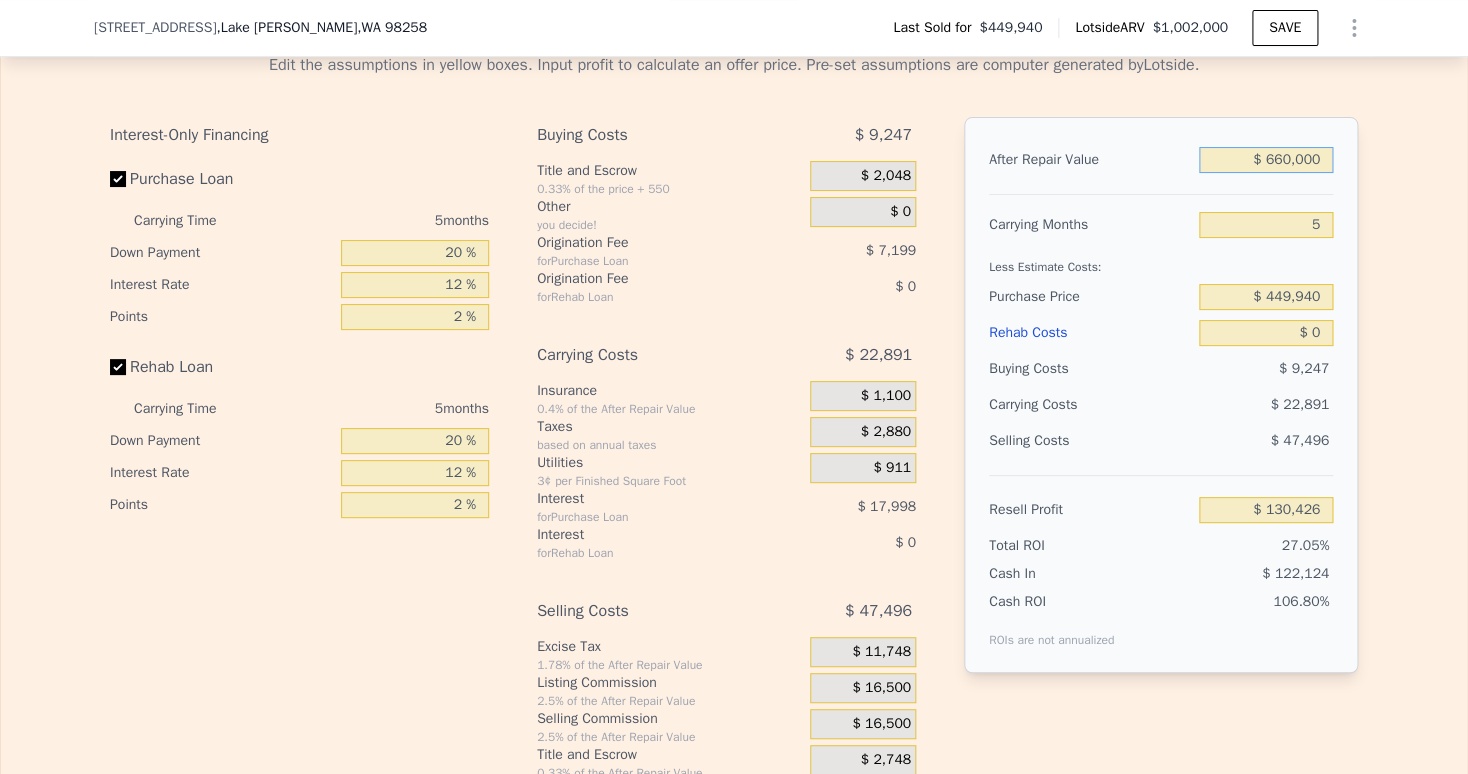 type on "$ 660,000" 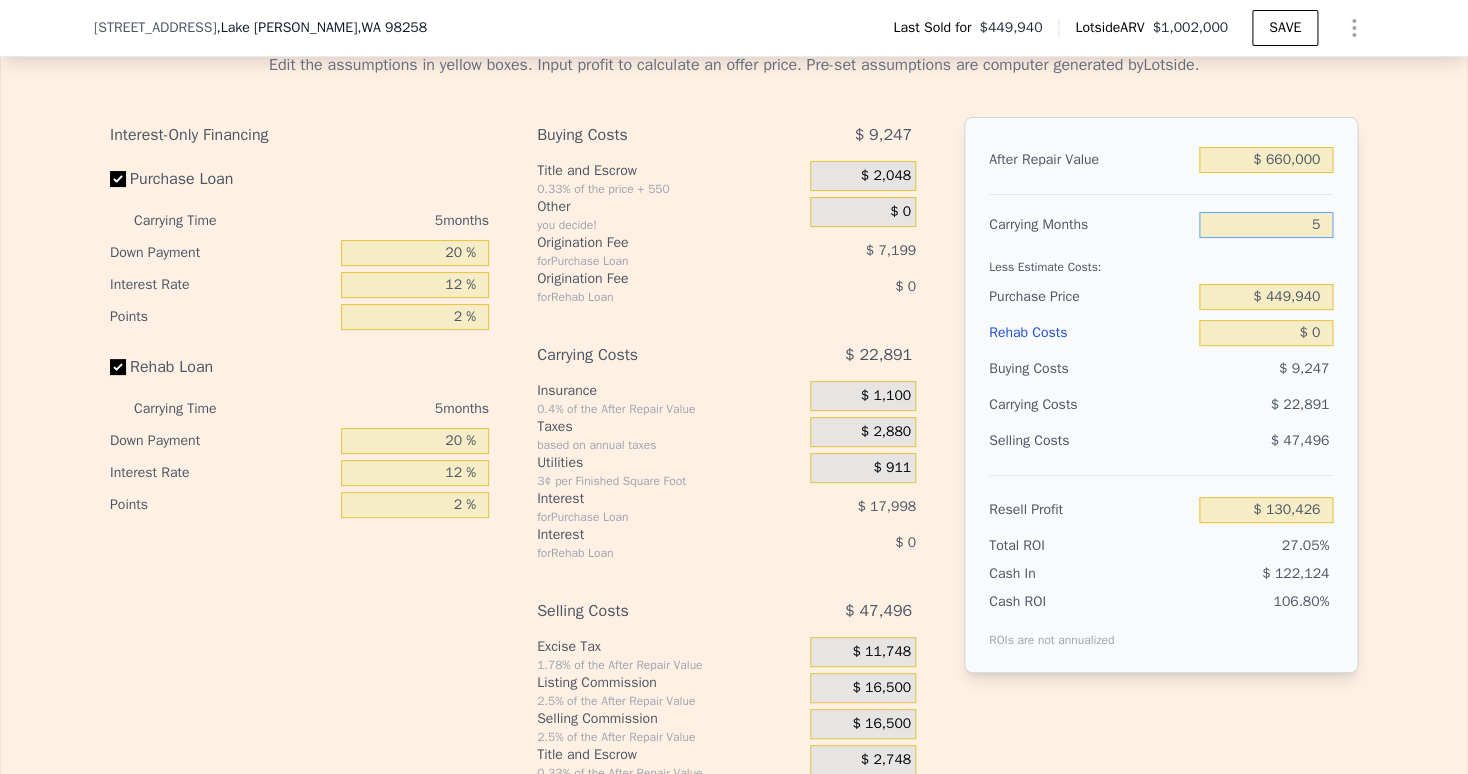click on "5" at bounding box center [1266, 225] 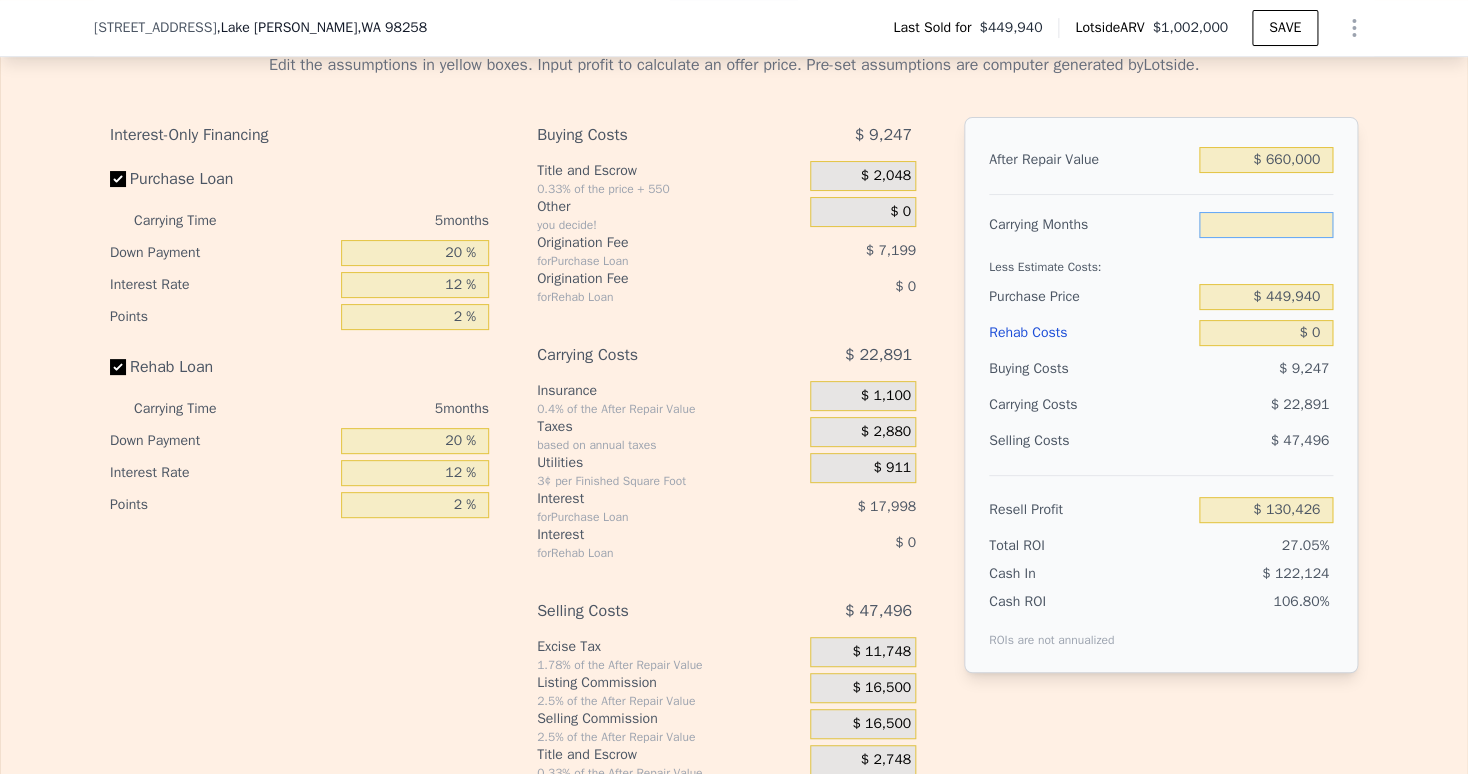 type on "3" 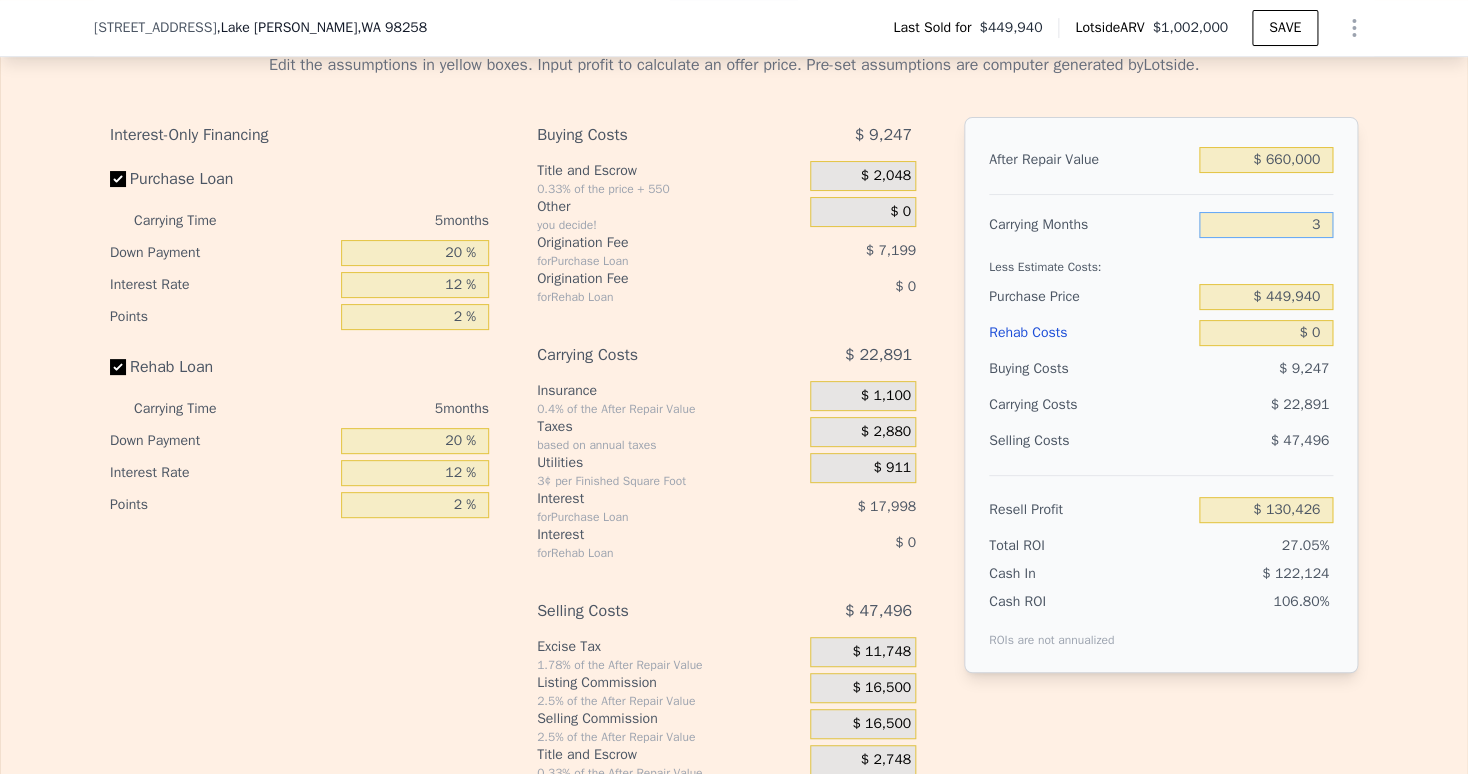 type on "$ 139,583" 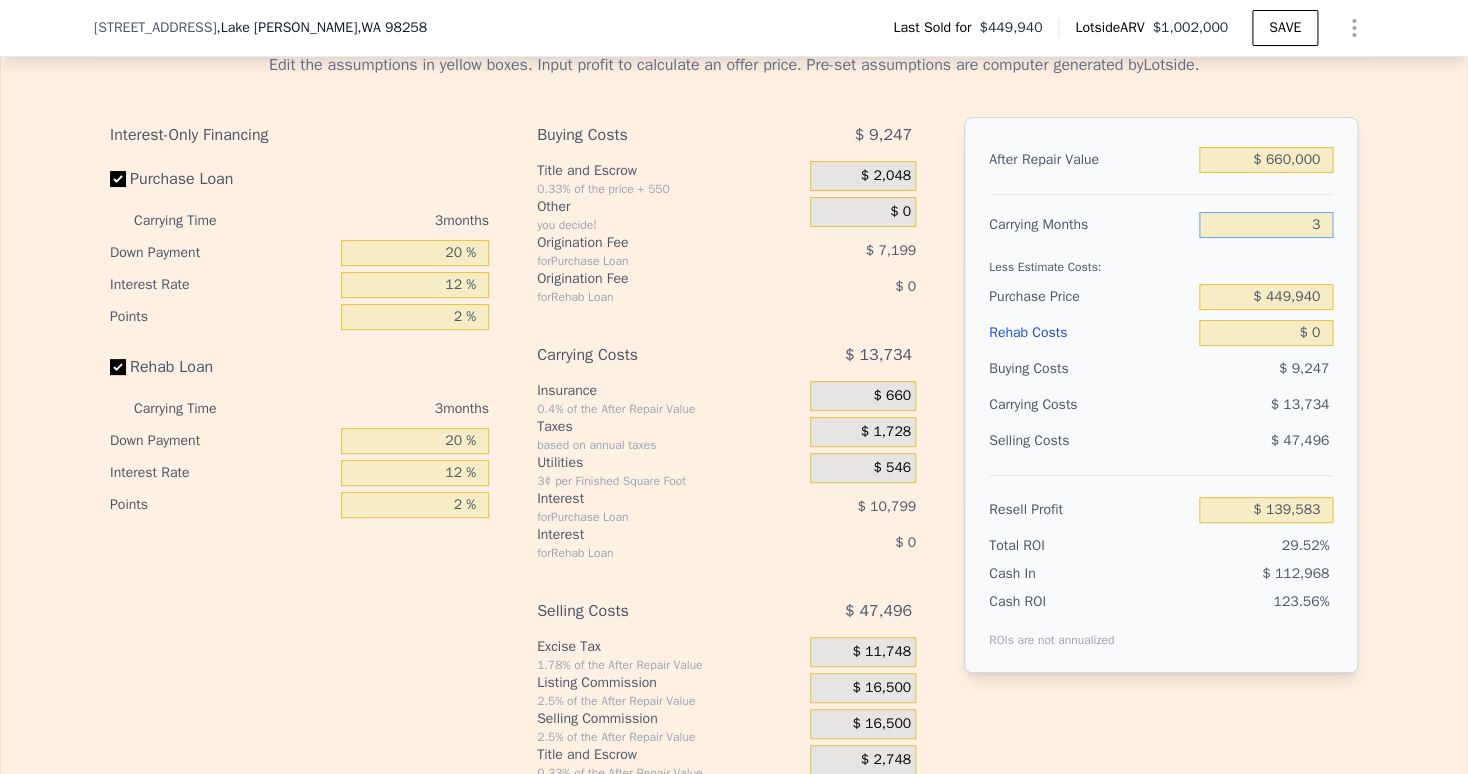 type on "3" 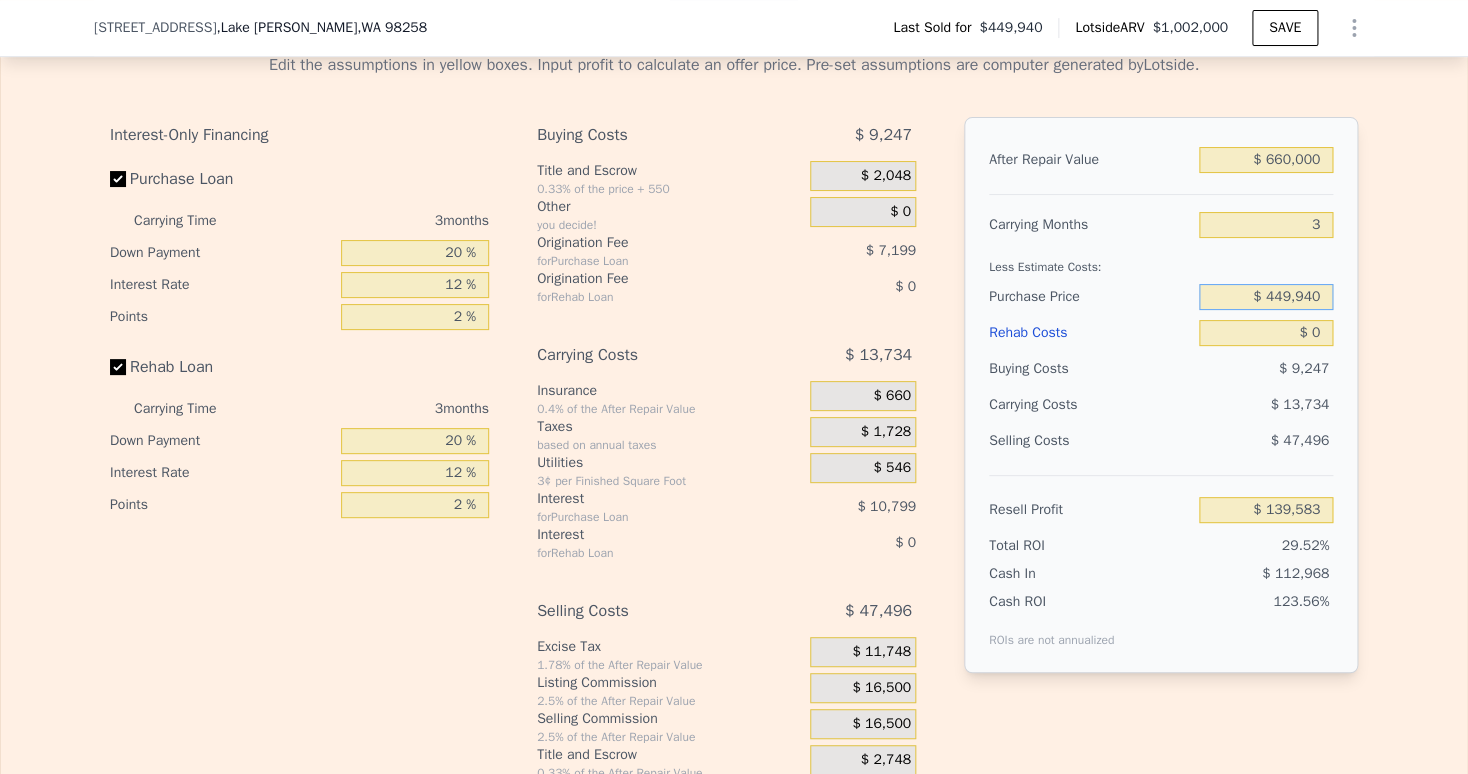 drag, startPoint x: 1259, startPoint y: 307, endPoint x: 1382, endPoint y: 300, distance: 123.19903 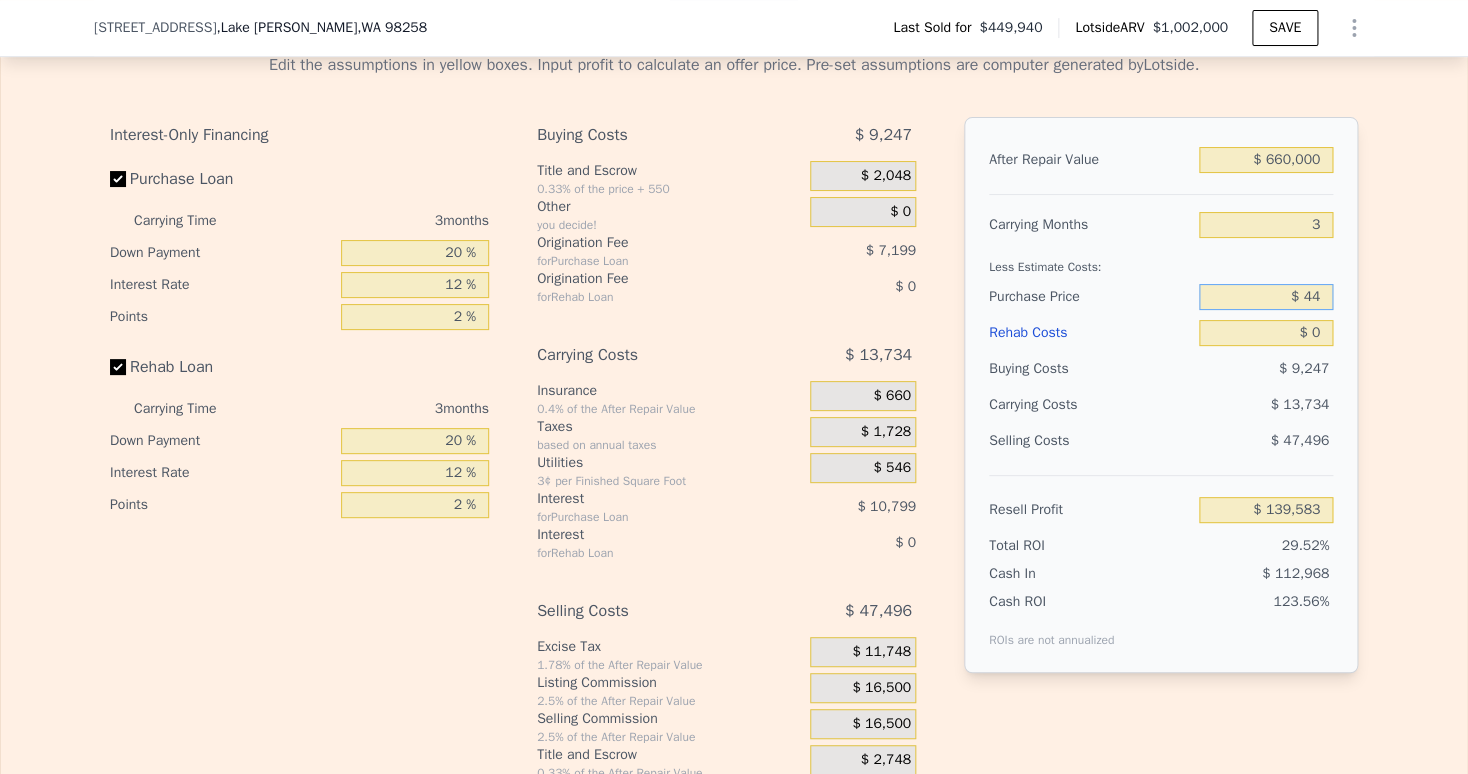 type on "$ 4" 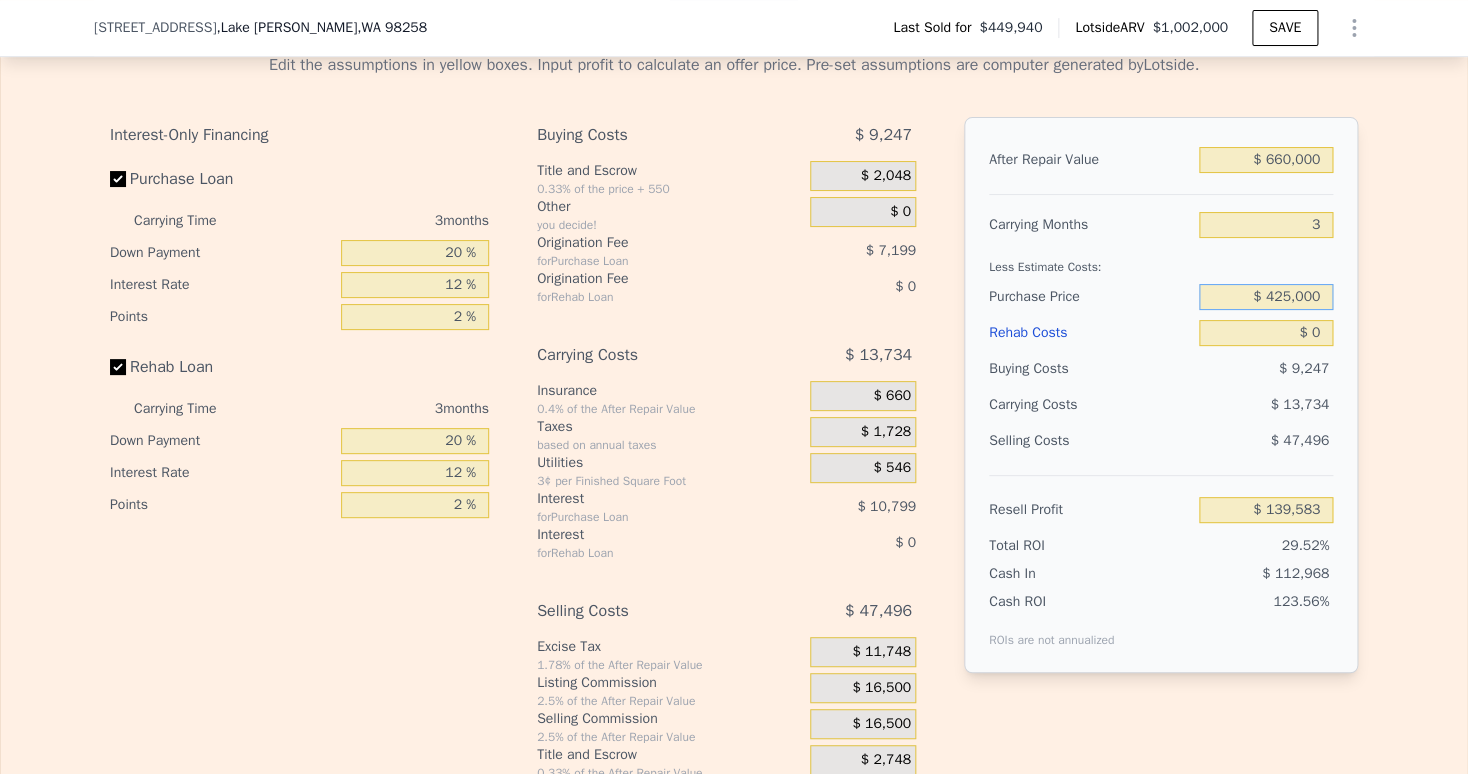 type on "$ 425,000" 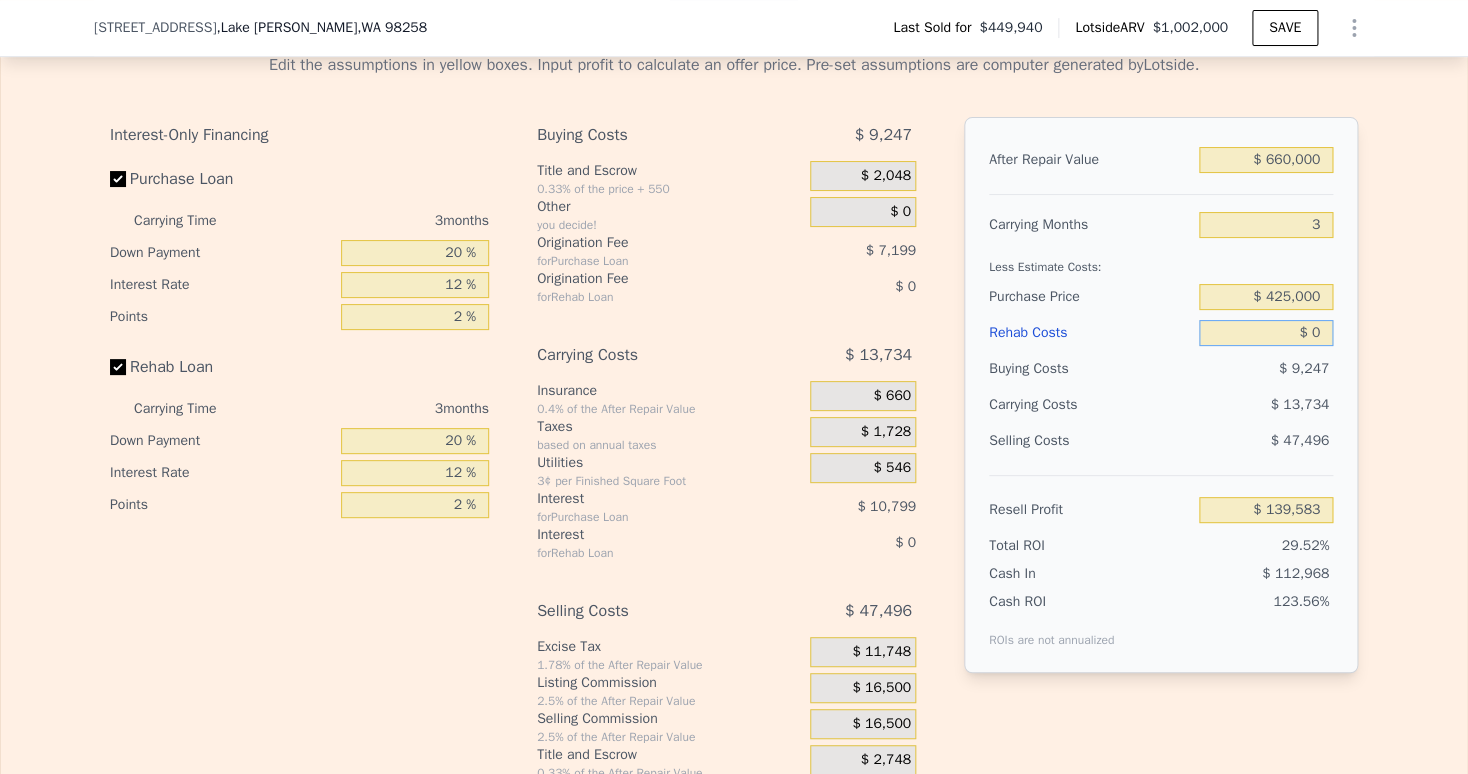 click on "$ 0" at bounding box center (1266, 333) 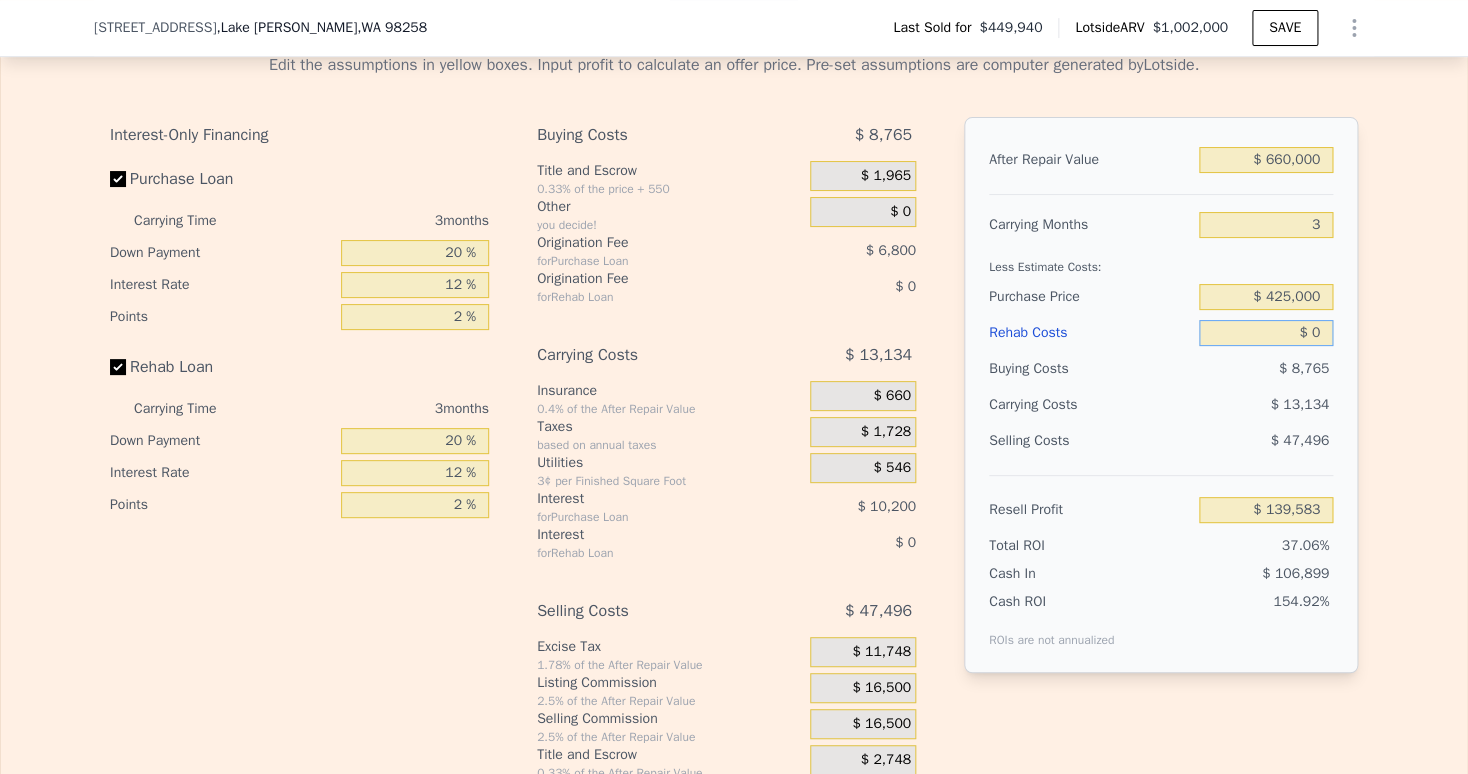 type on "$ 165,605" 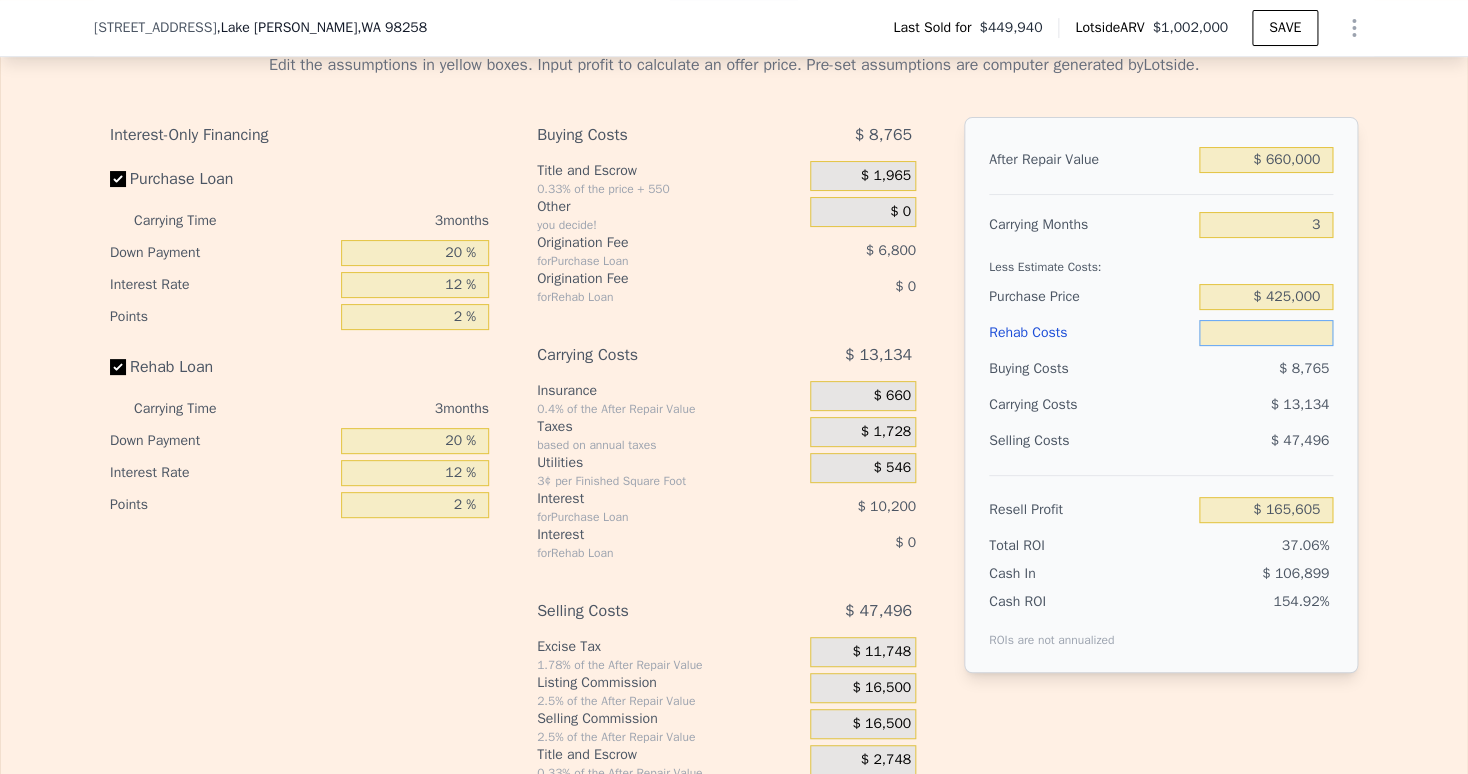 type on "$ 1" 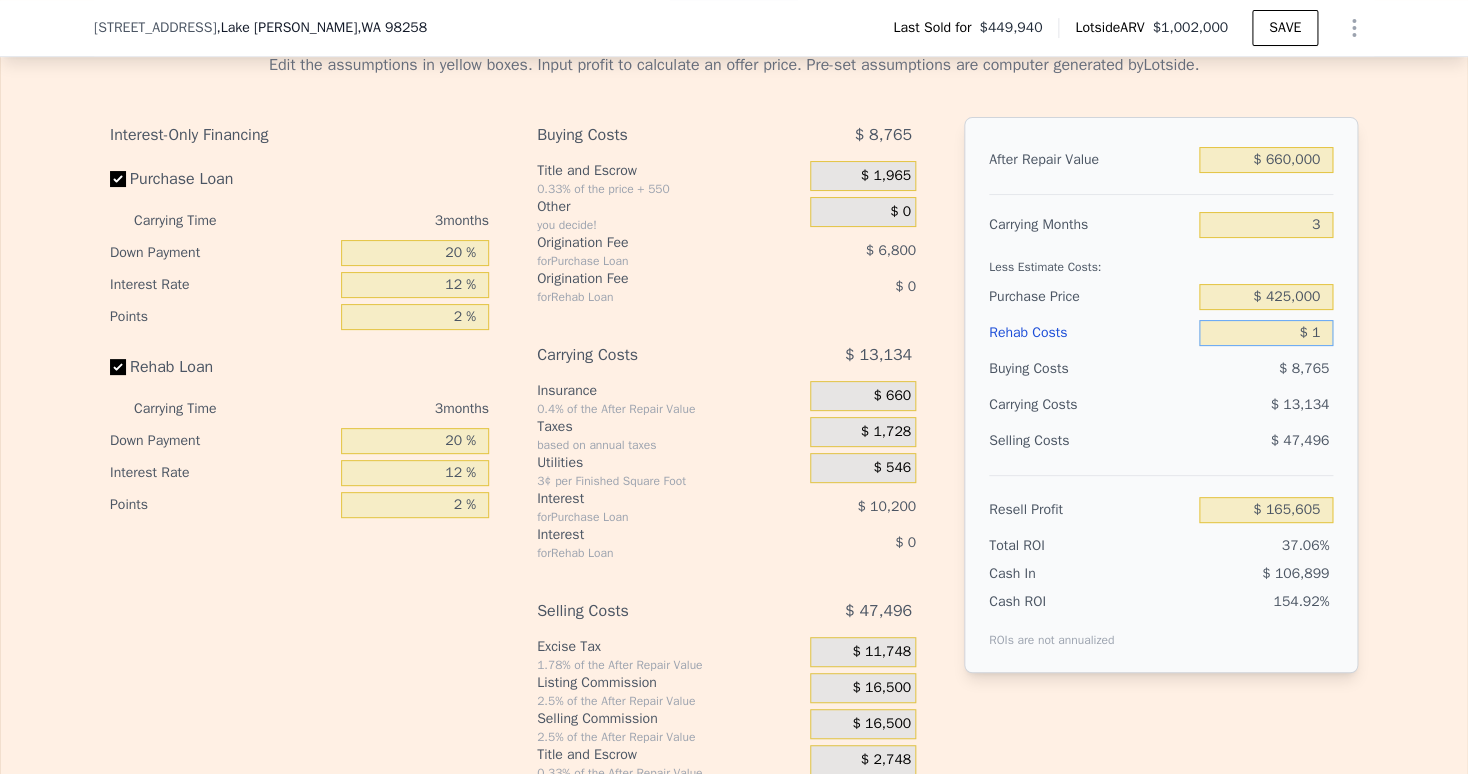 type on "$ 165,604" 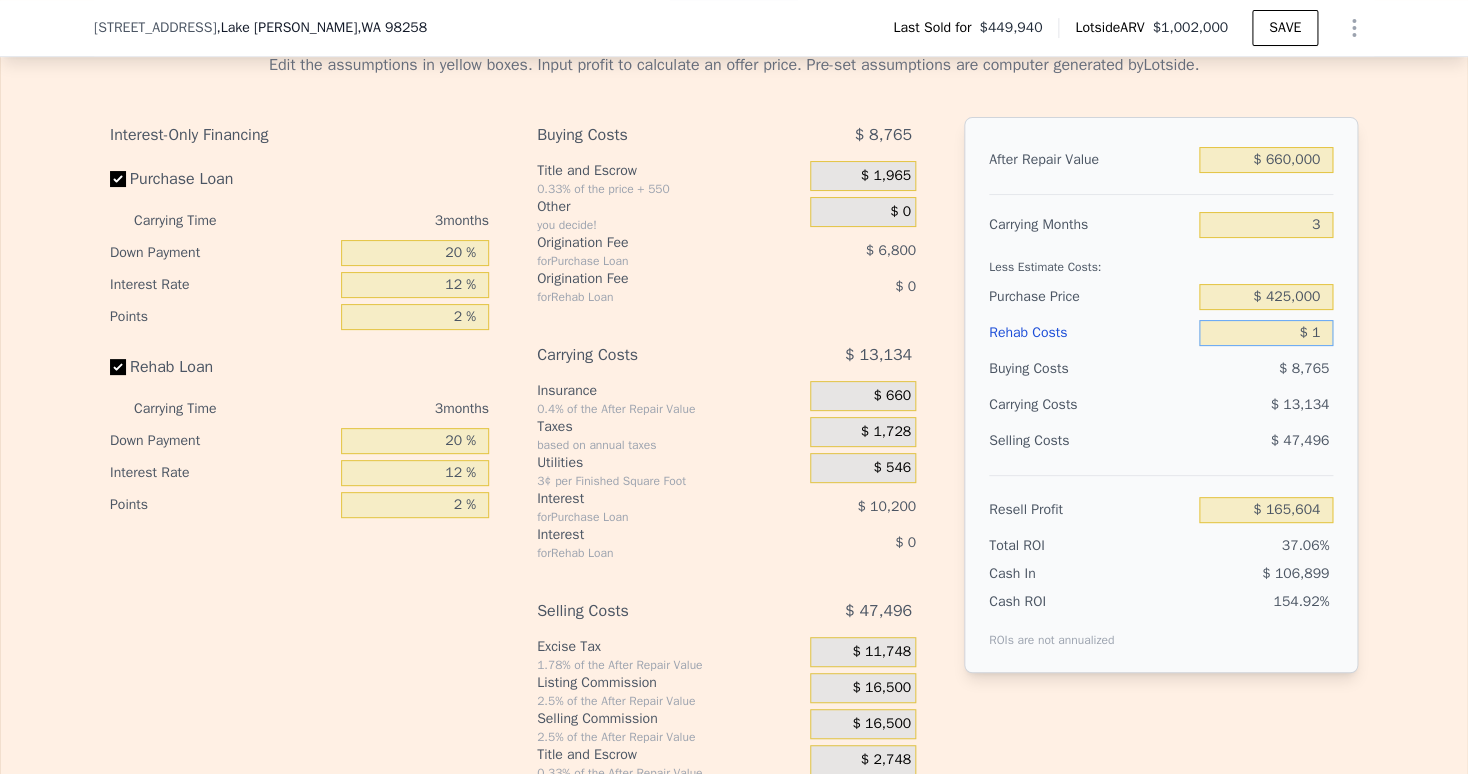 type on "$ 10" 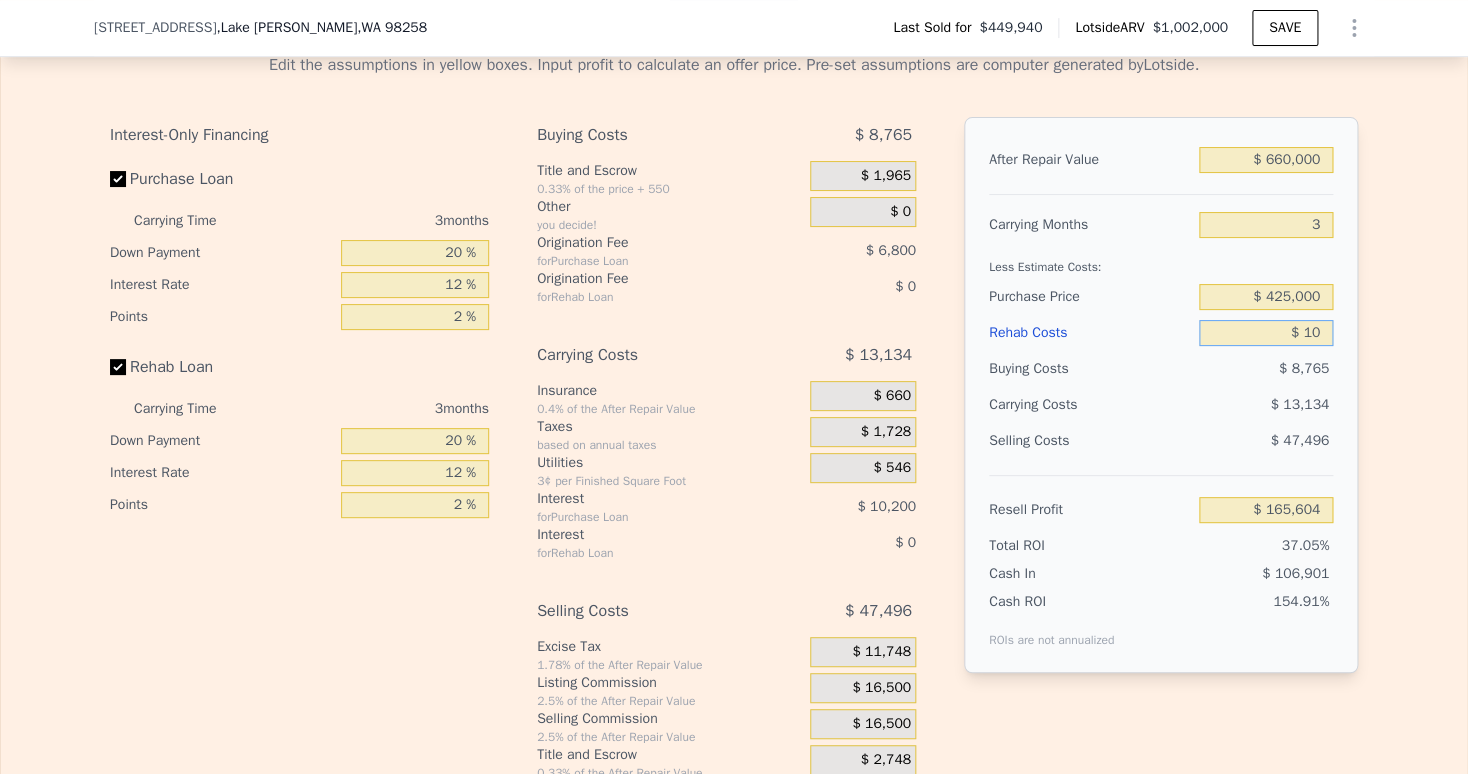 type on "$ 165,595" 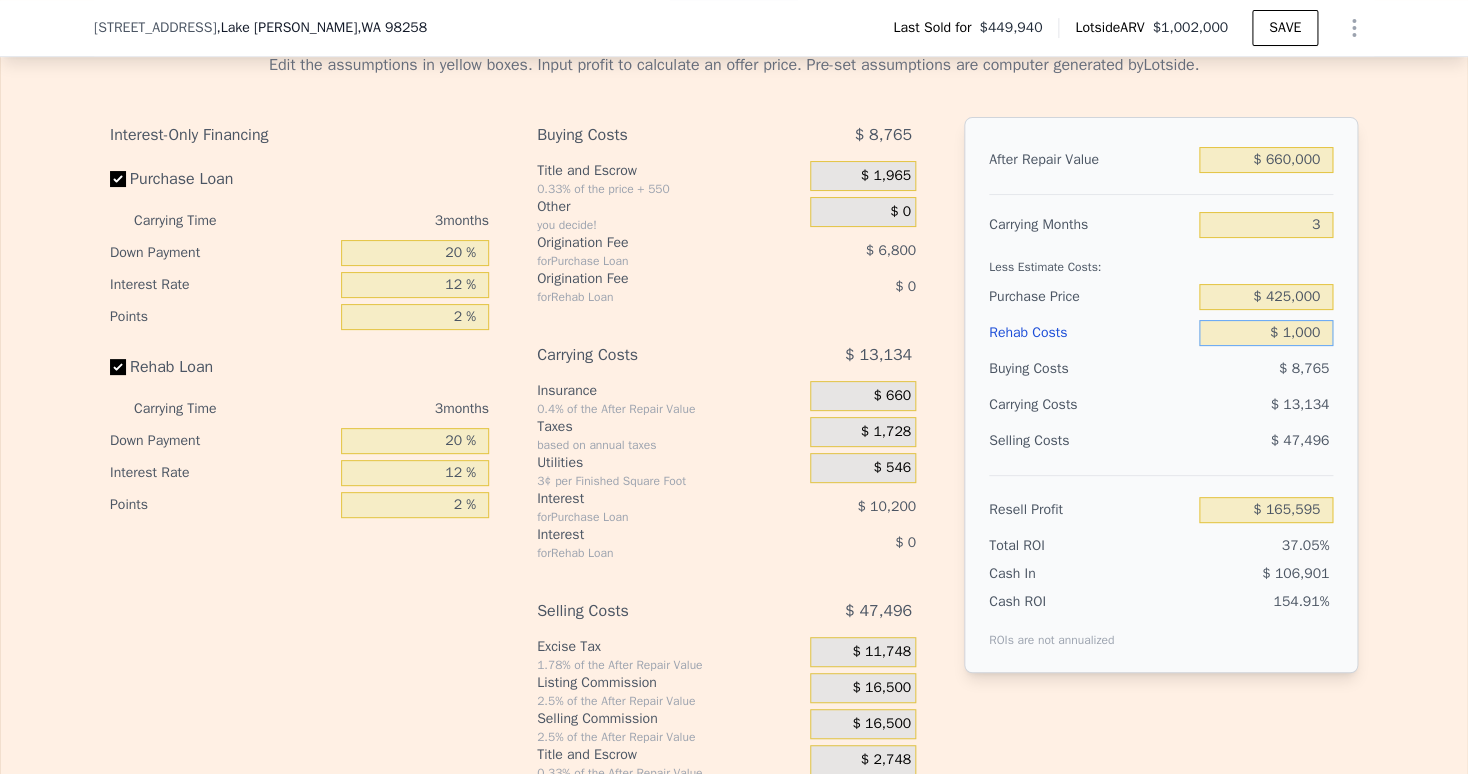 type on "$ 10,000" 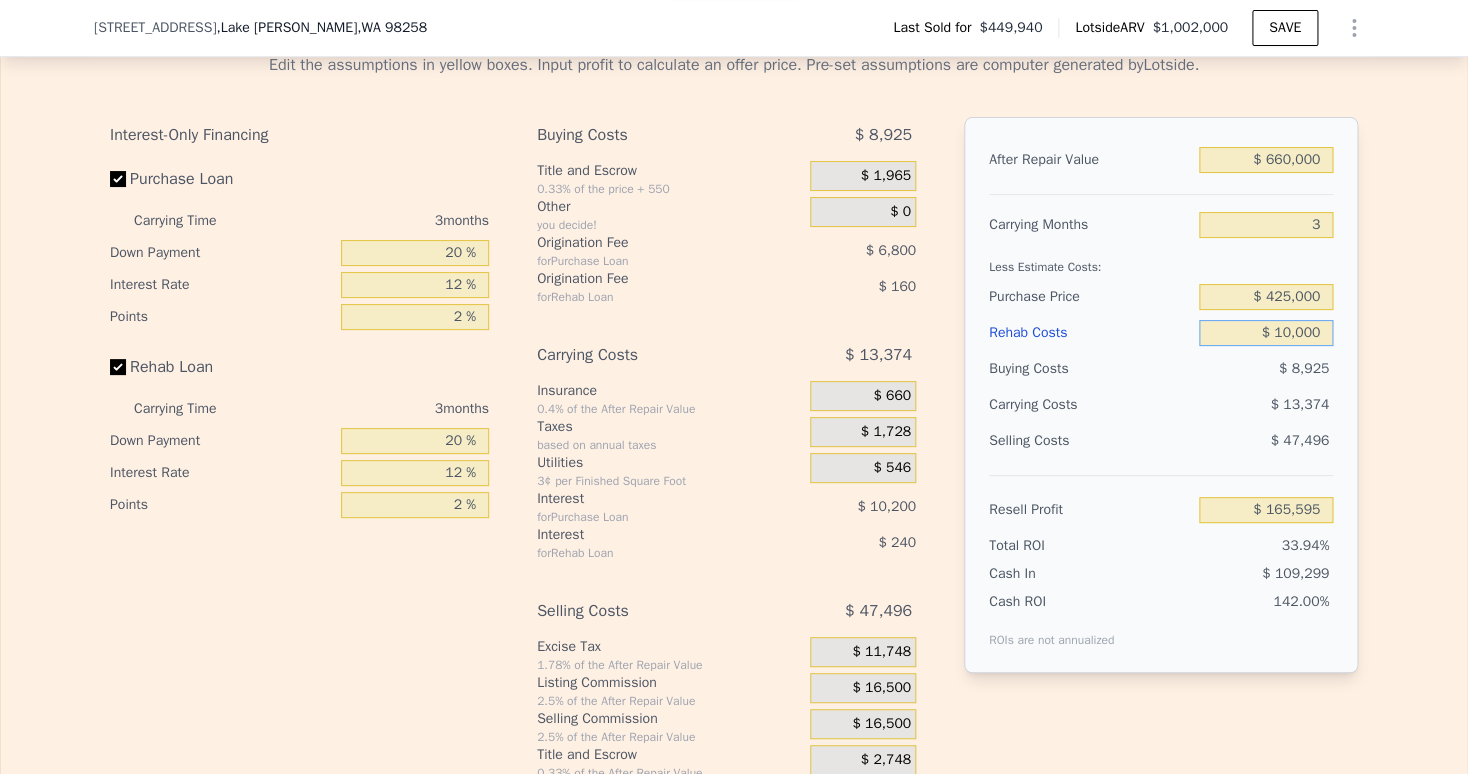type on "$ 155,205" 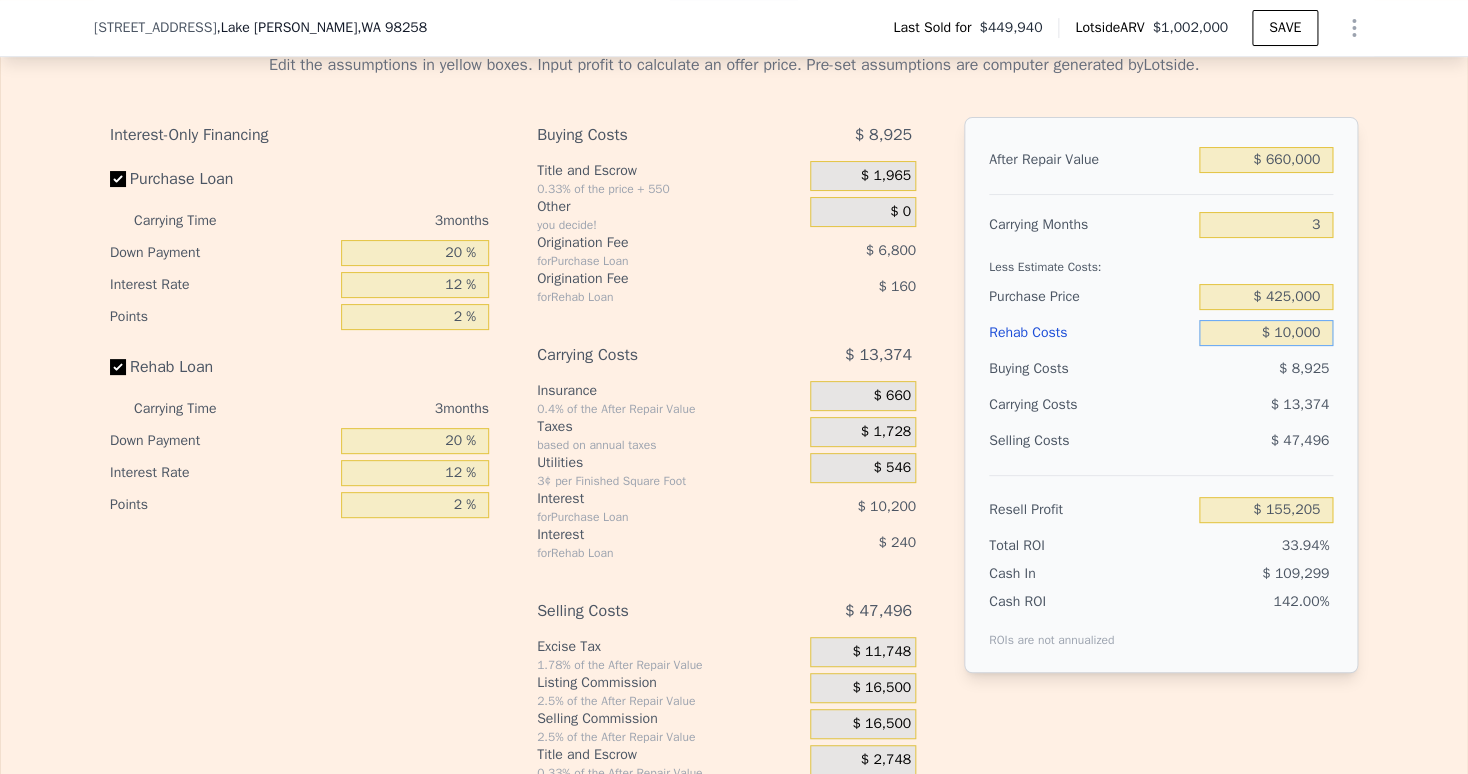 type on "$ 100,000" 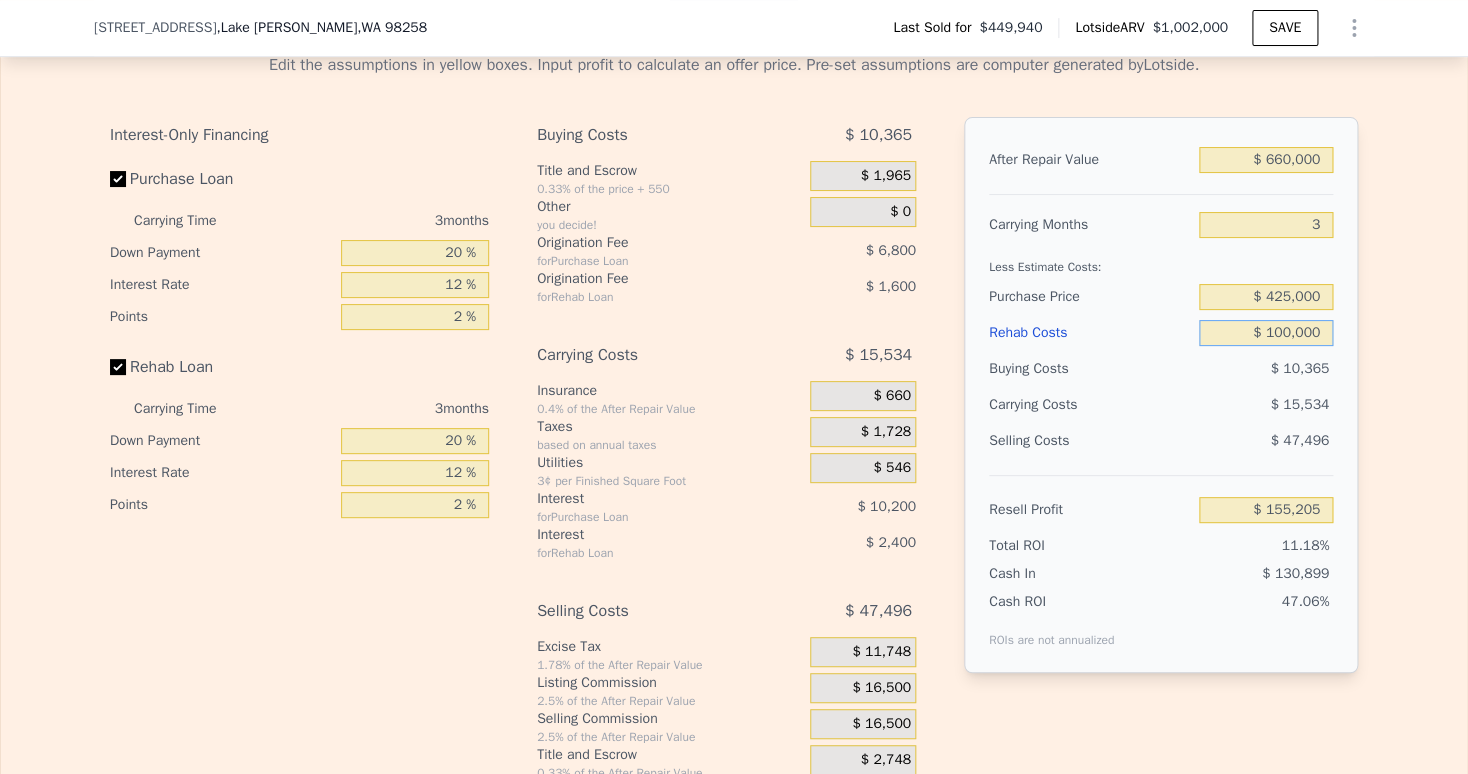 type on "$ 61,605" 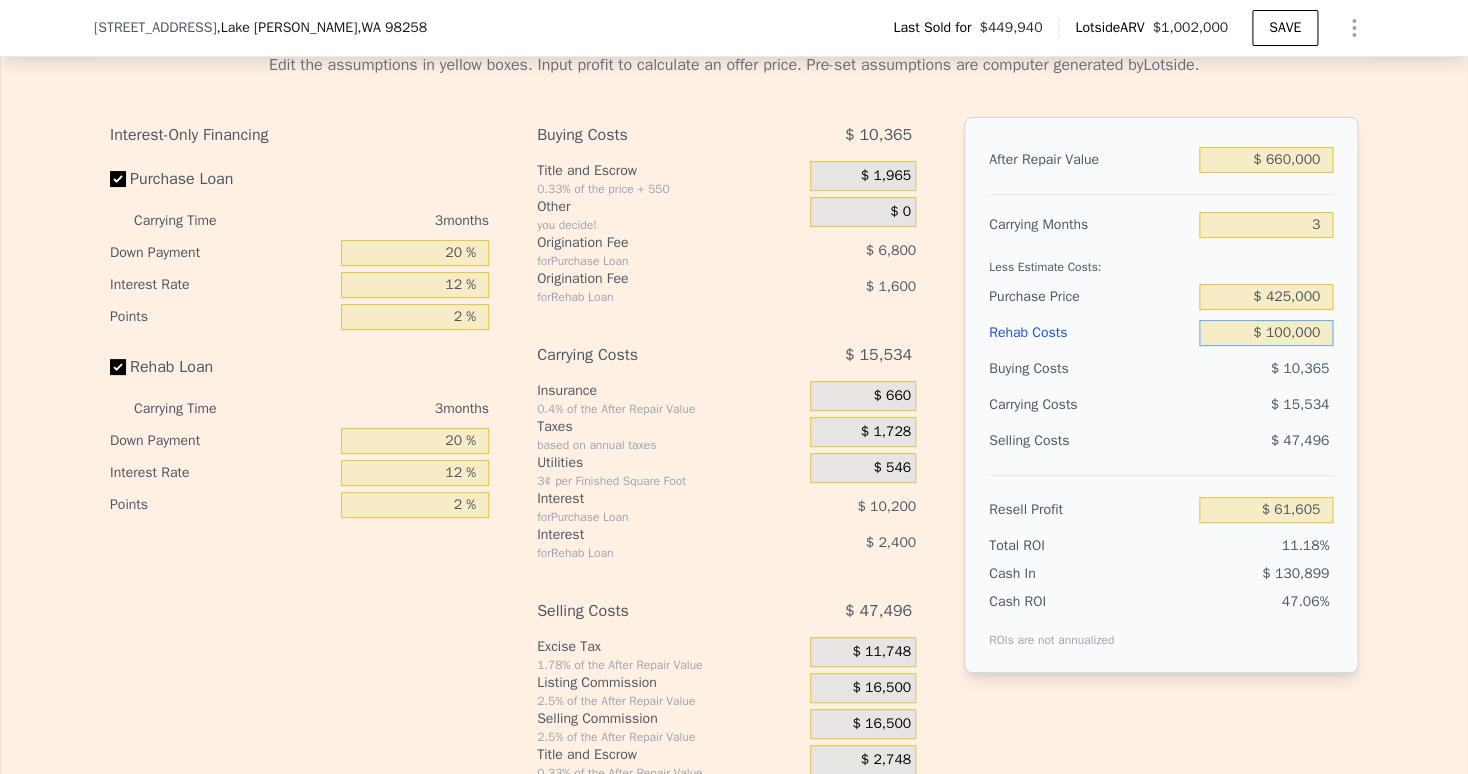 type on "$ 100,000" 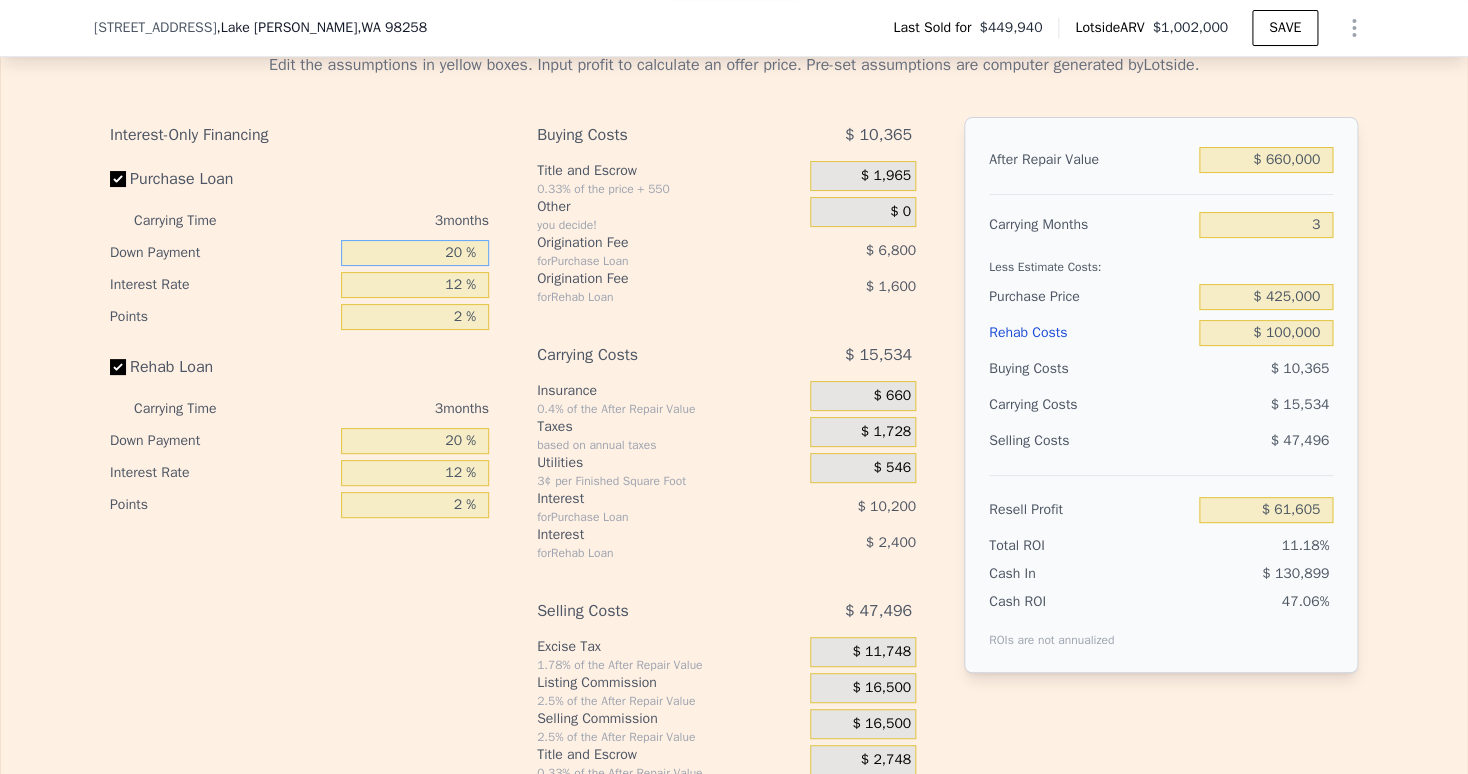 click on "20 %" at bounding box center (415, 253) 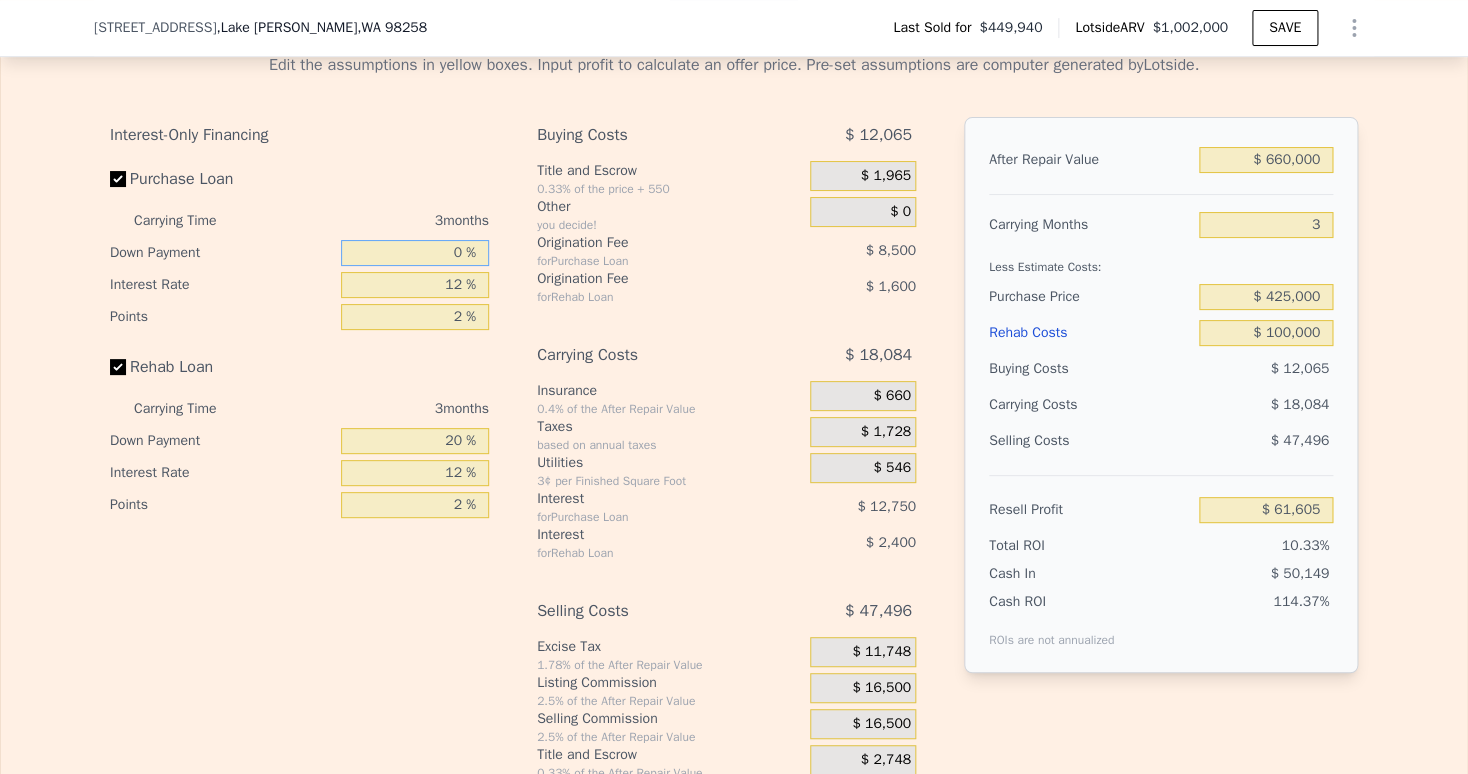 type on "$ 57,355" 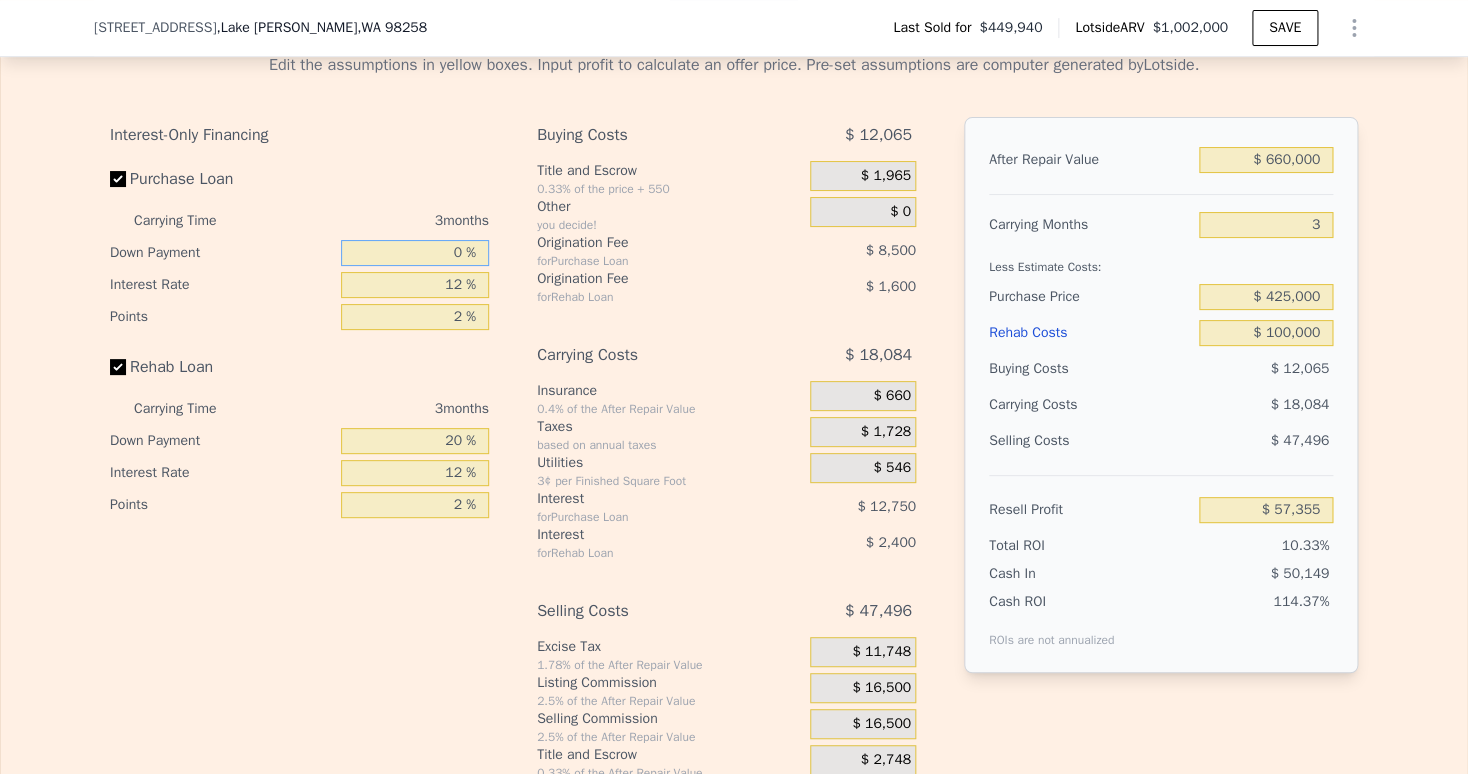 type on "10 %" 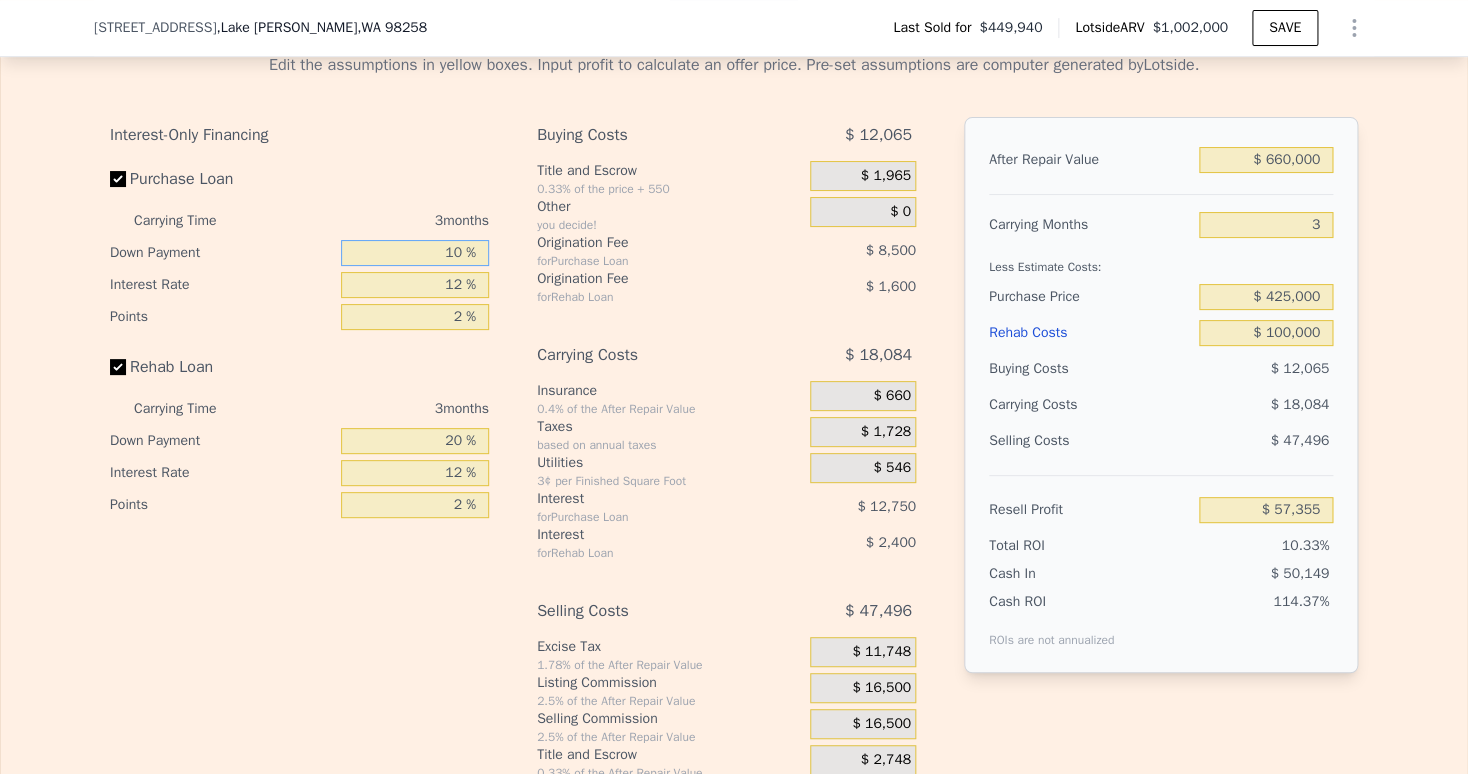type on "$ 59,480" 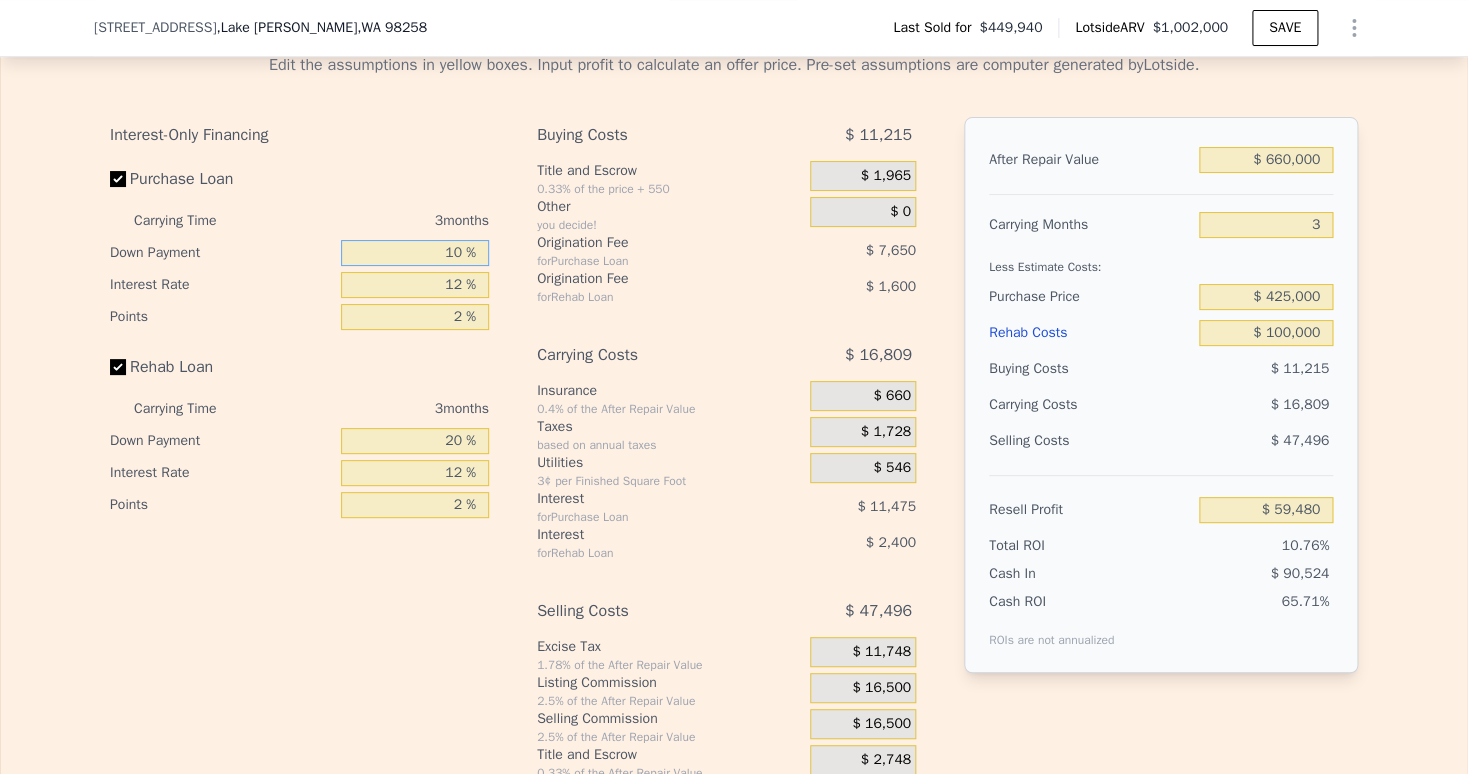 type on "10 %" 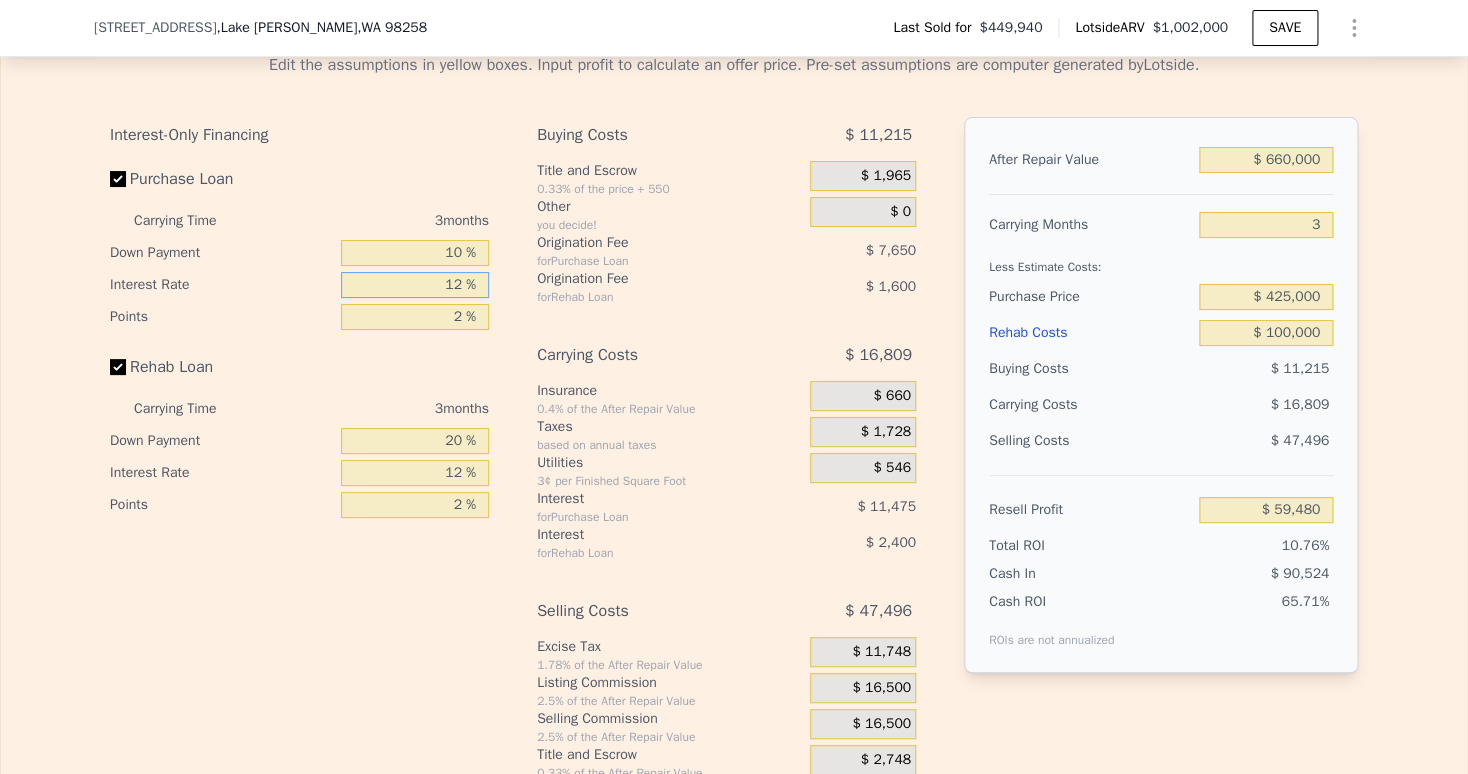 click on "12 %" at bounding box center [415, 285] 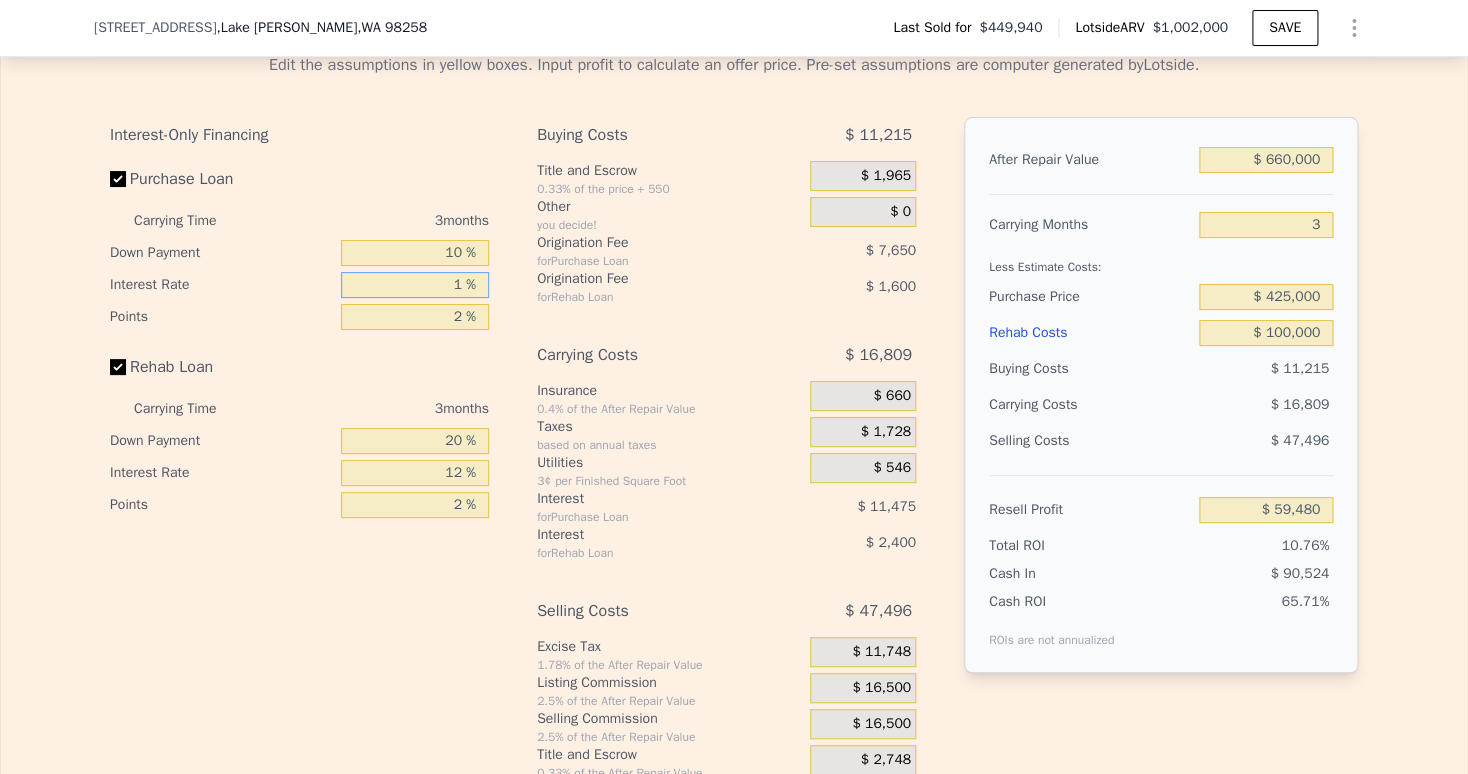 type 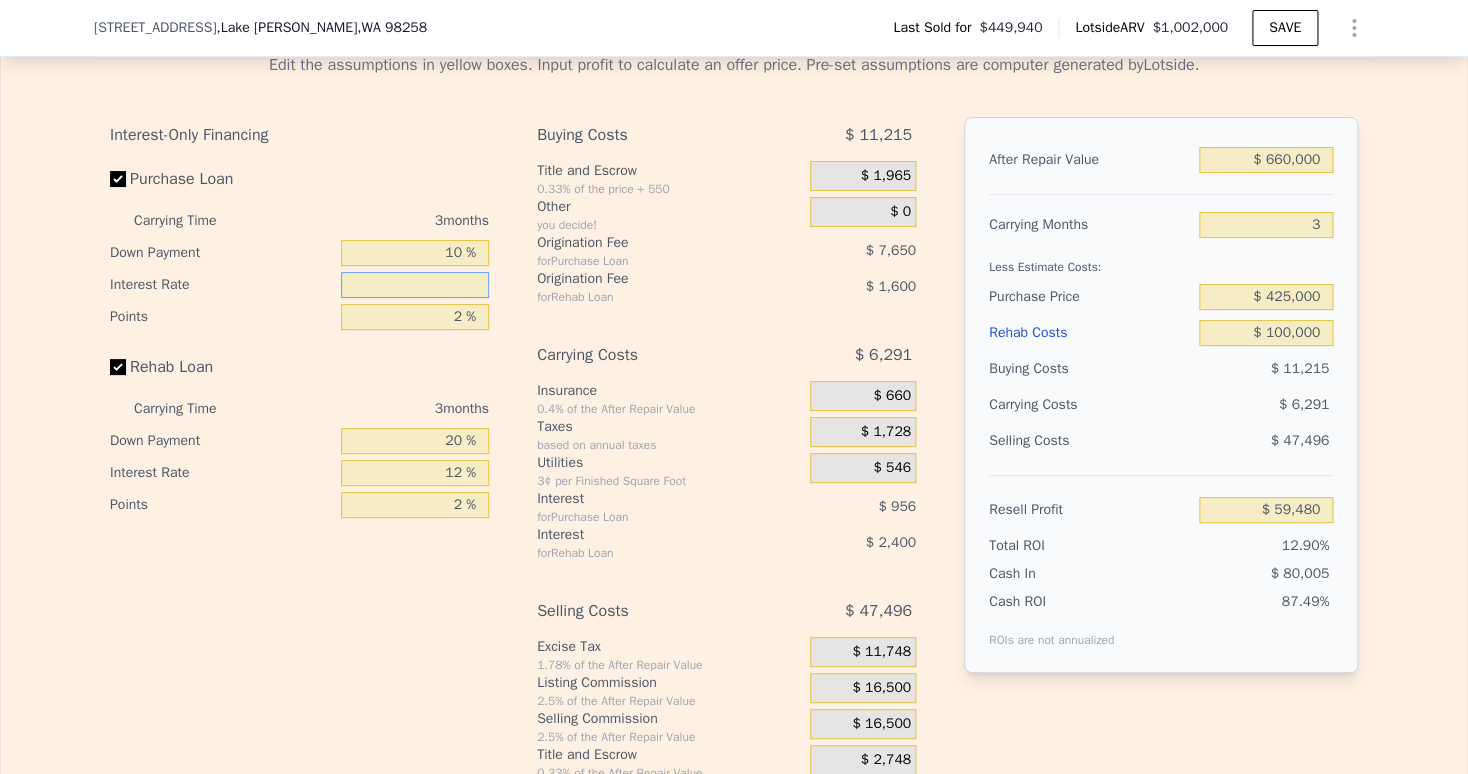 type on "$ 69,998" 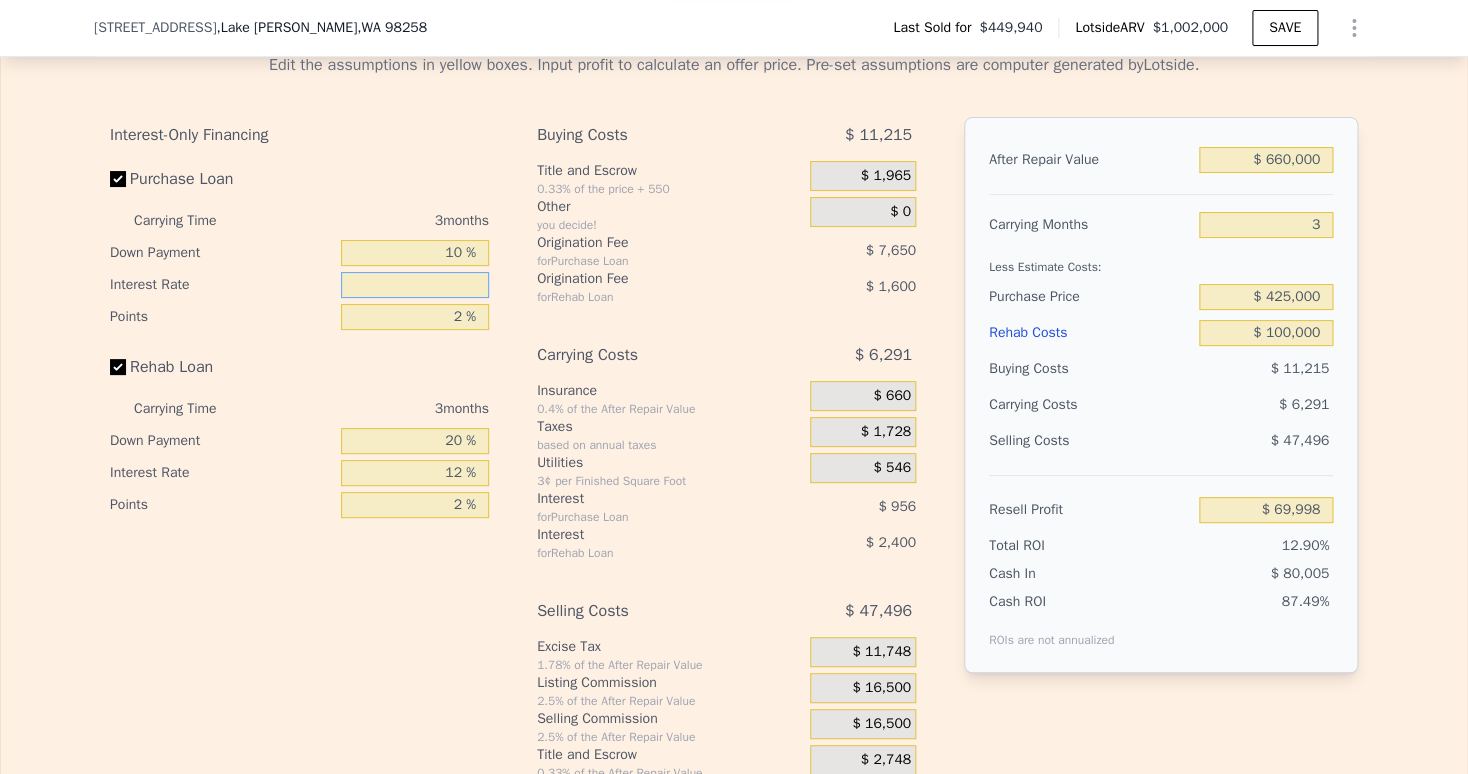 type on "9 %" 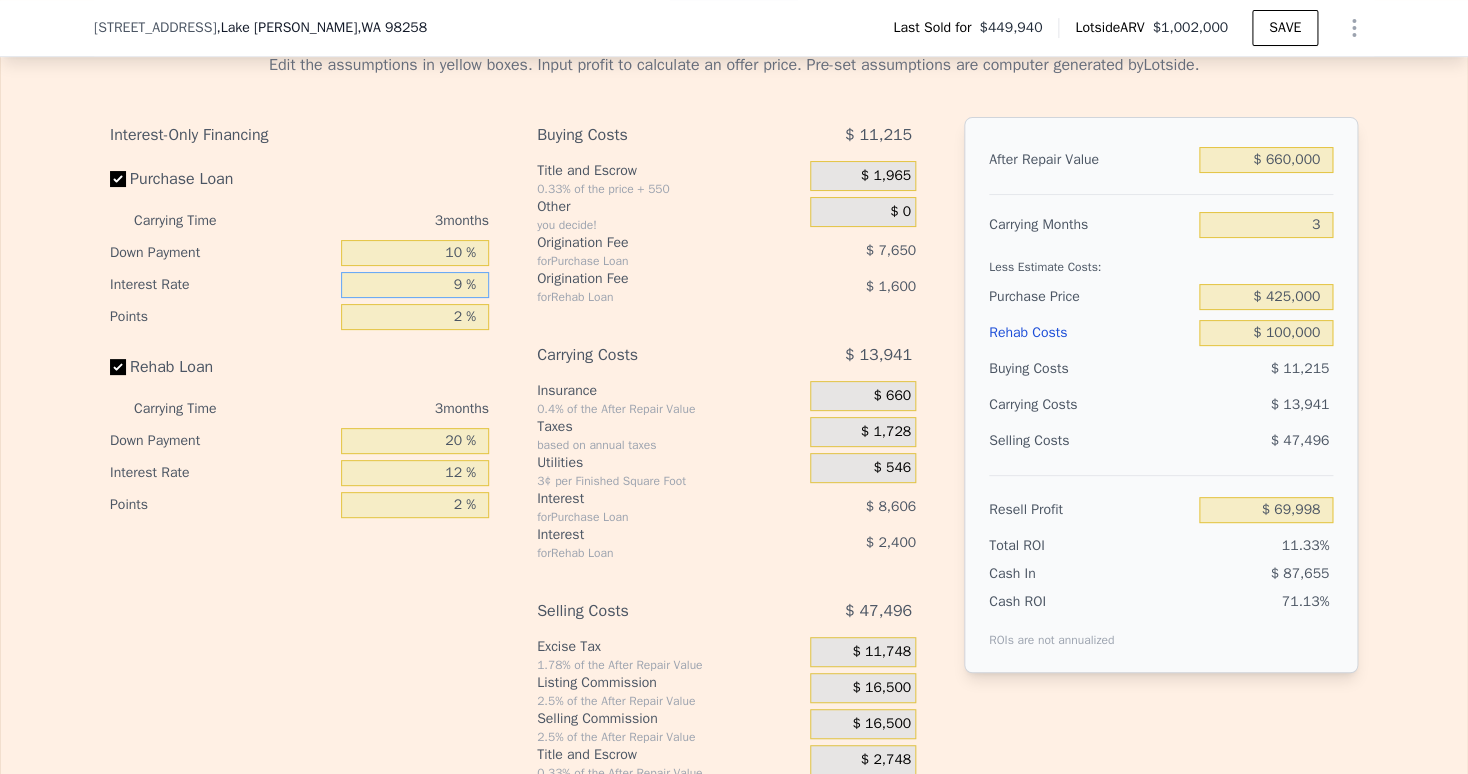 type on "$ 62,348" 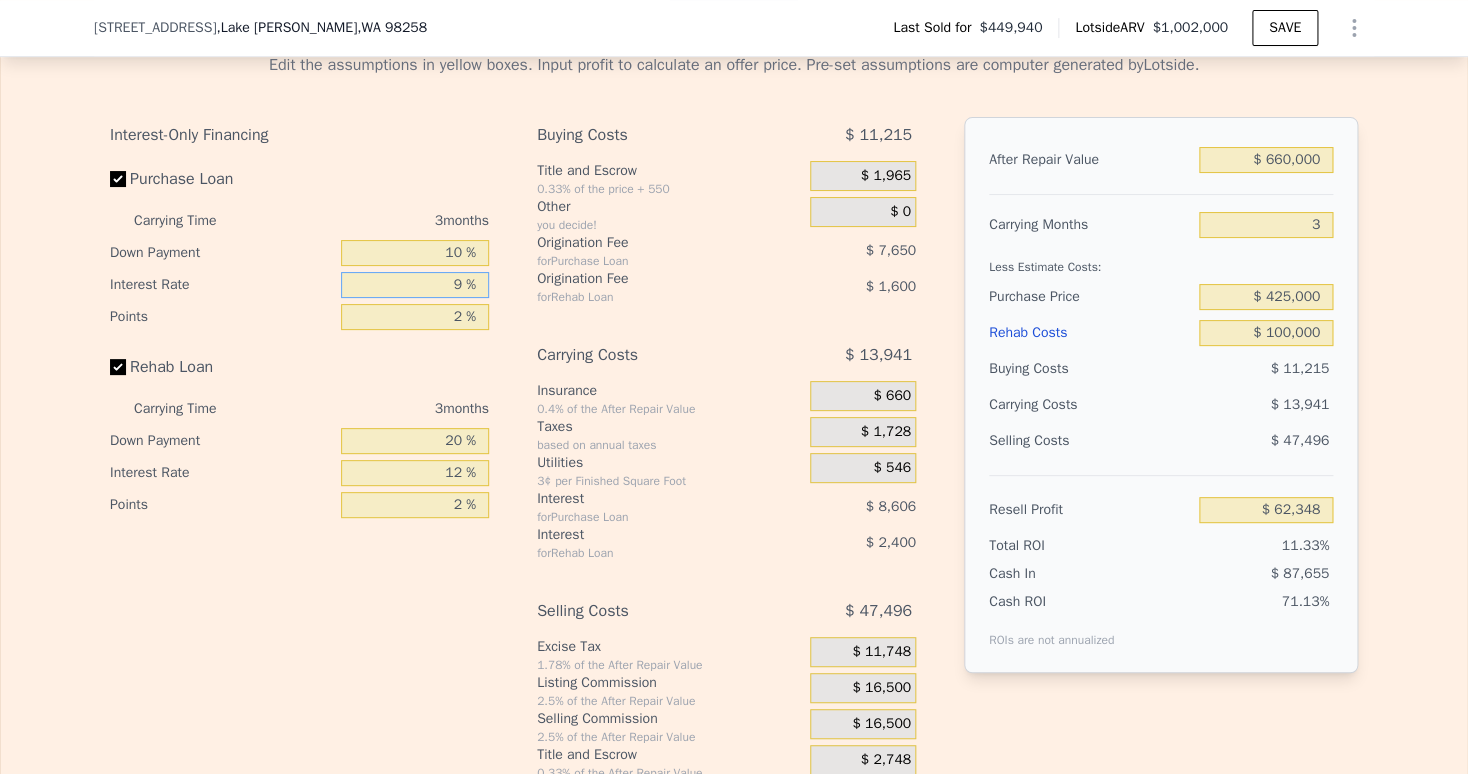 type on "95 %" 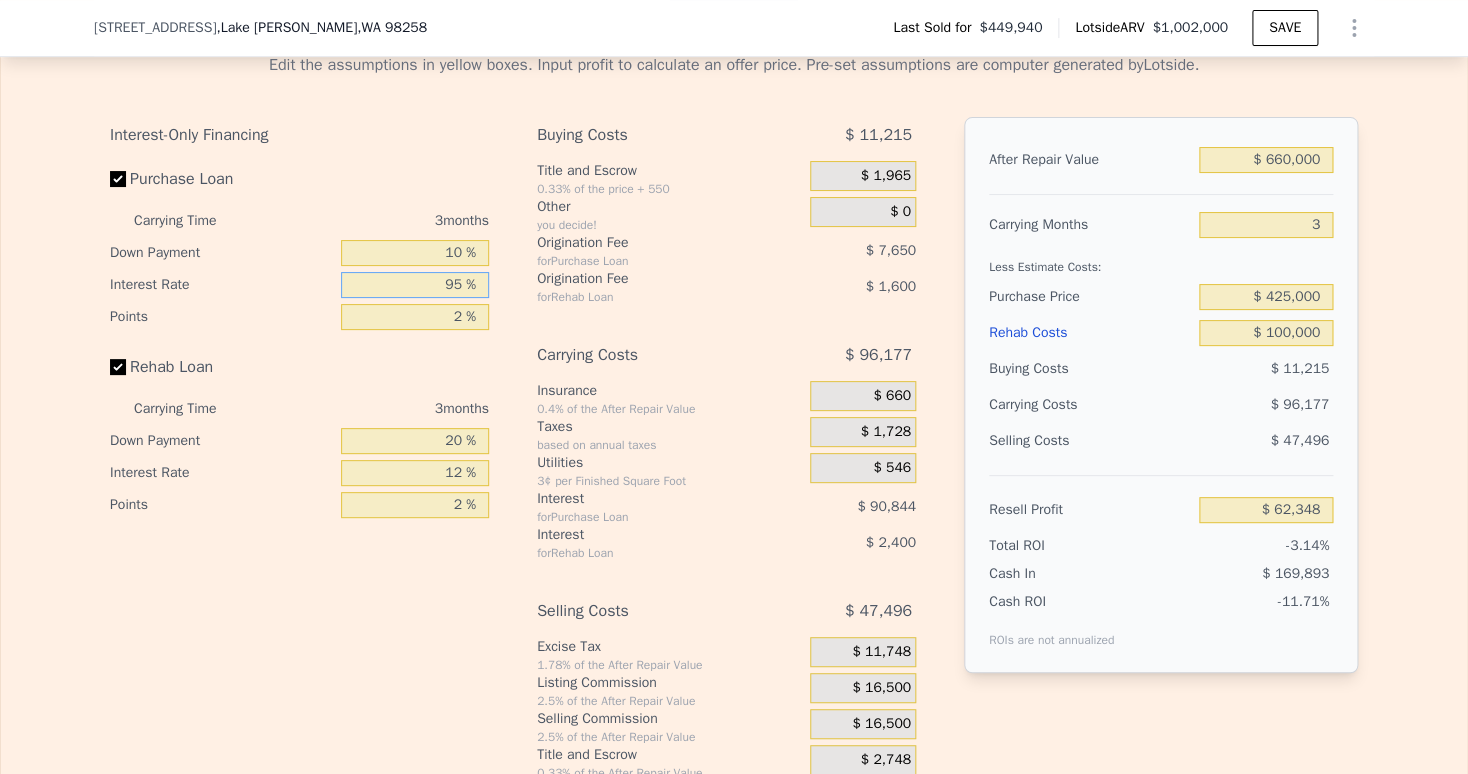 type on "-$ 19,888" 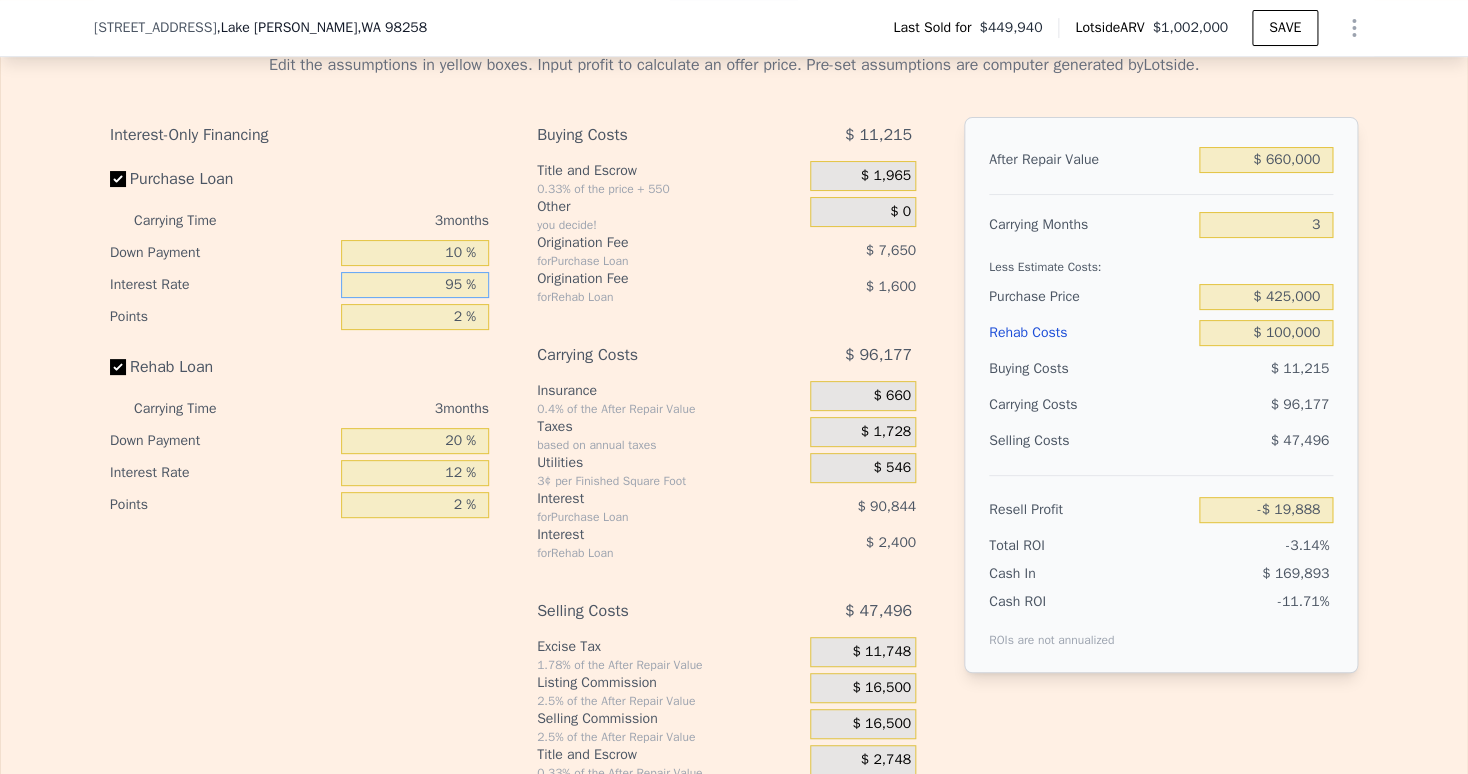 type on "9 %" 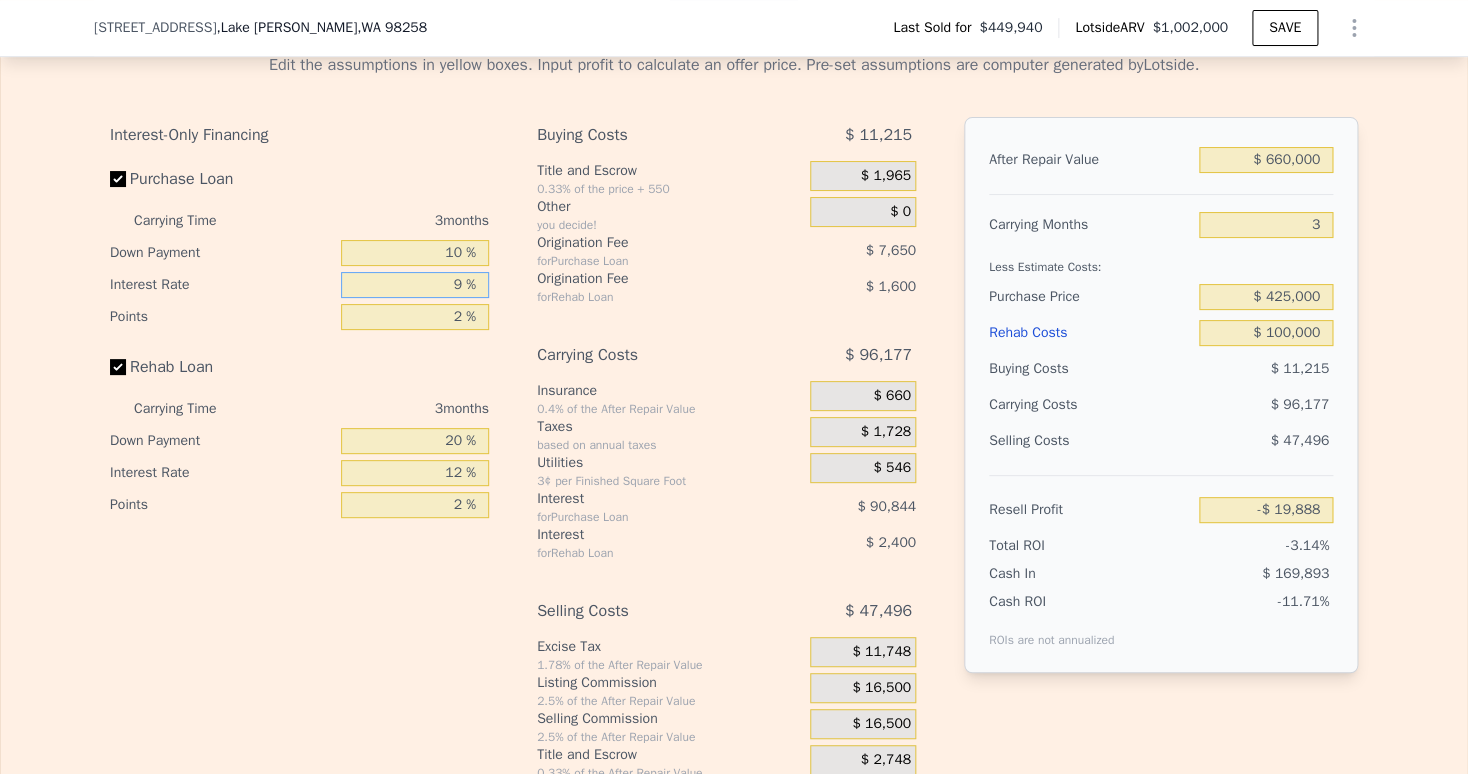 type on "$ 62,348" 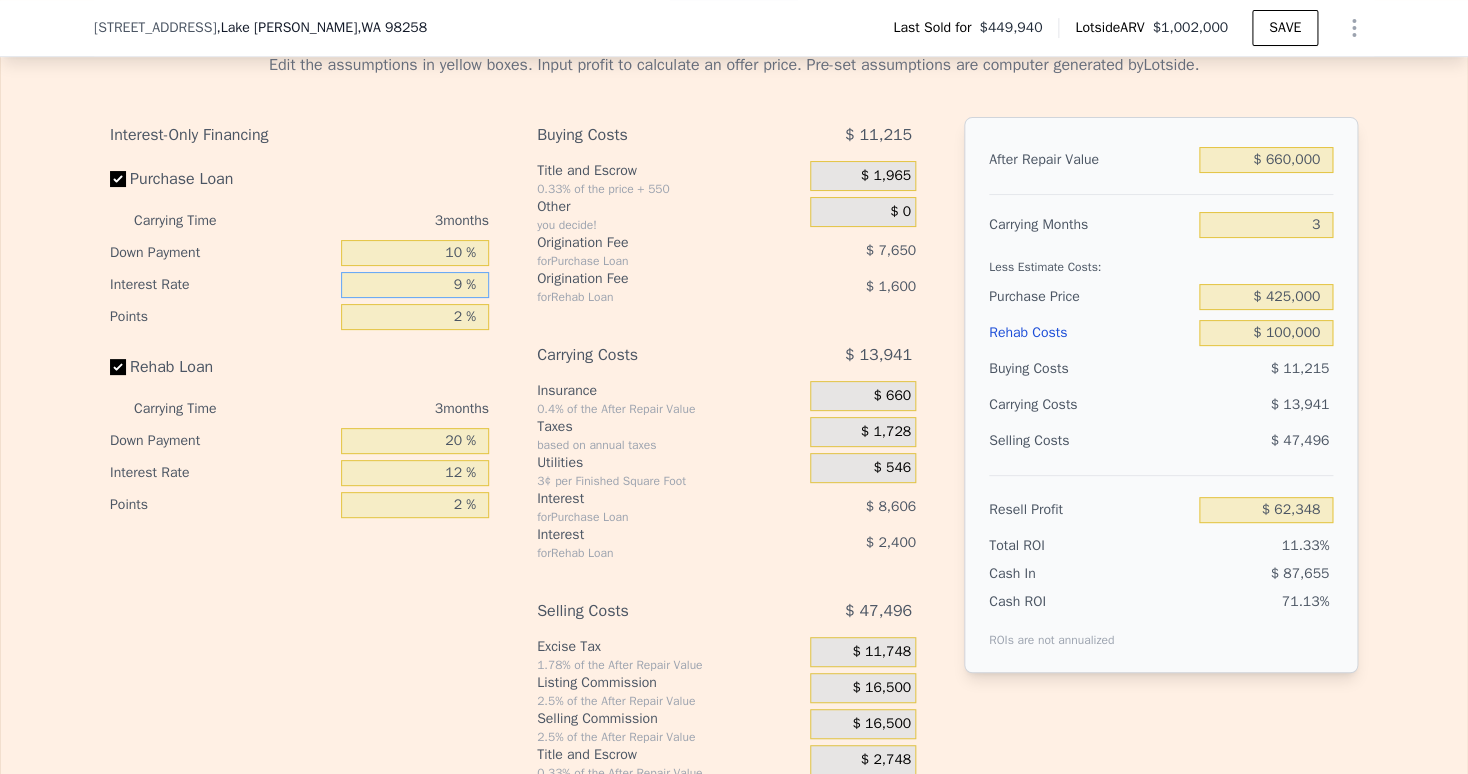 type on "96 %" 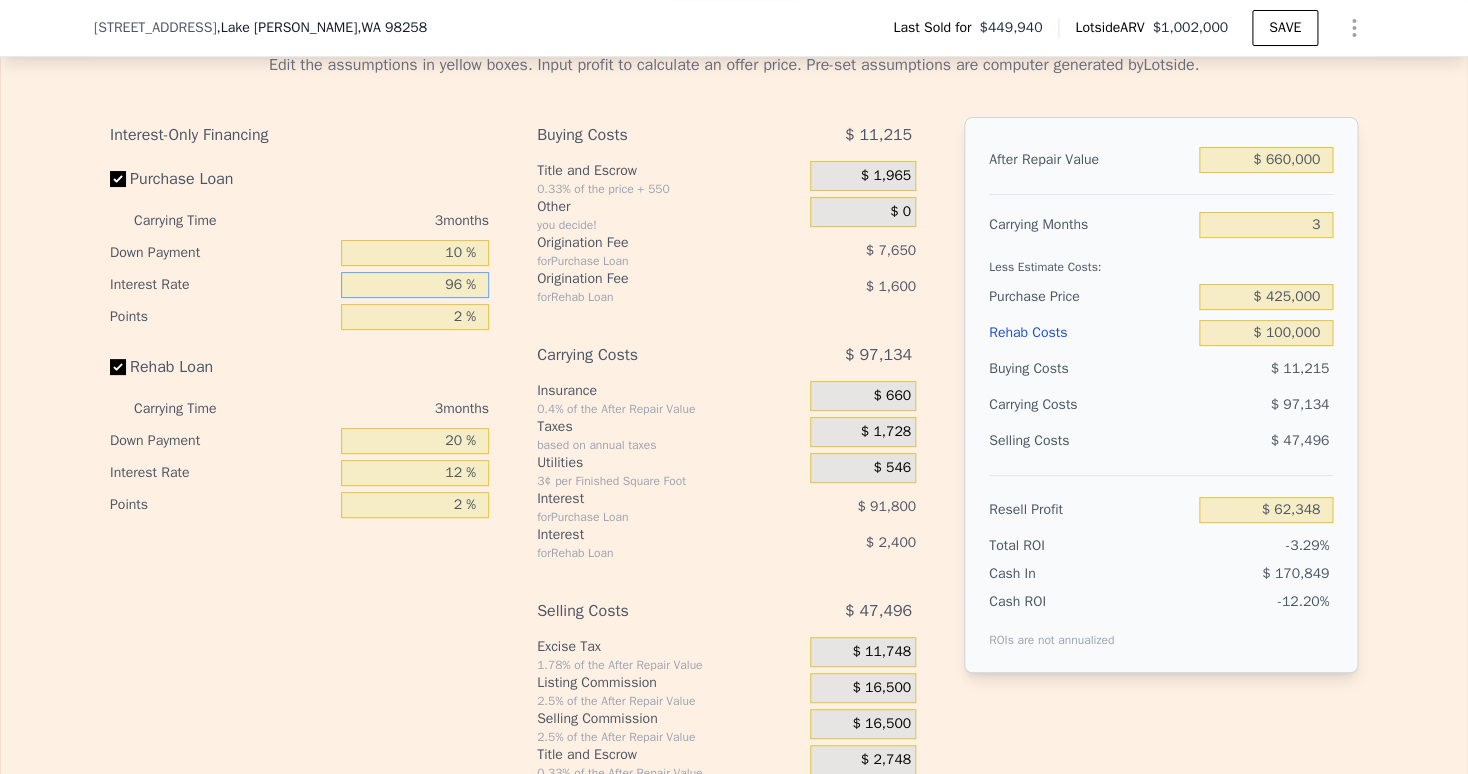 type on "-$ 20,845" 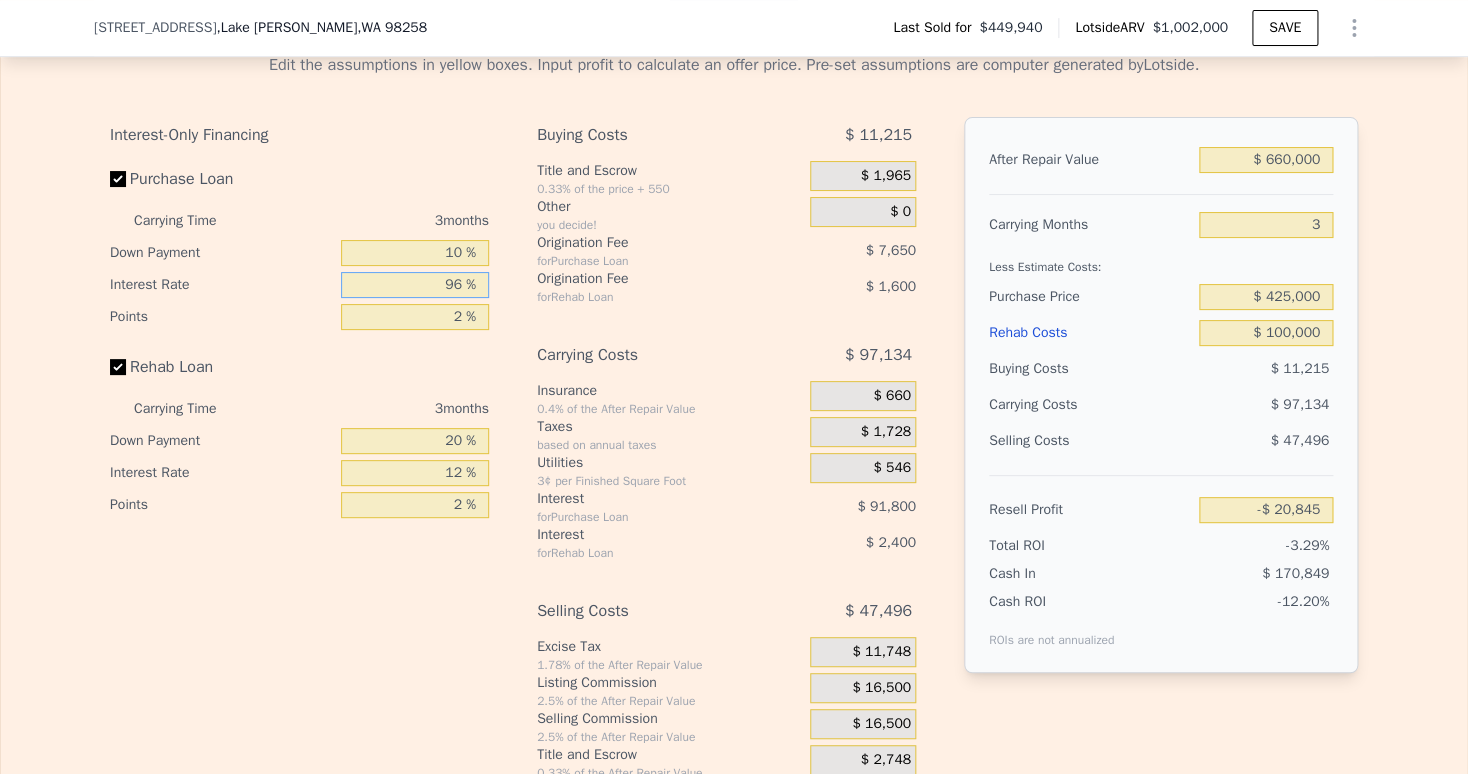 type on "9 %" 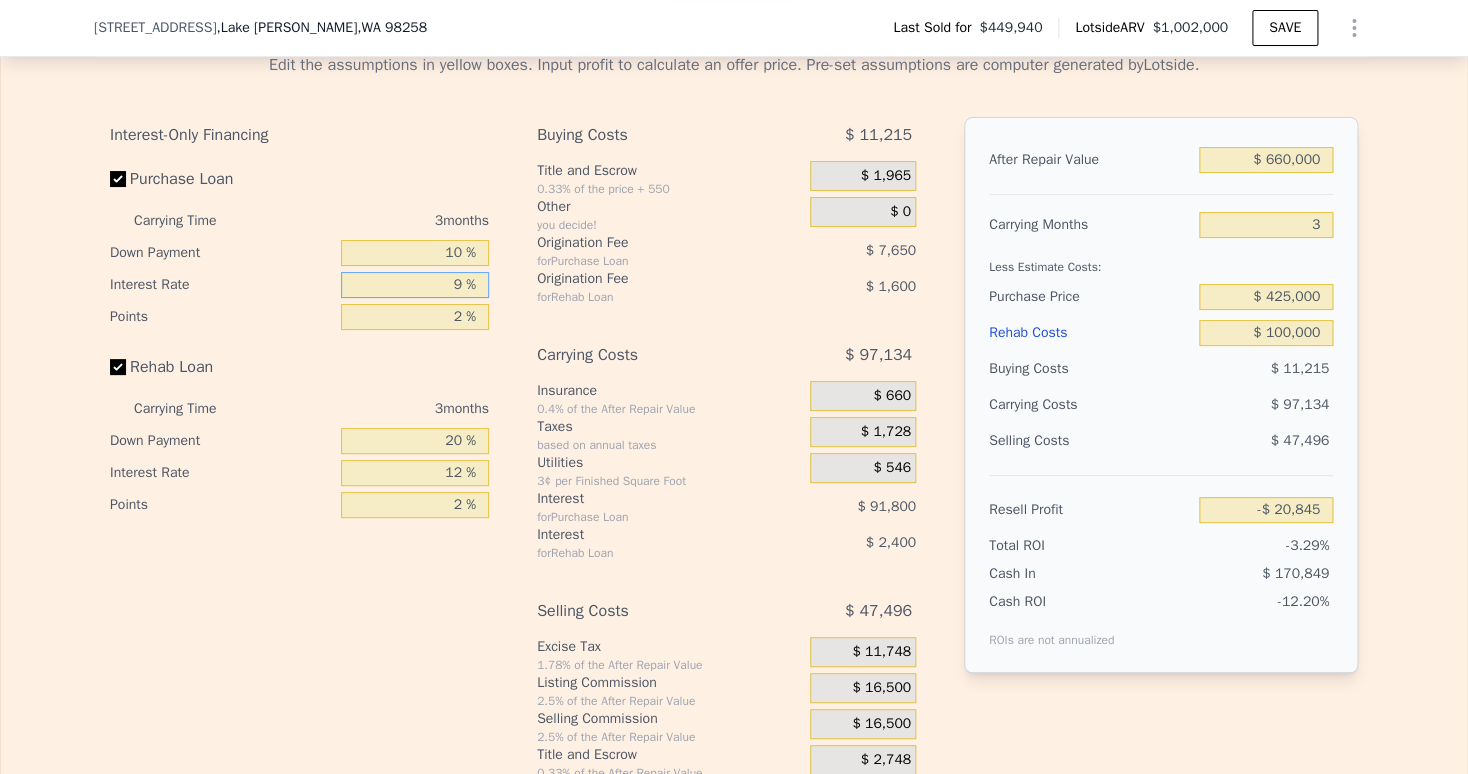 type on "$ 62,348" 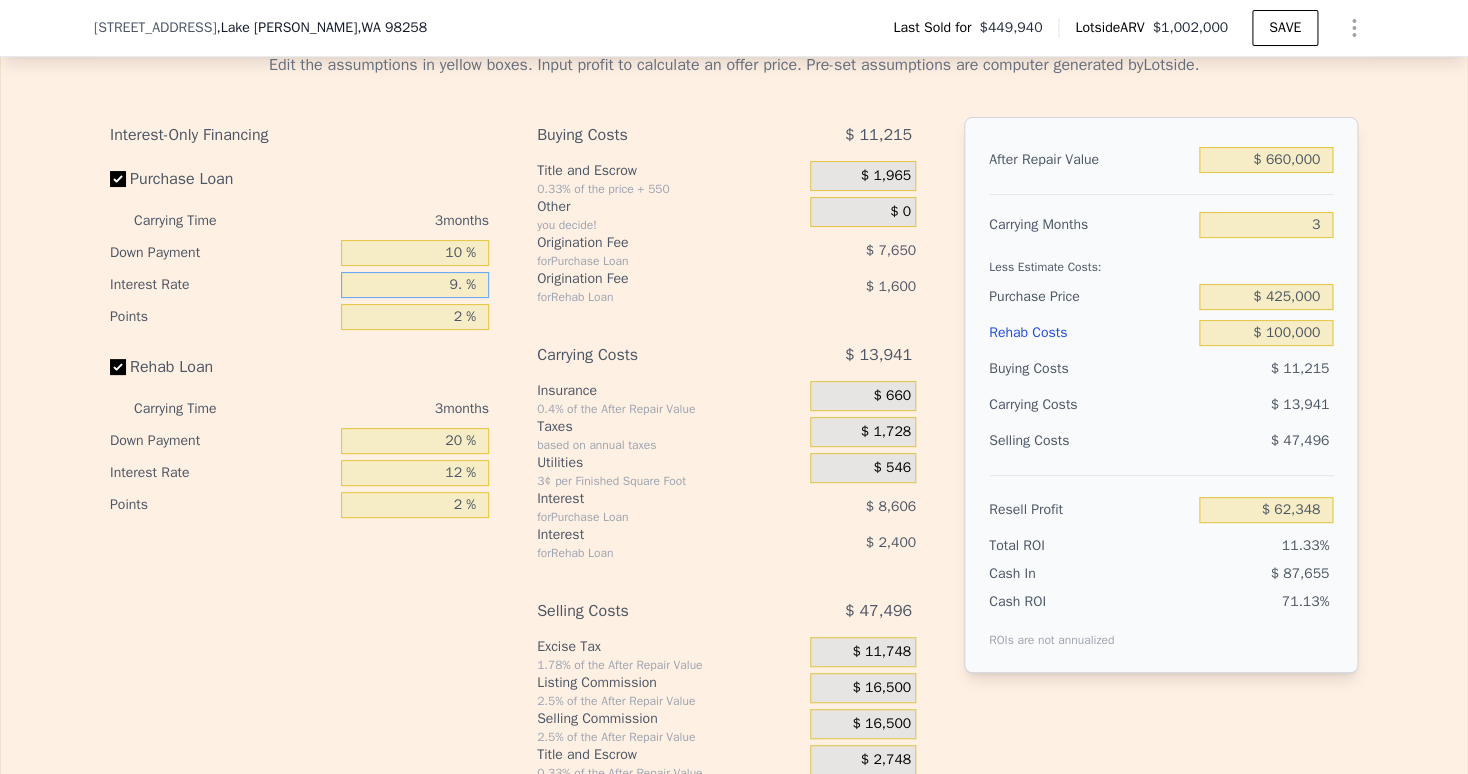 type on "9.5 %" 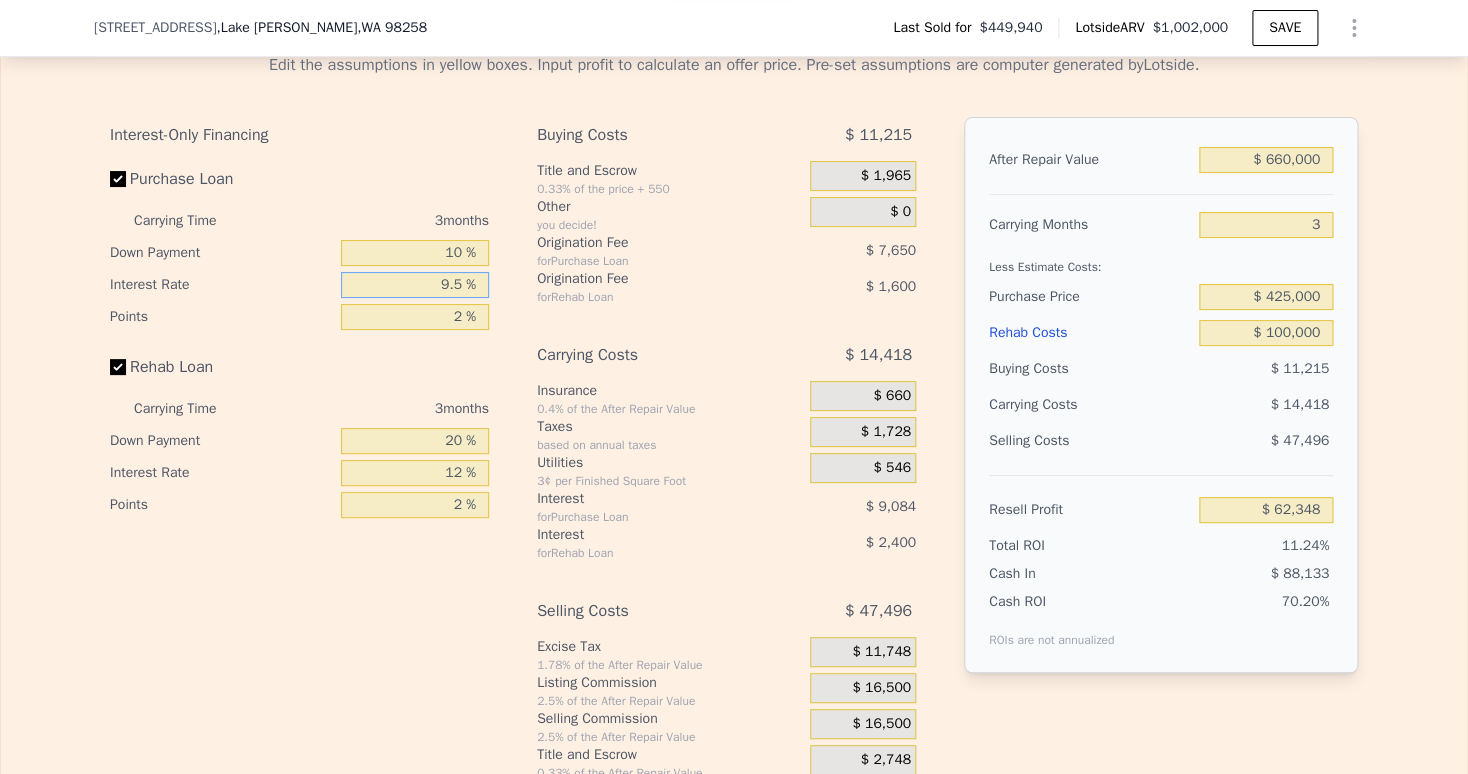 type on "$ 61,871" 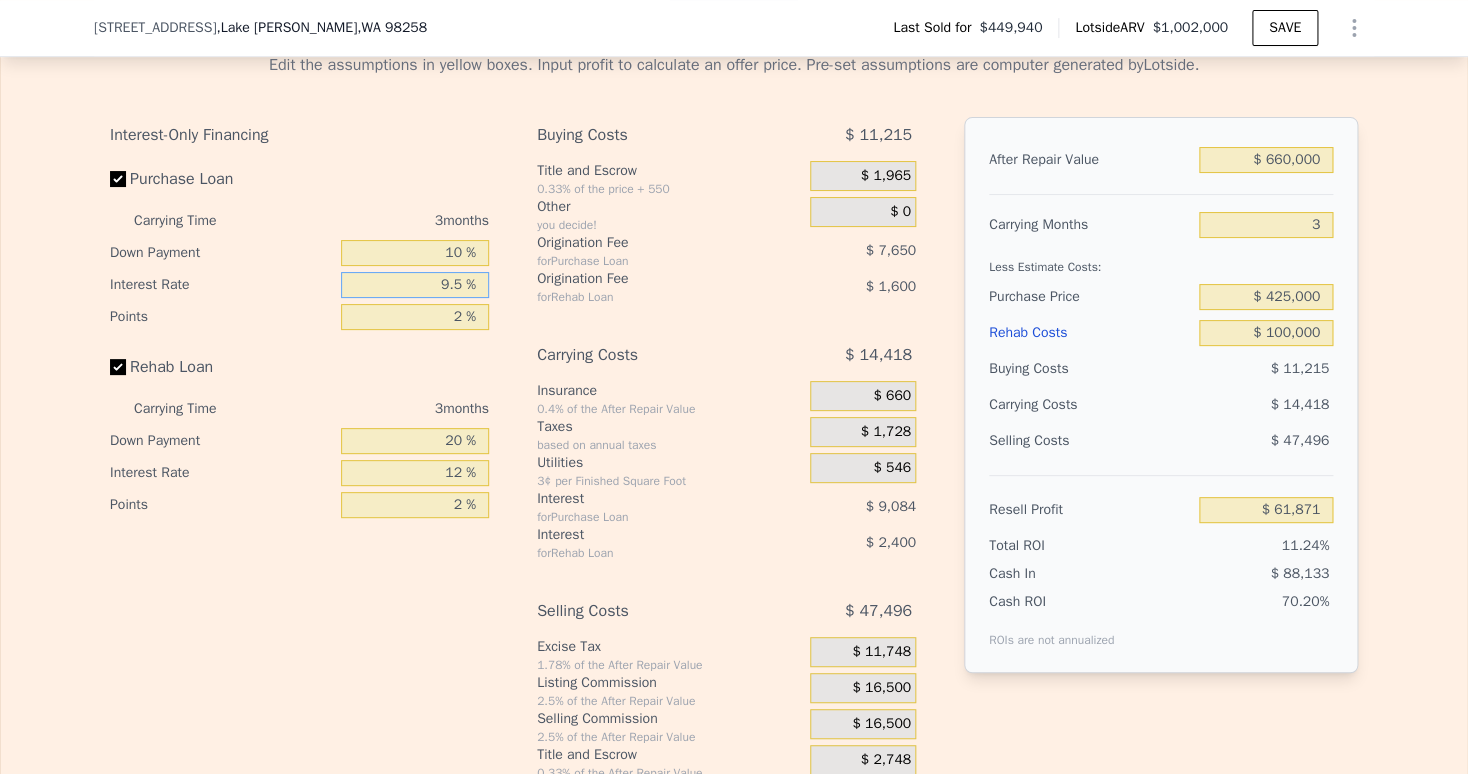 type on "9.5 %" 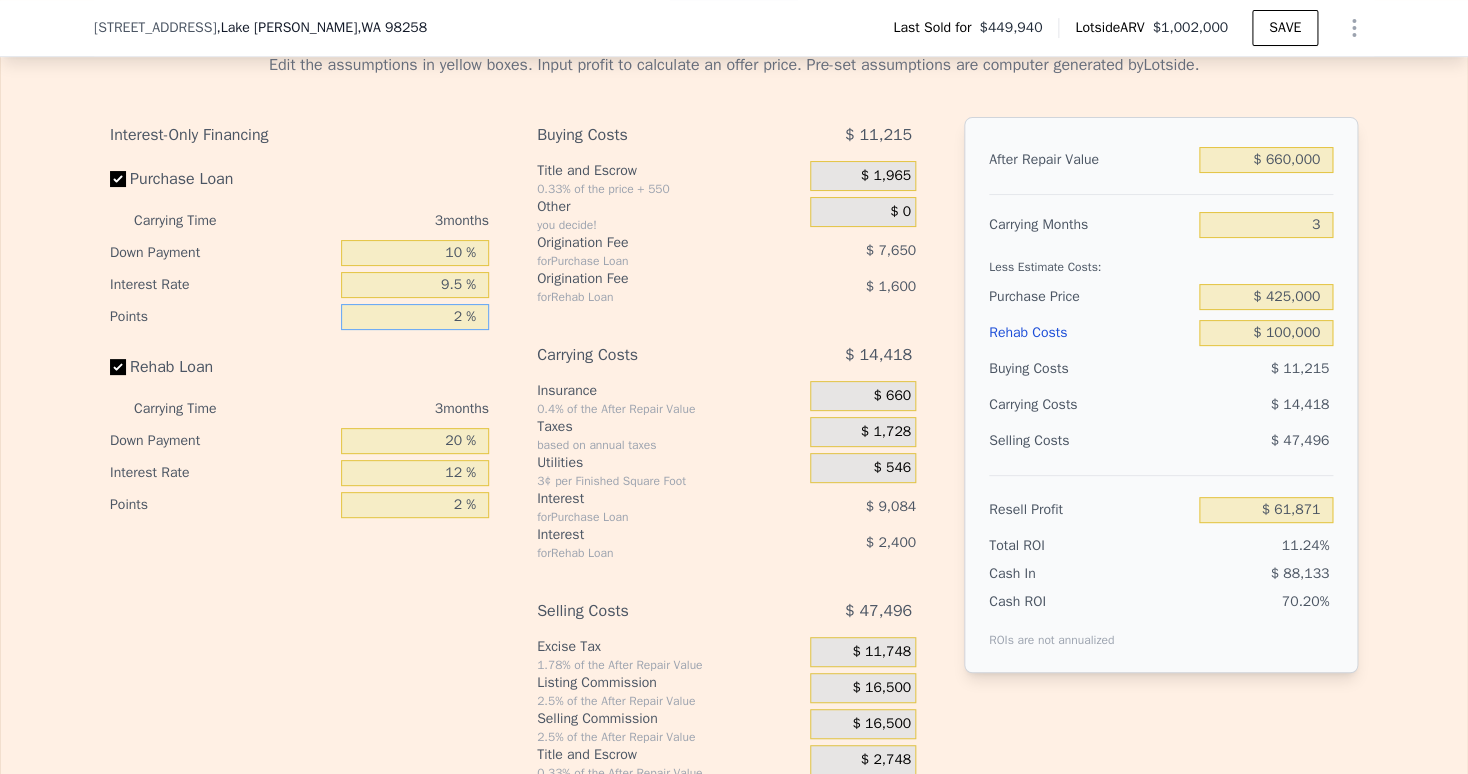 click on "2 %" at bounding box center (415, 317) 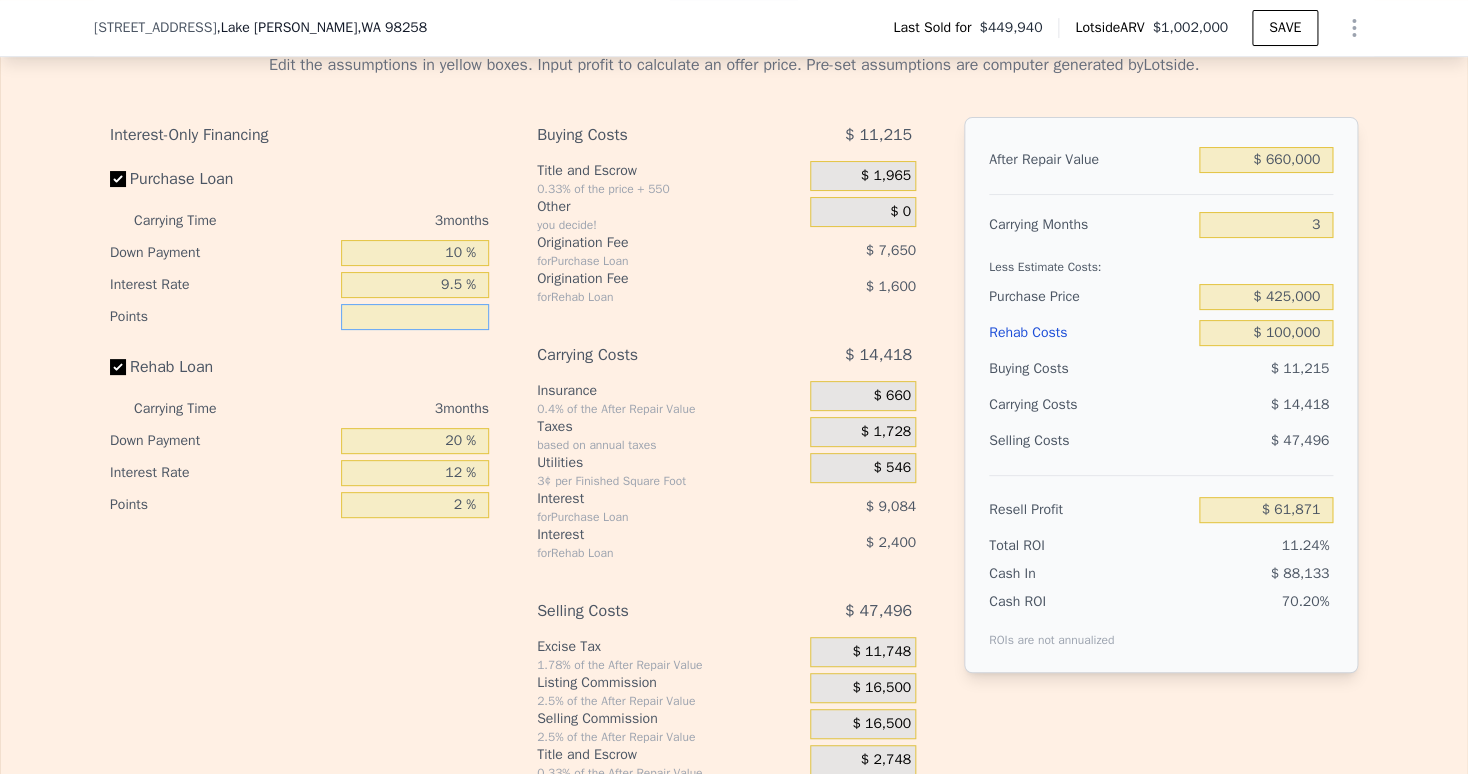 type on "1 %" 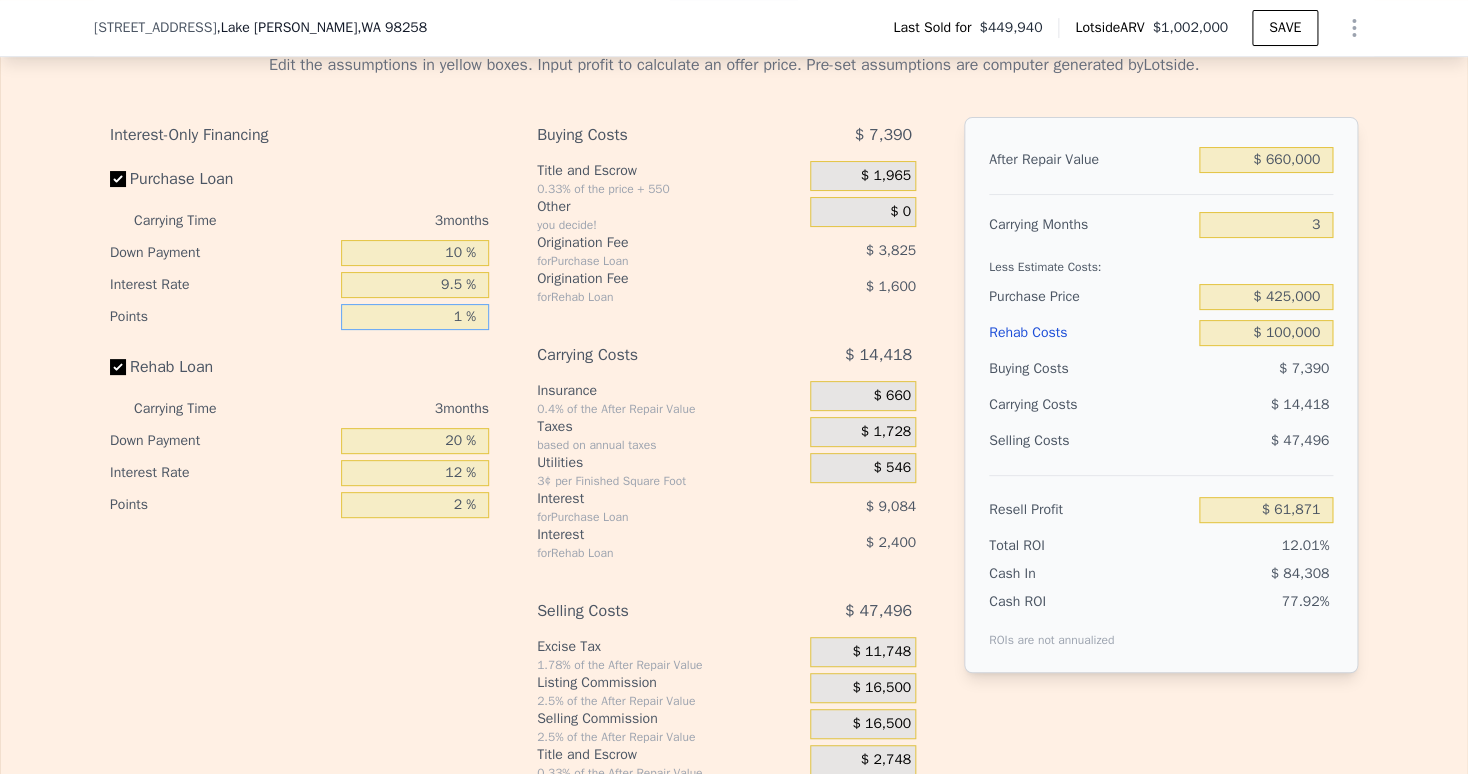 type on "$ 65,696" 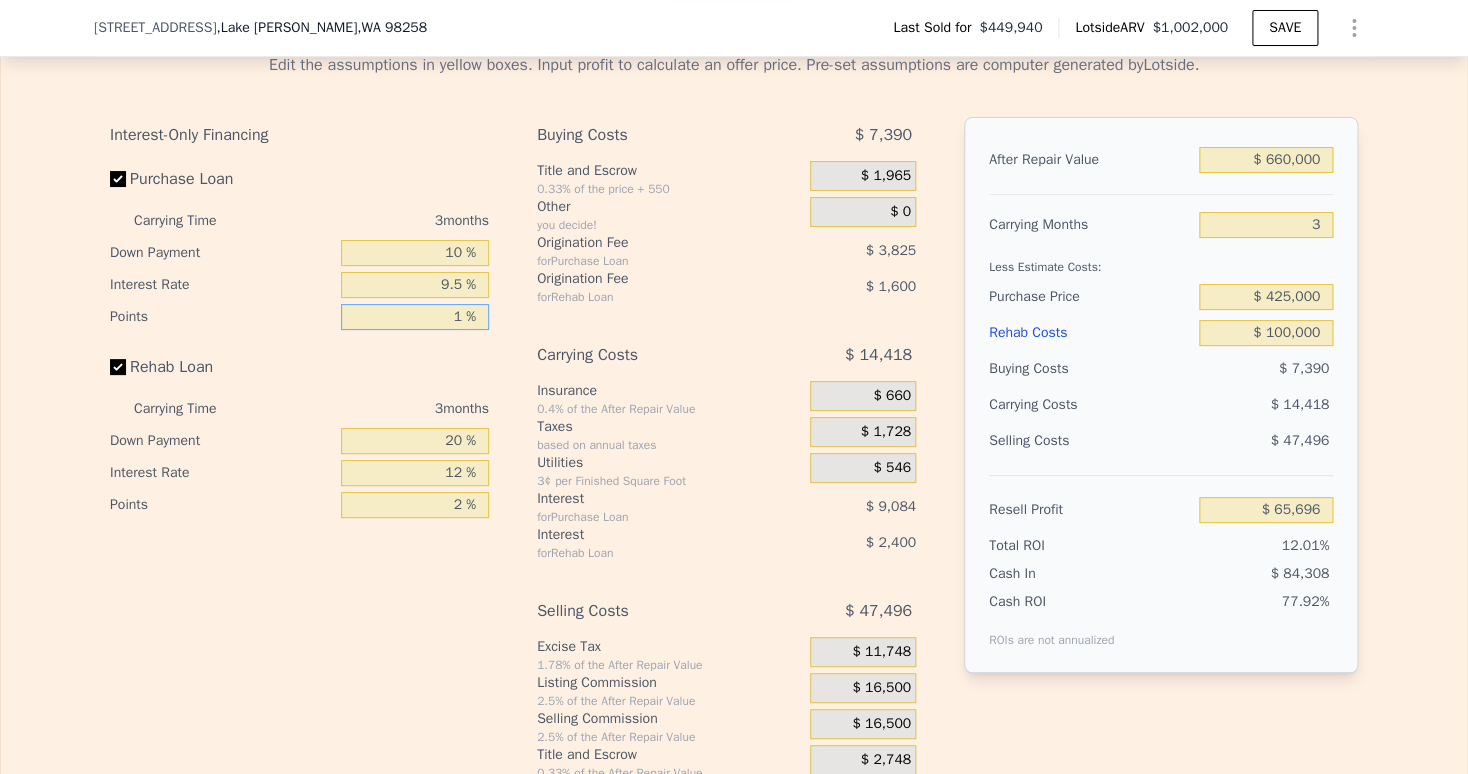 type on "15 %" 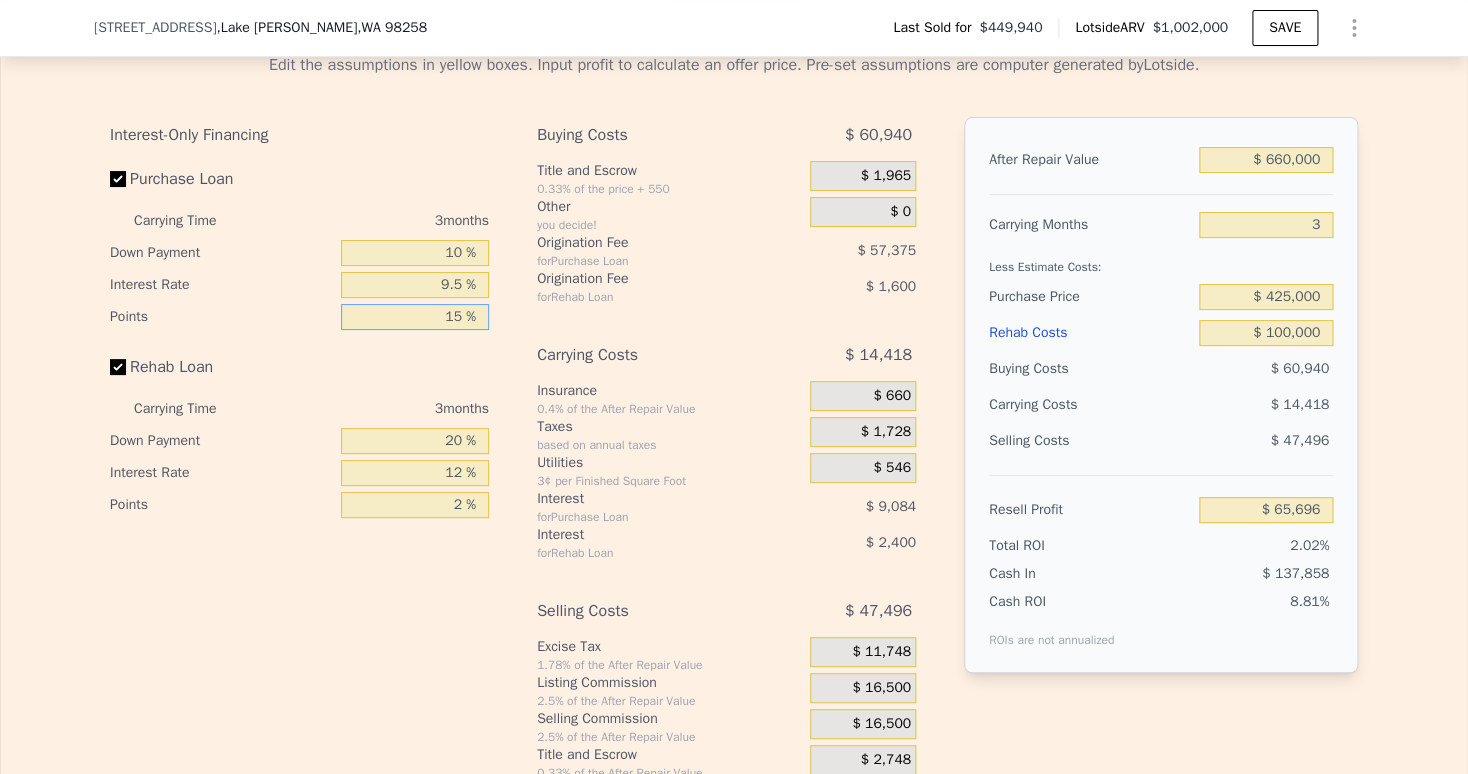 type on "$ 12,146" 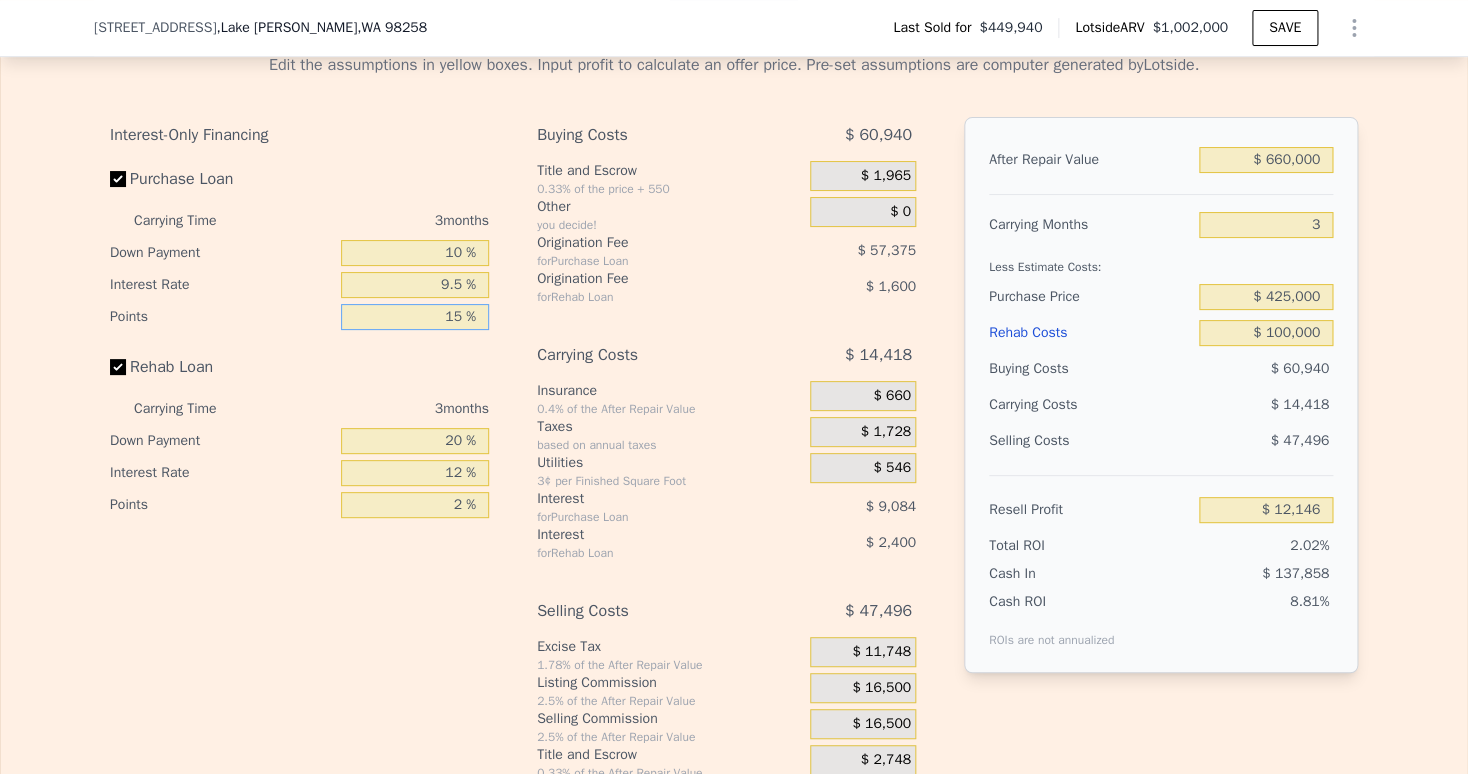 type on "1 %" 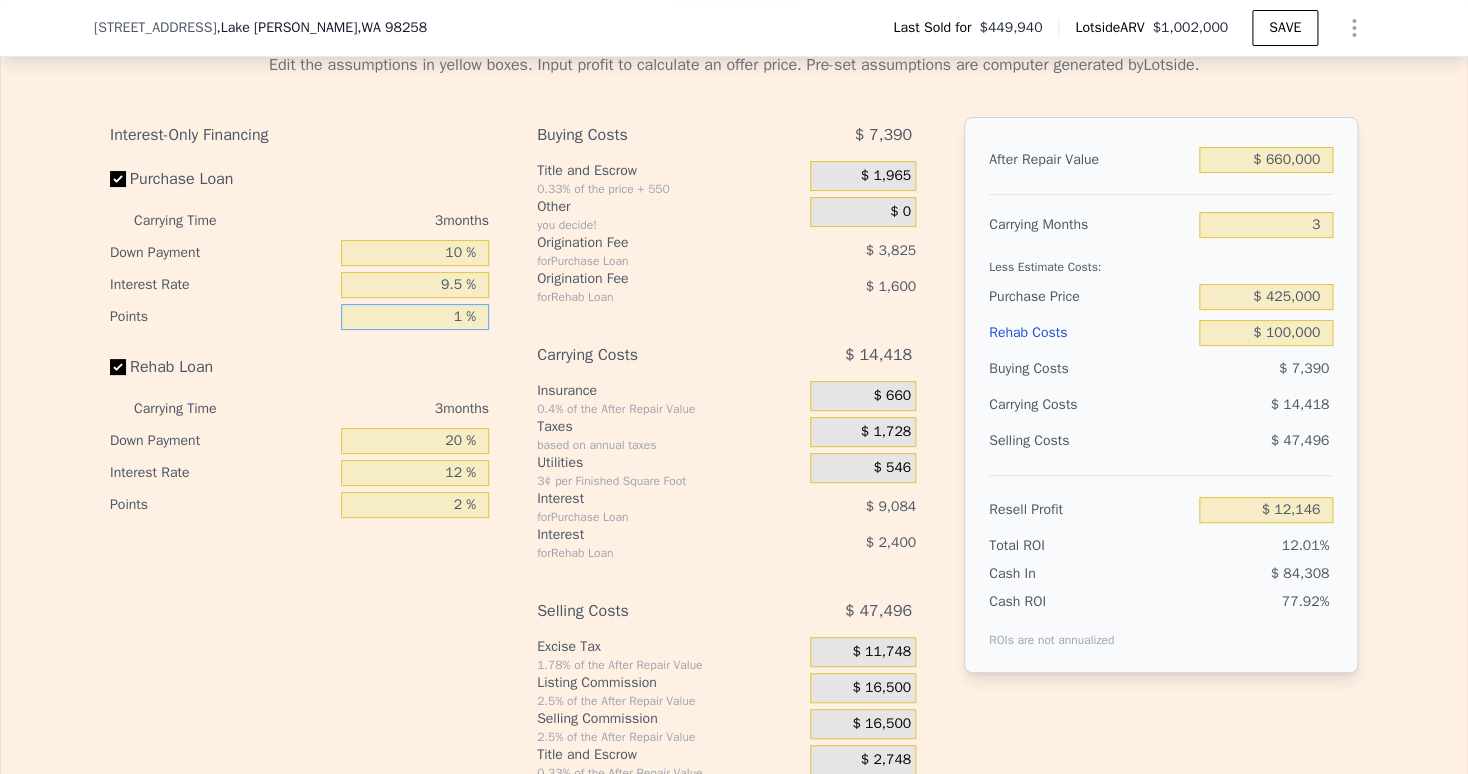 type on "$ 65,696" 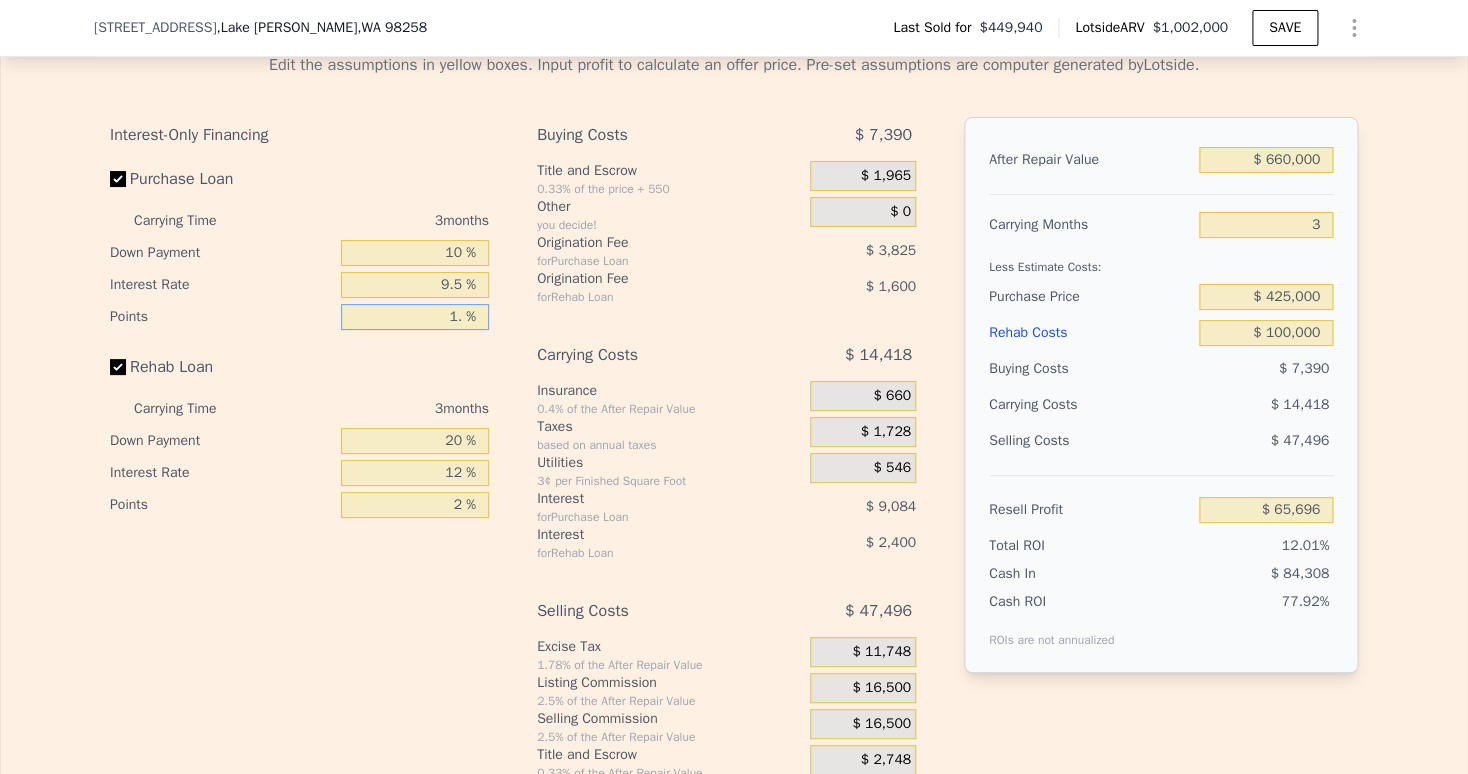 type on "1.5 %" 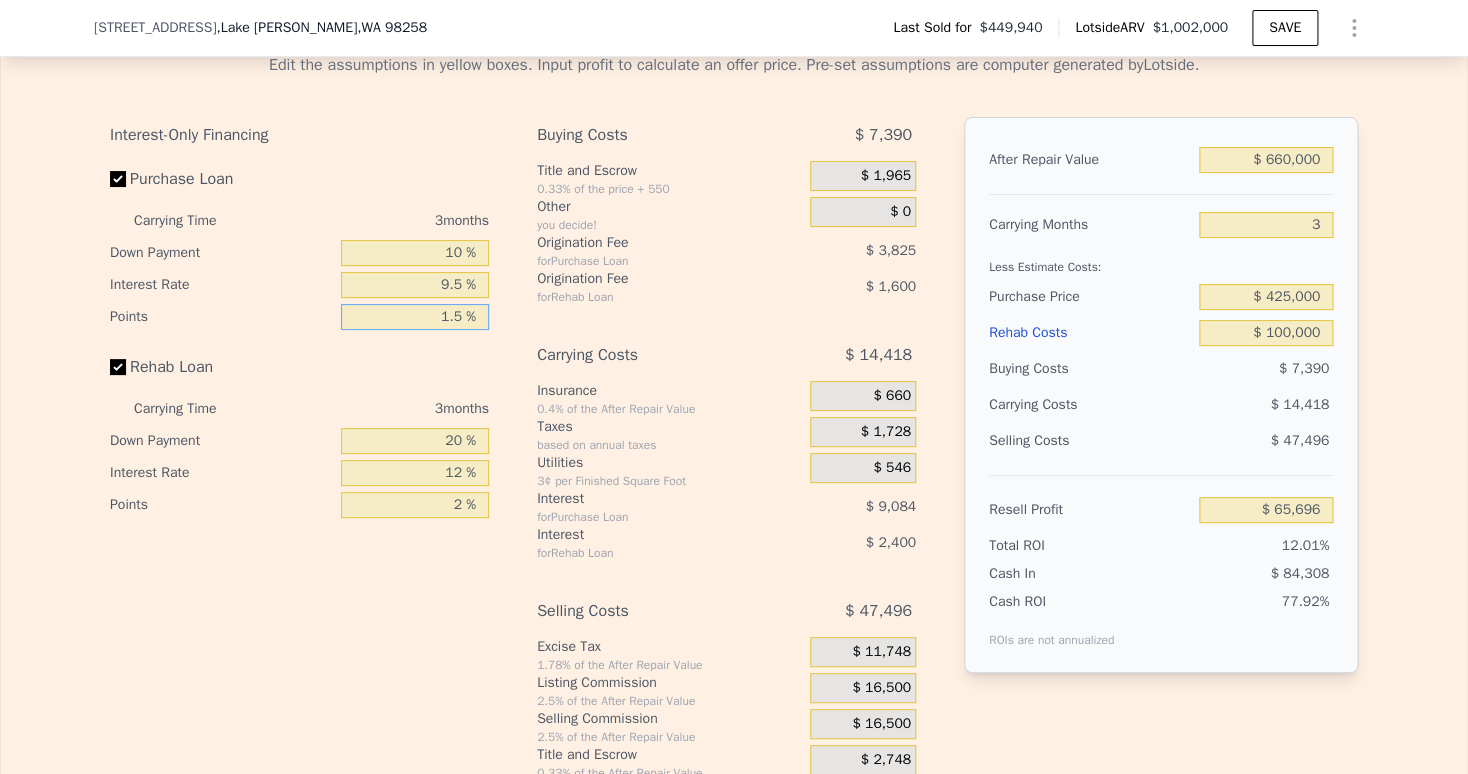 type on "$ 63,783" 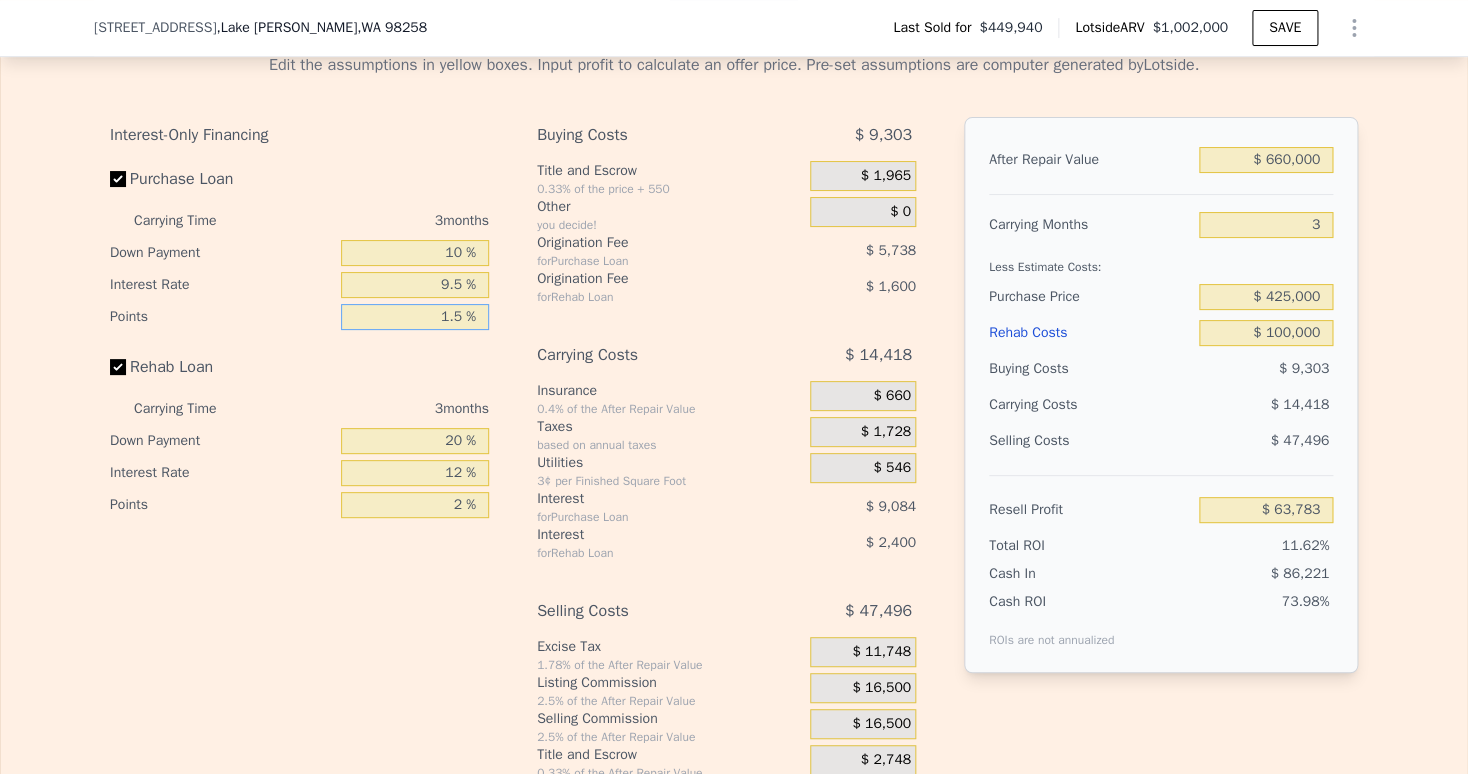 type on "1.5 %" 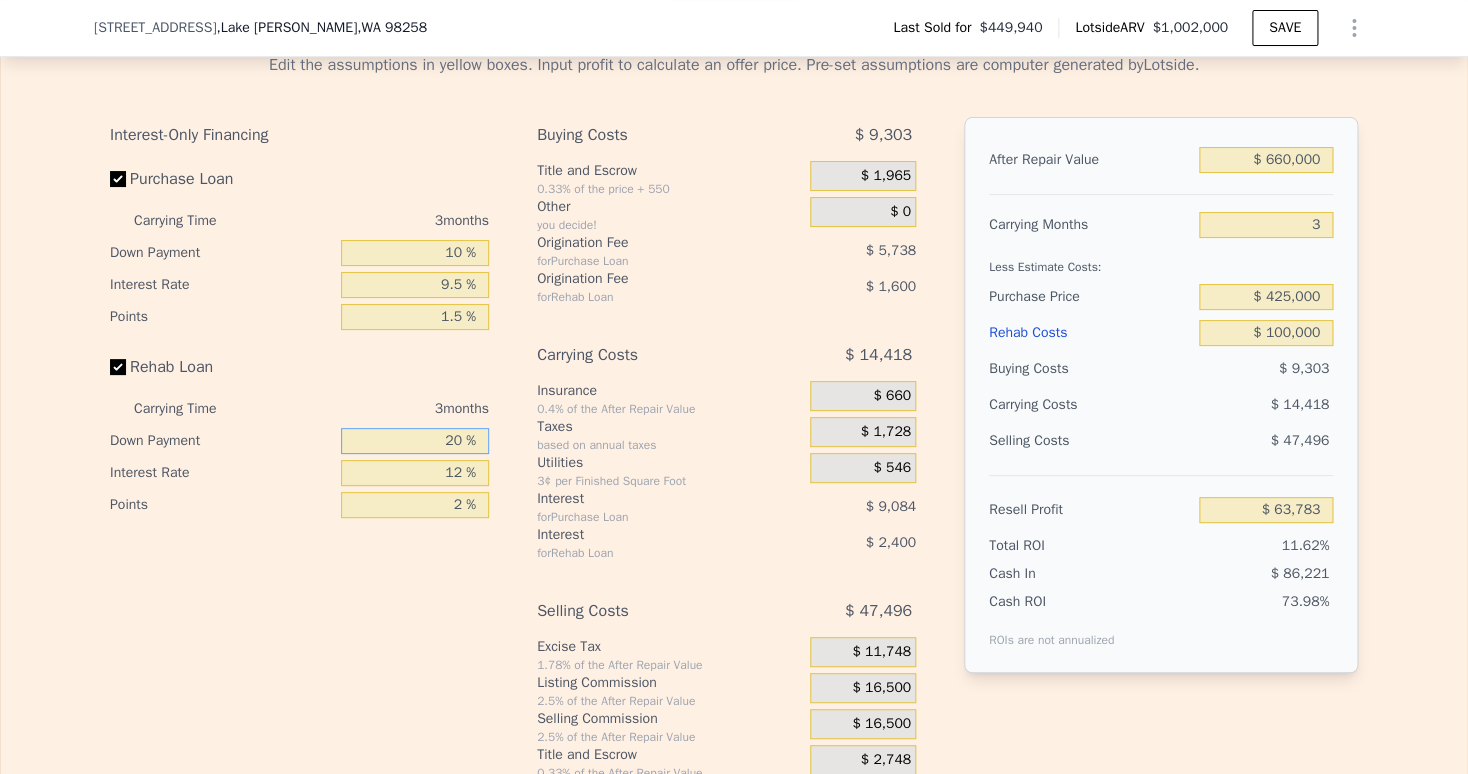 click on "20 %" at bounding box center (415, 441) 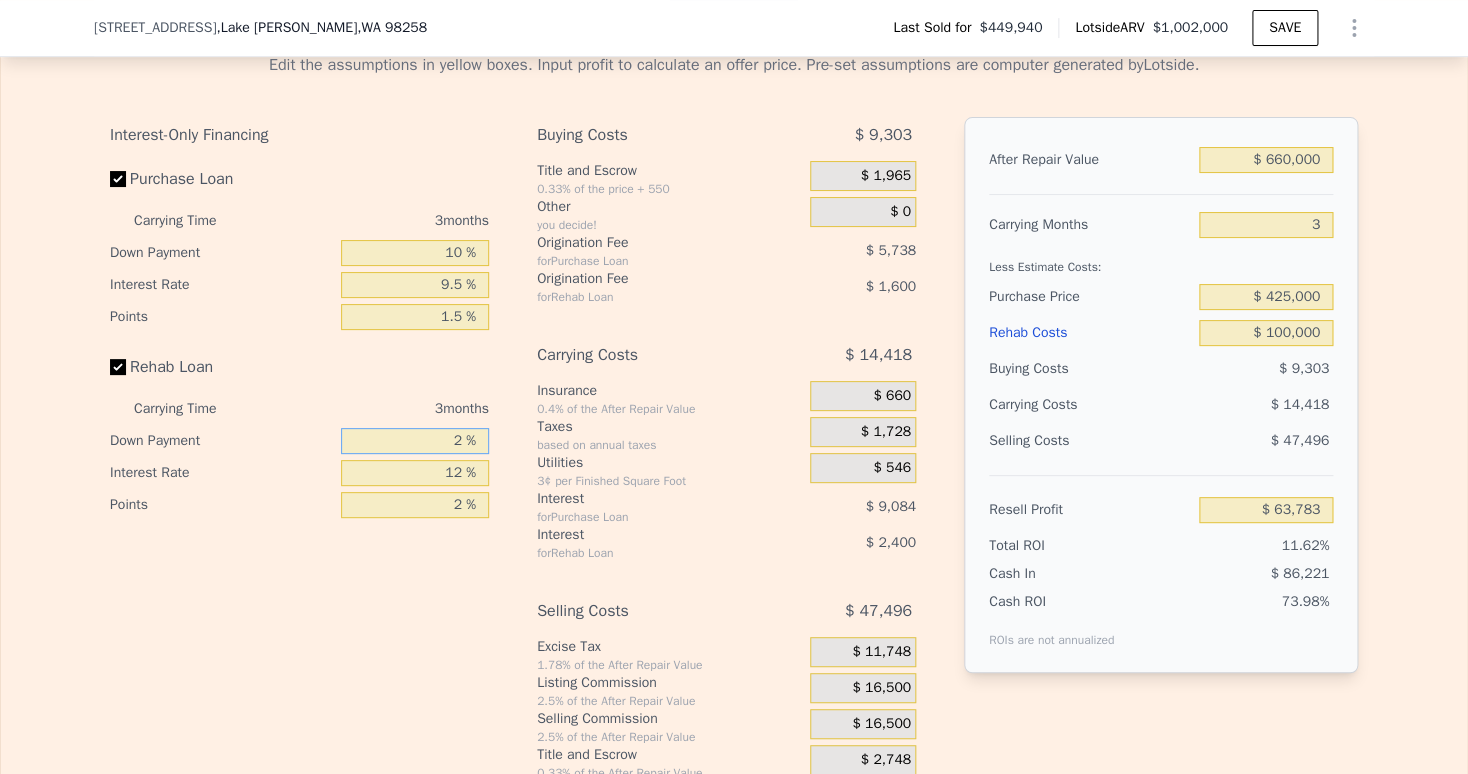 type 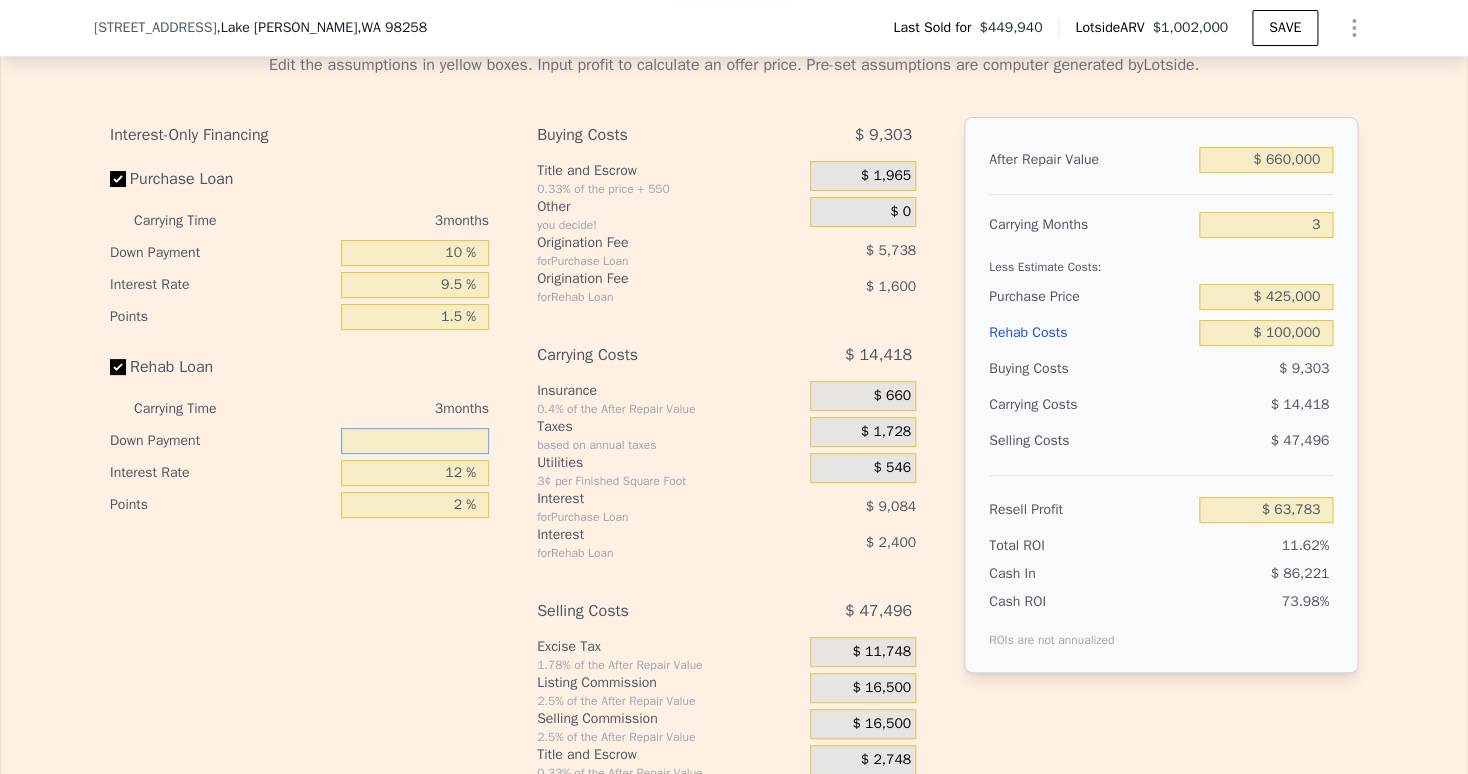type on "$ 62,883" 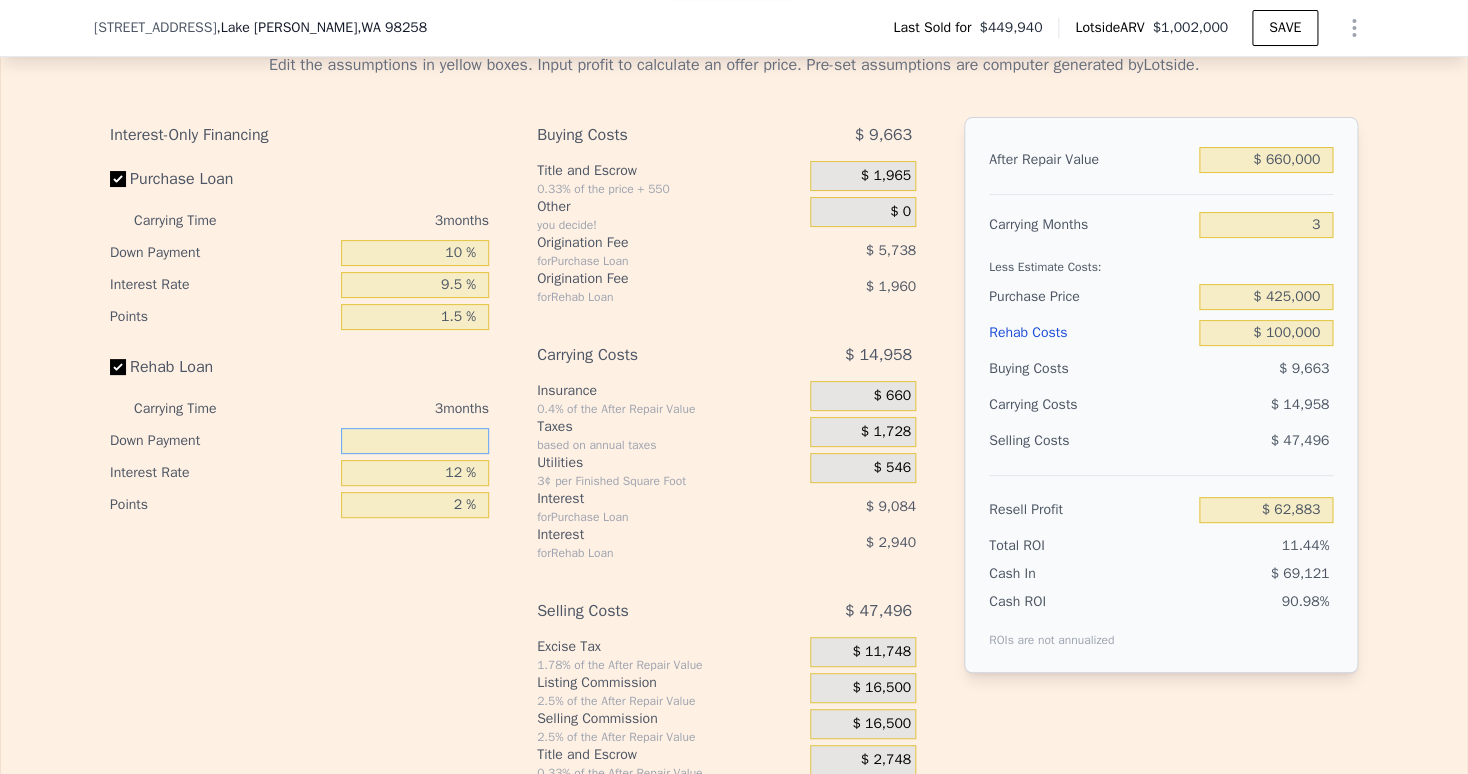 type on "1 %" 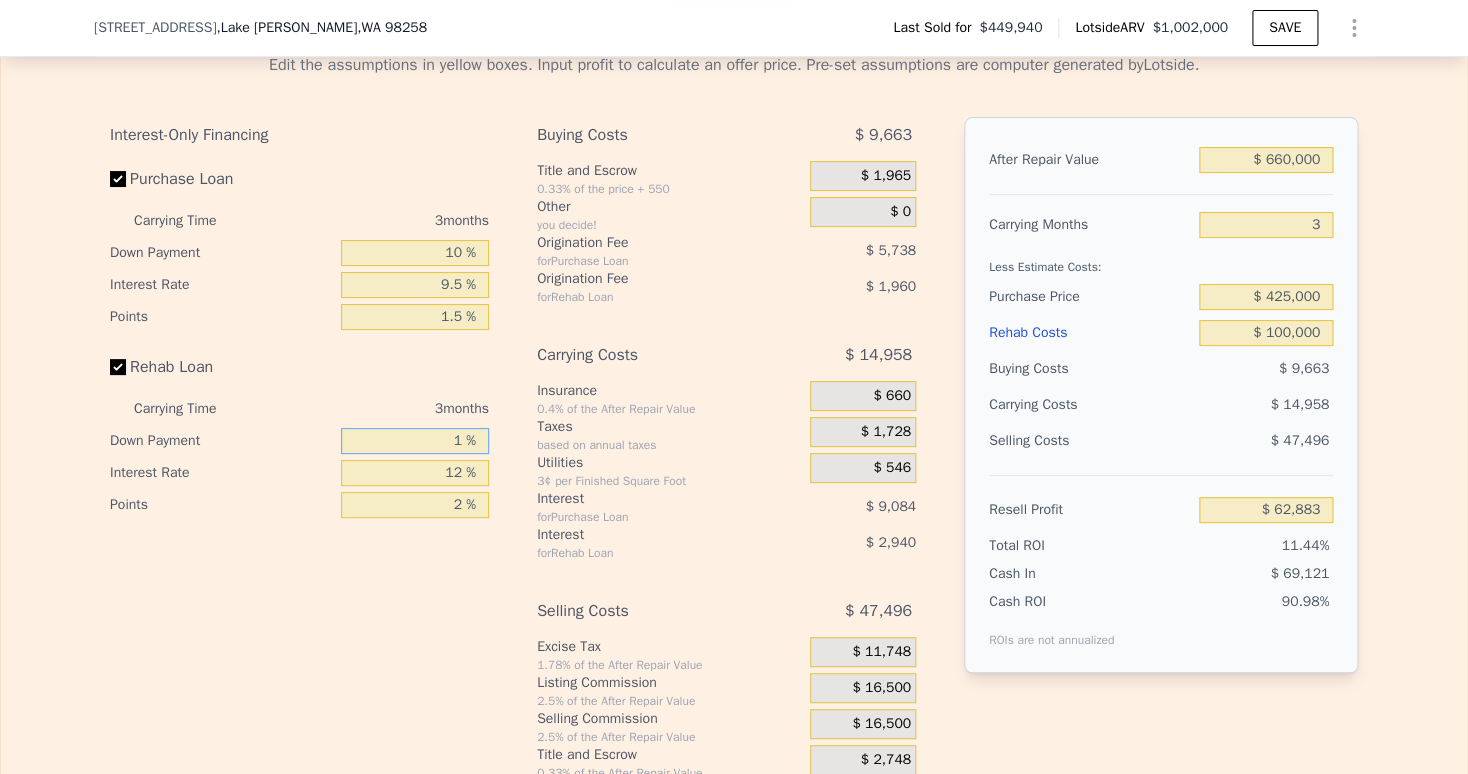 type on "$ 62,833" 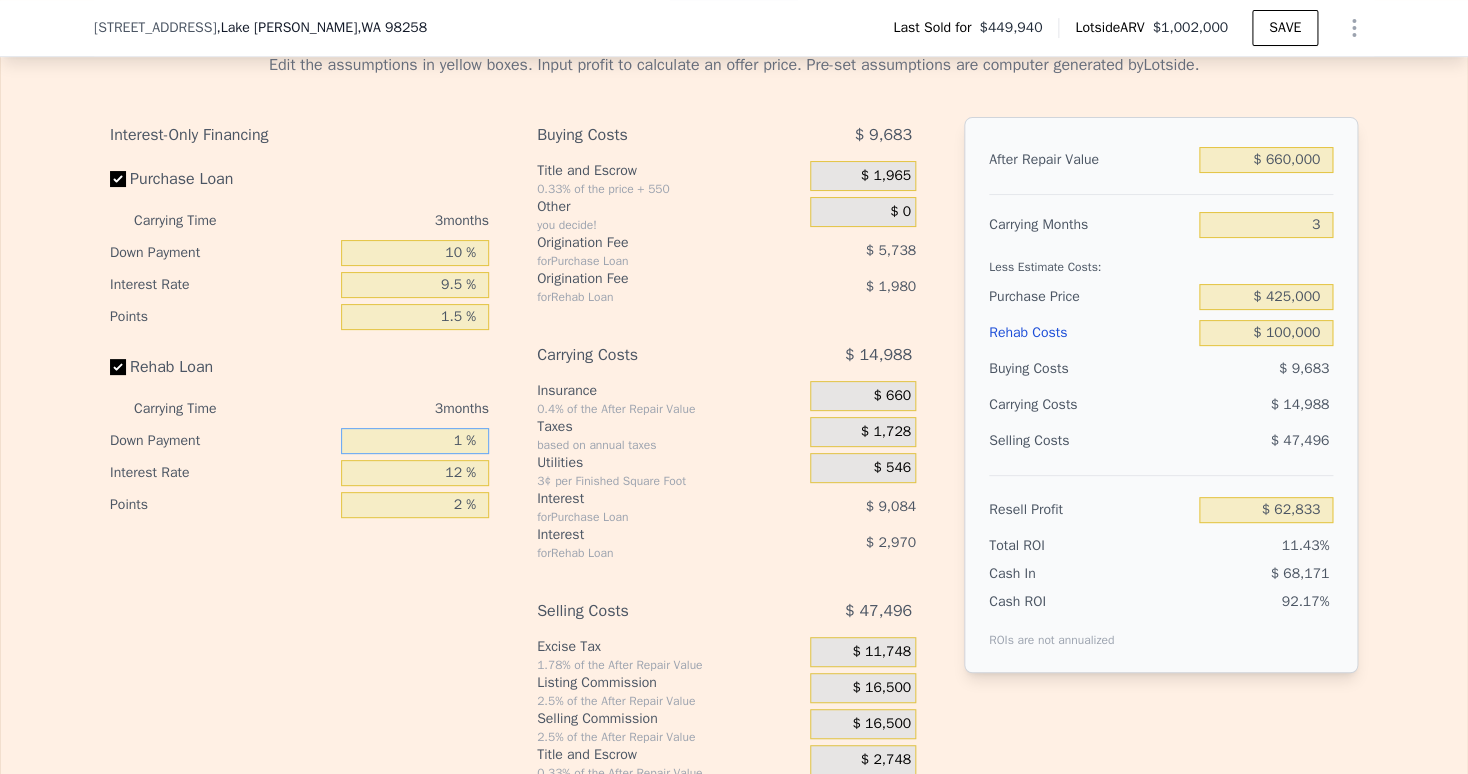 type on "10 %" 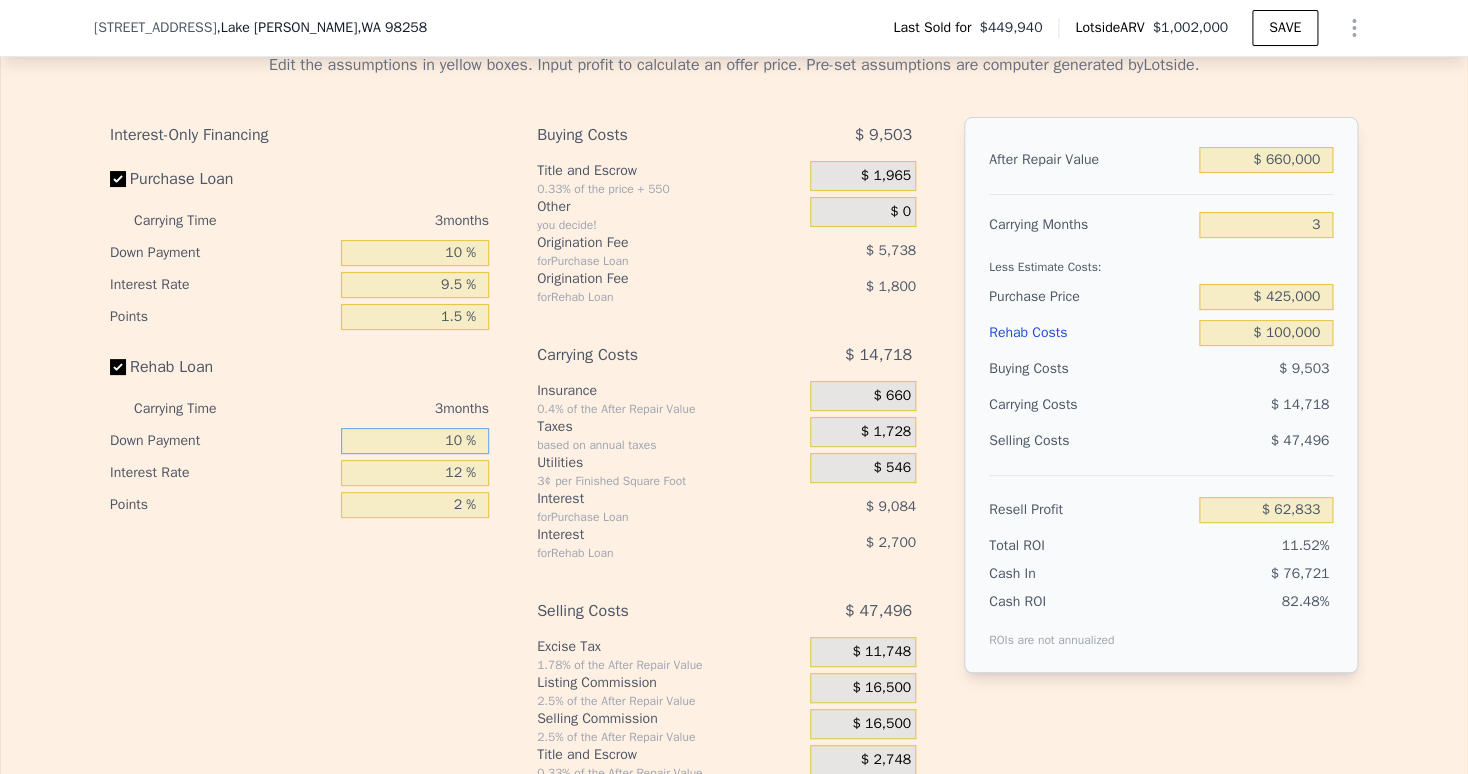 type on "$ 63,283" 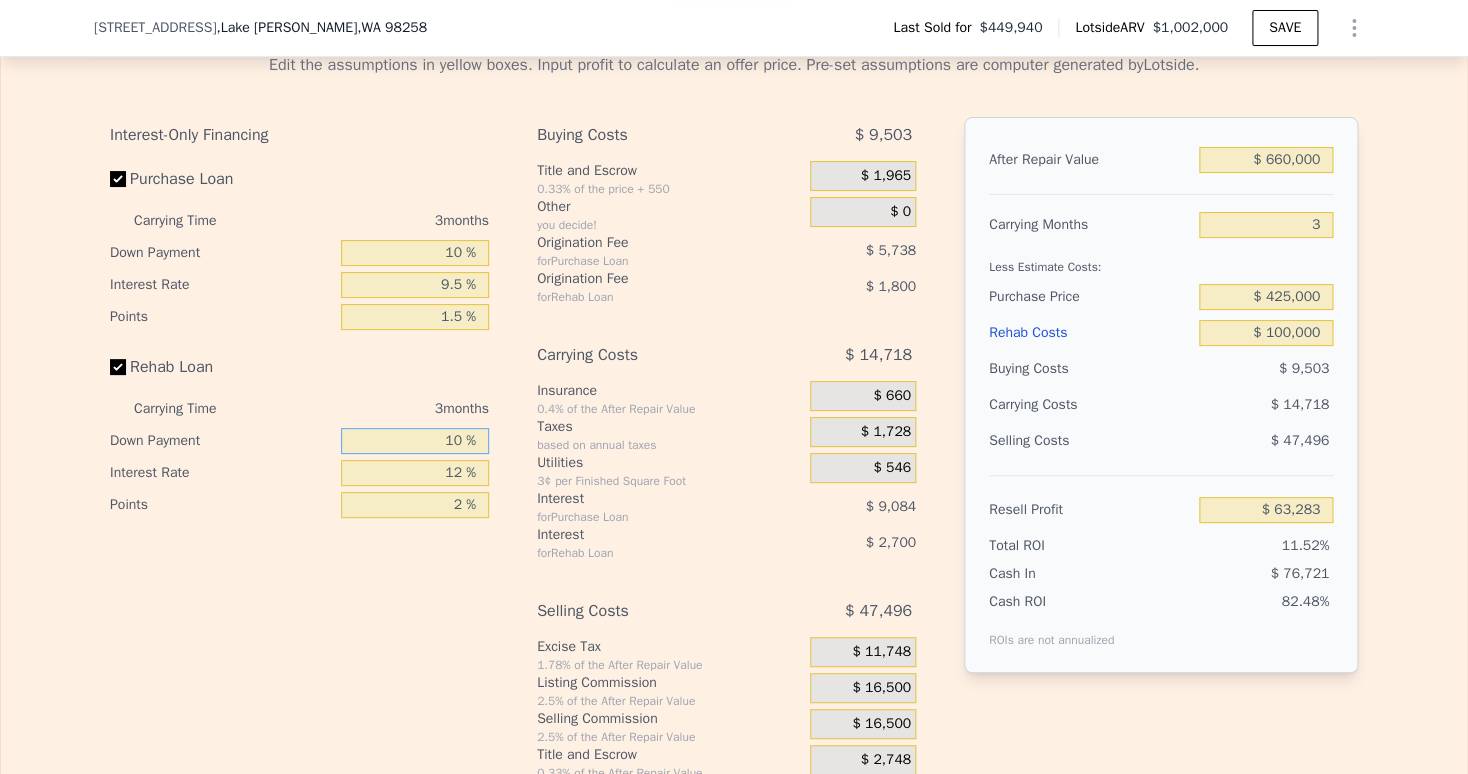 type on "10 %" 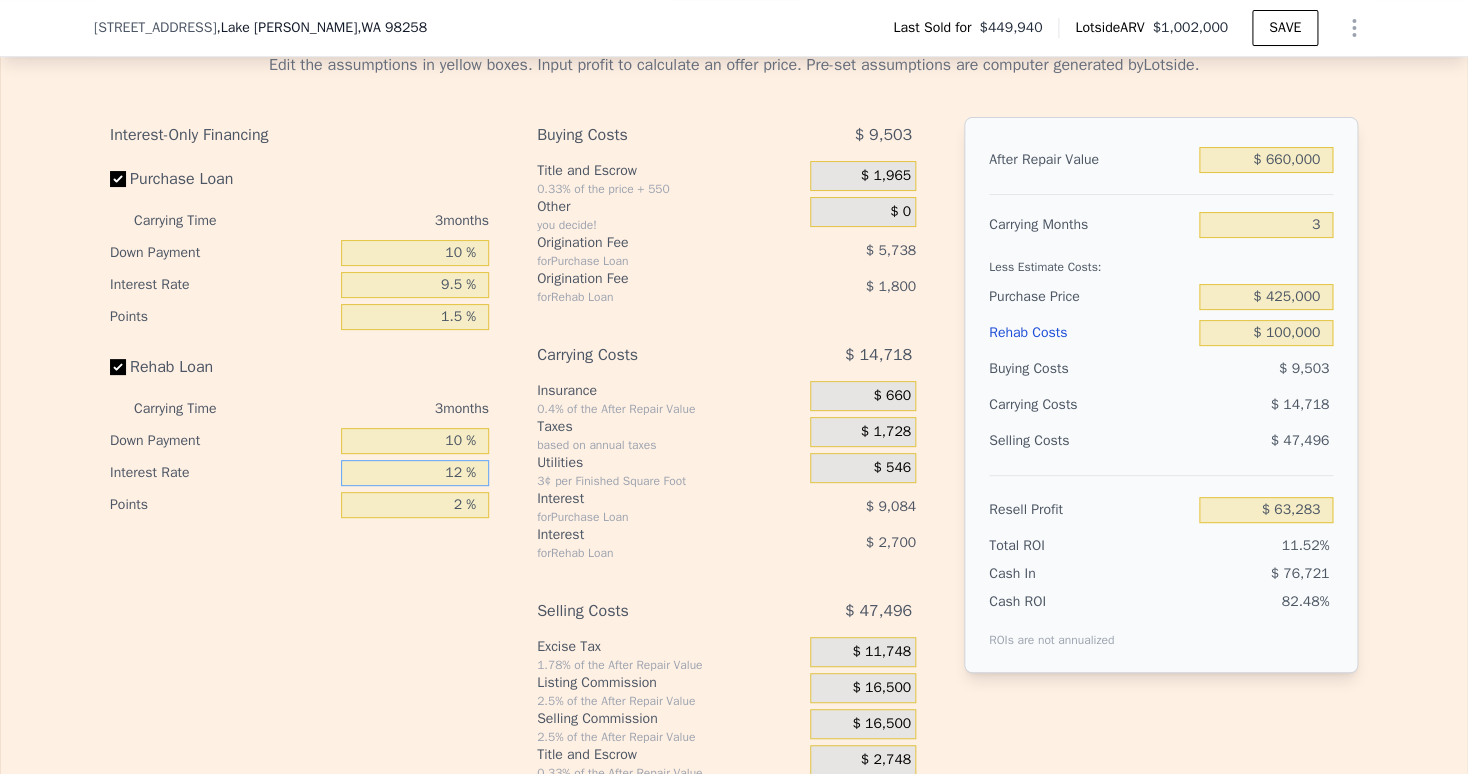 click on "12 %" at bounding box center [415, 473] 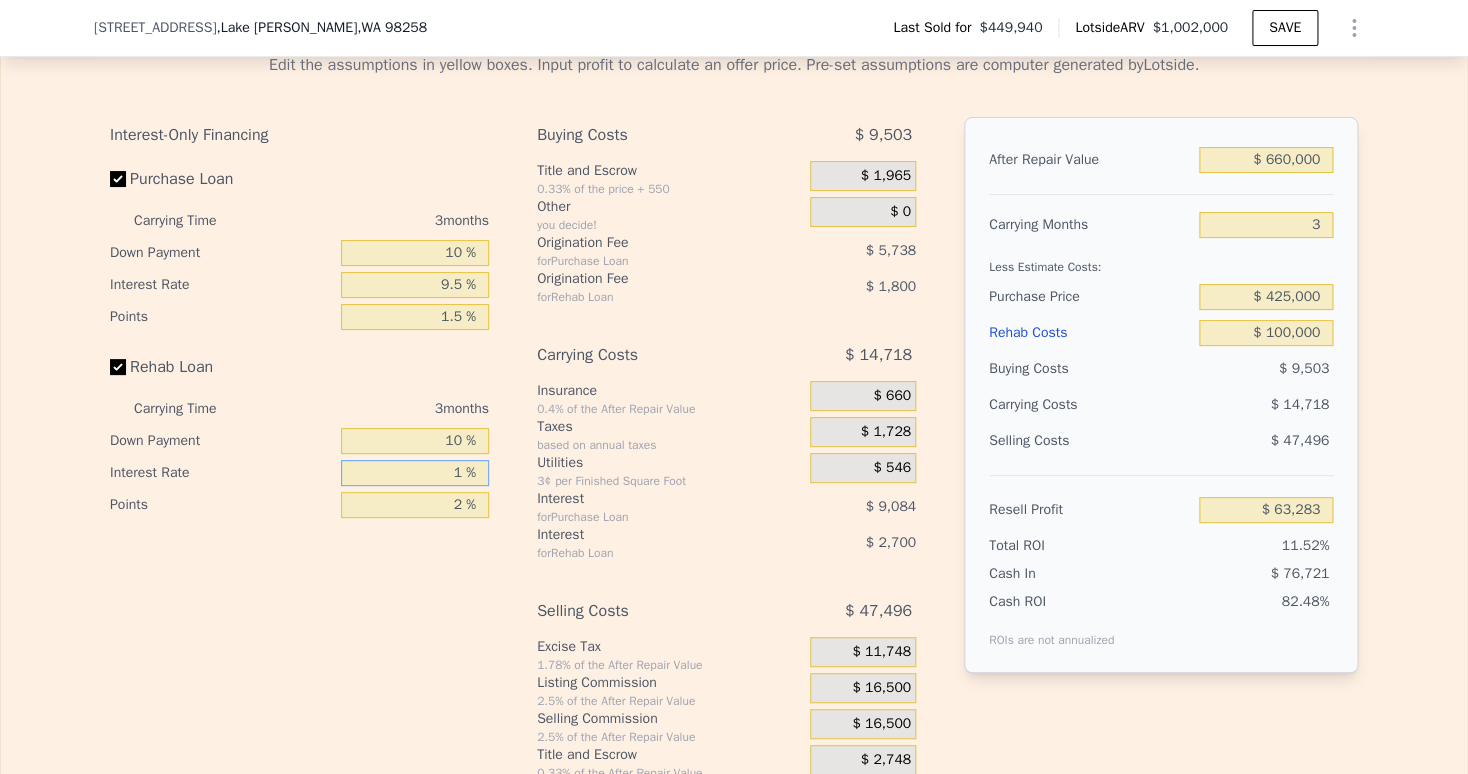 type 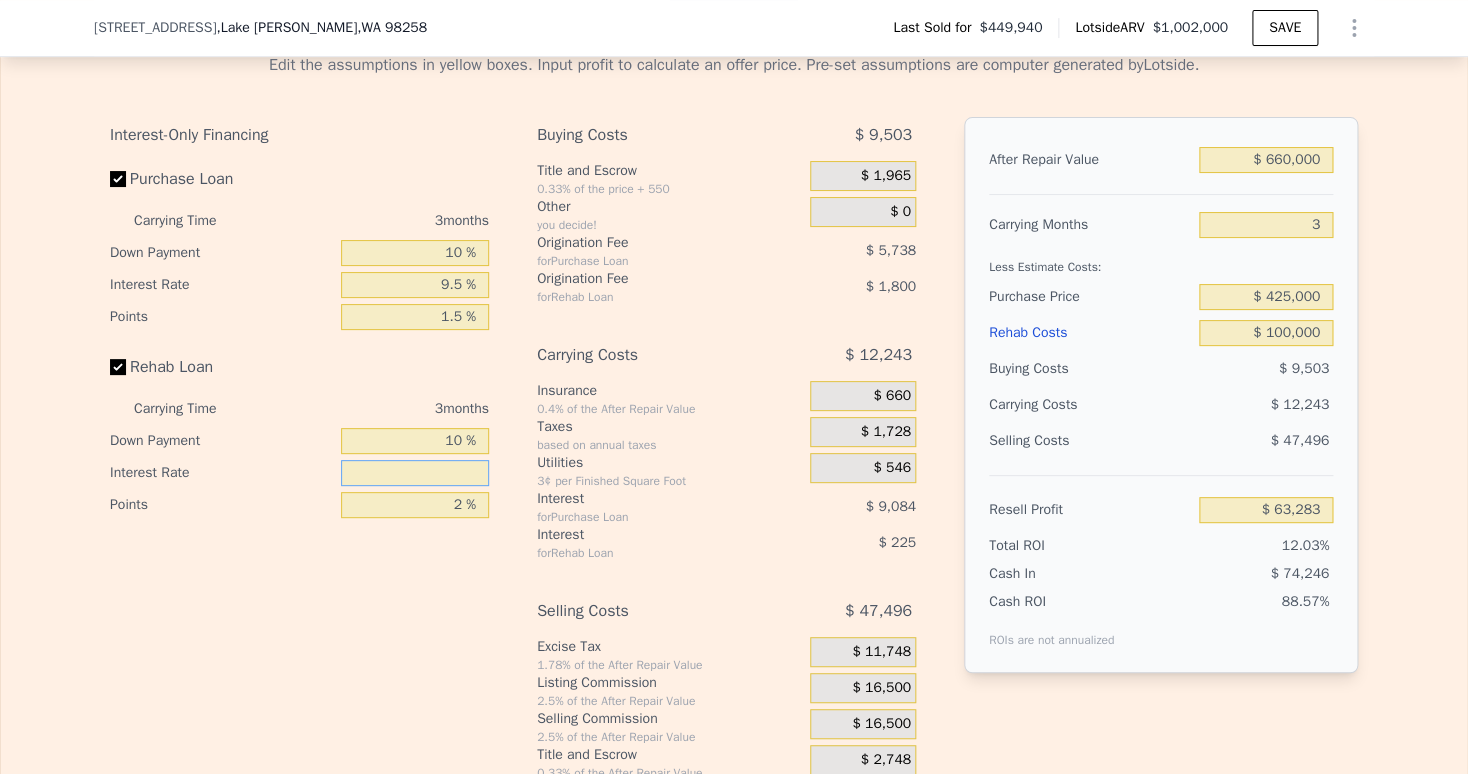 type on "$ 65,758" 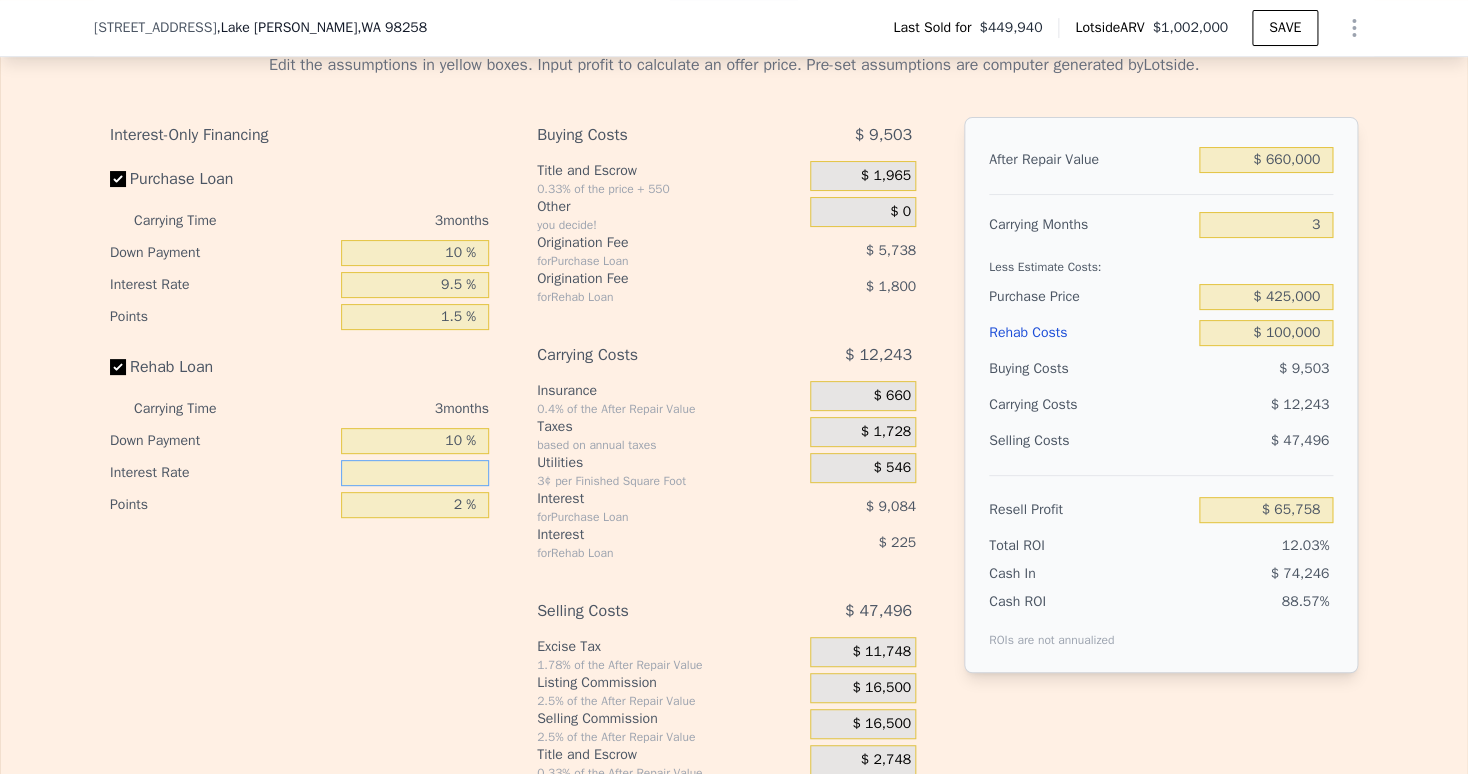 type on "9 %" 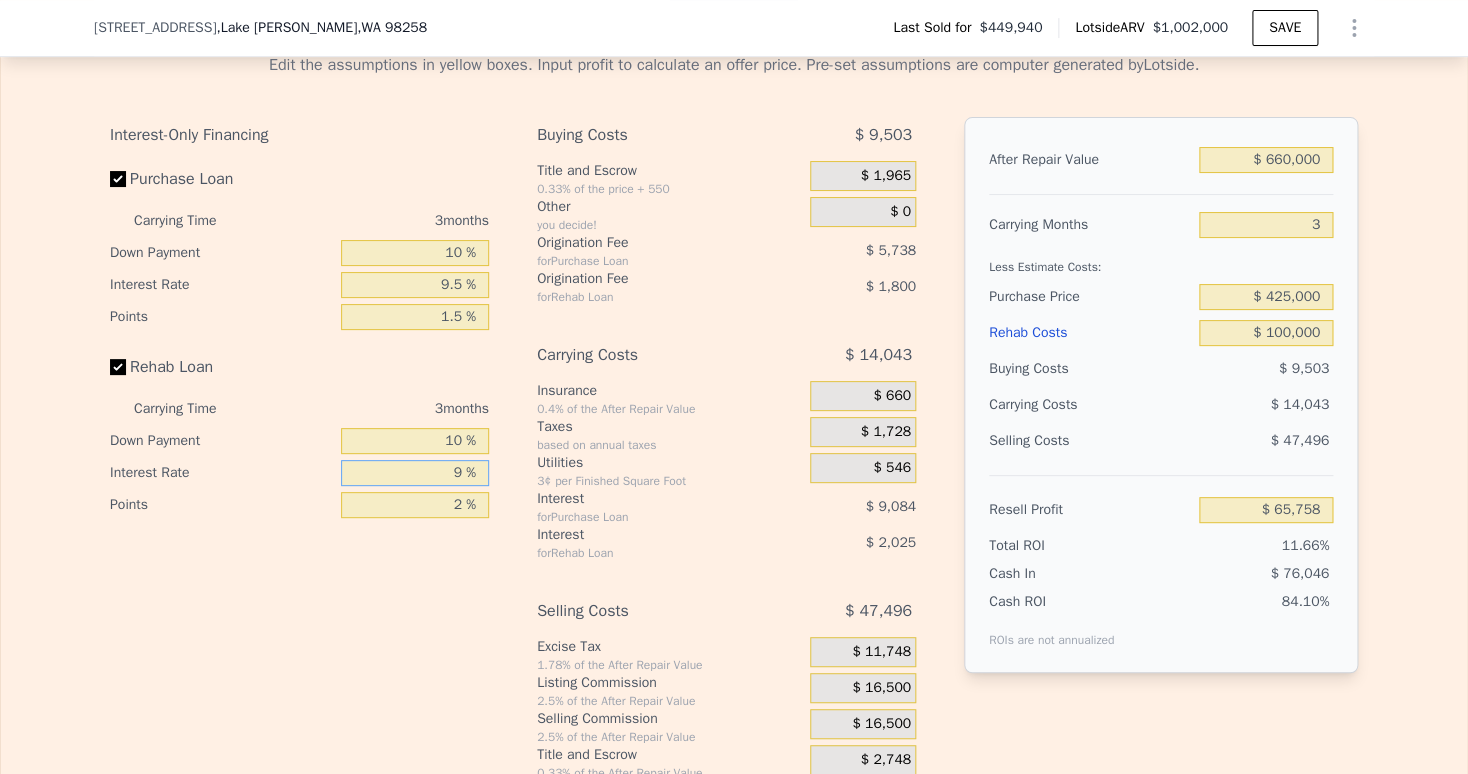 type on "$ 63,958" 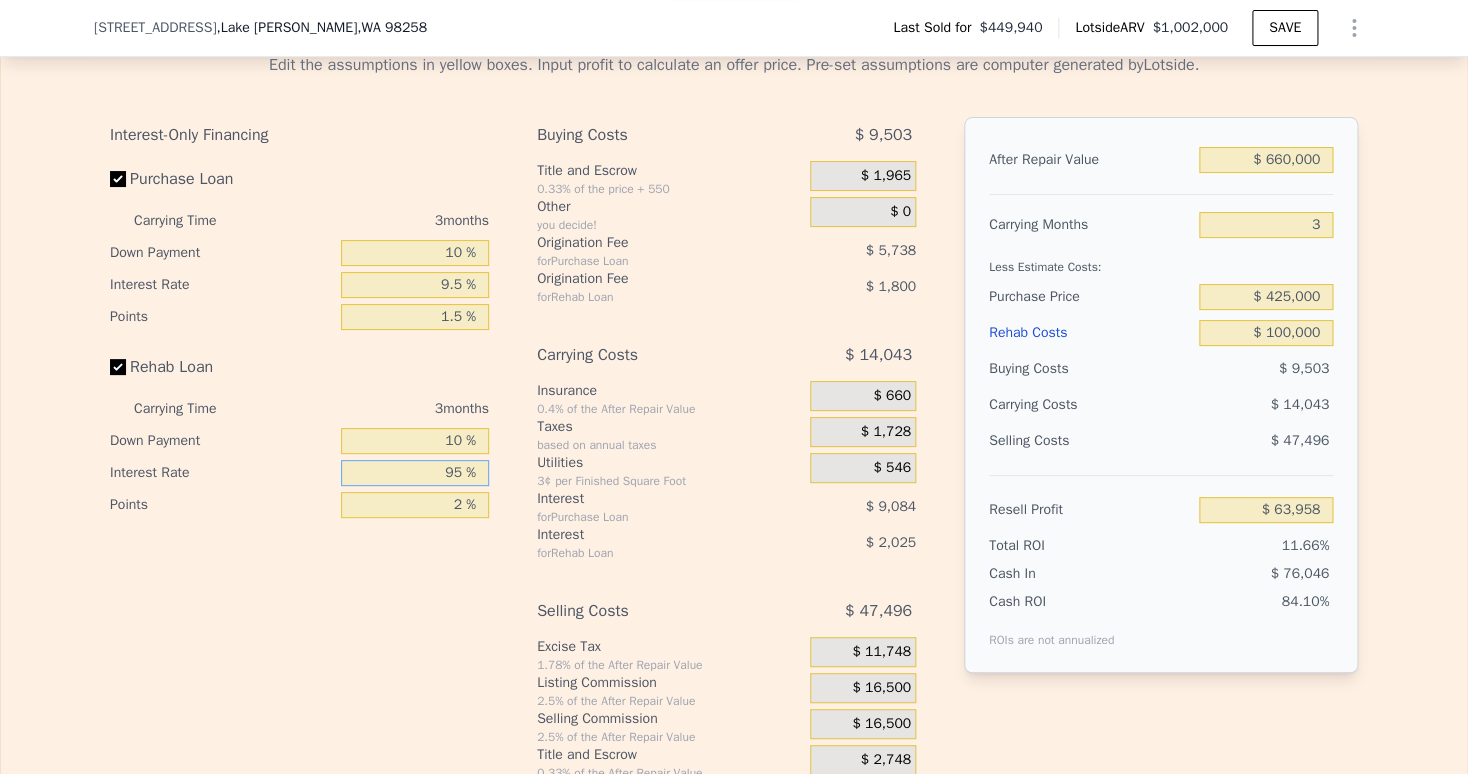 type on "95 %" 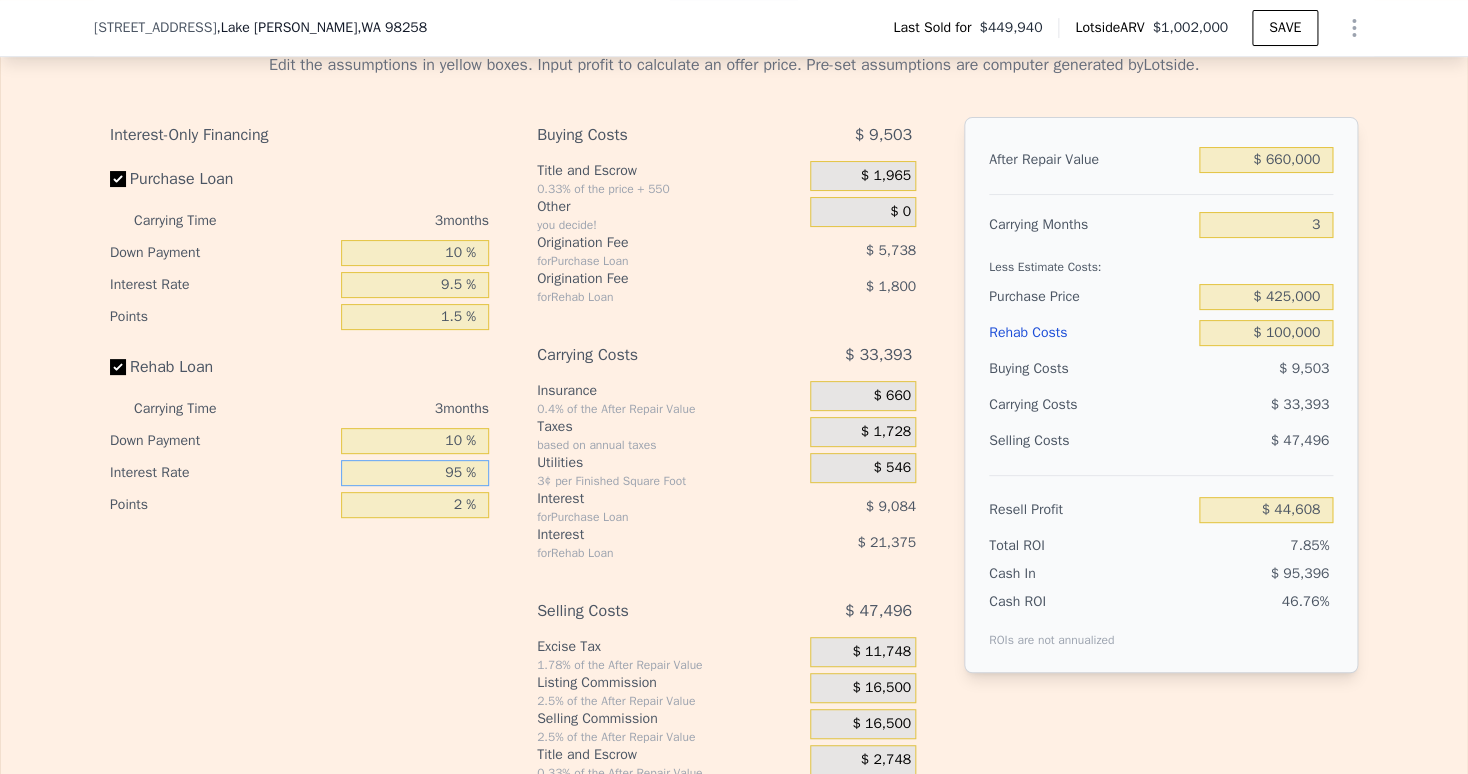 type on "9 %" 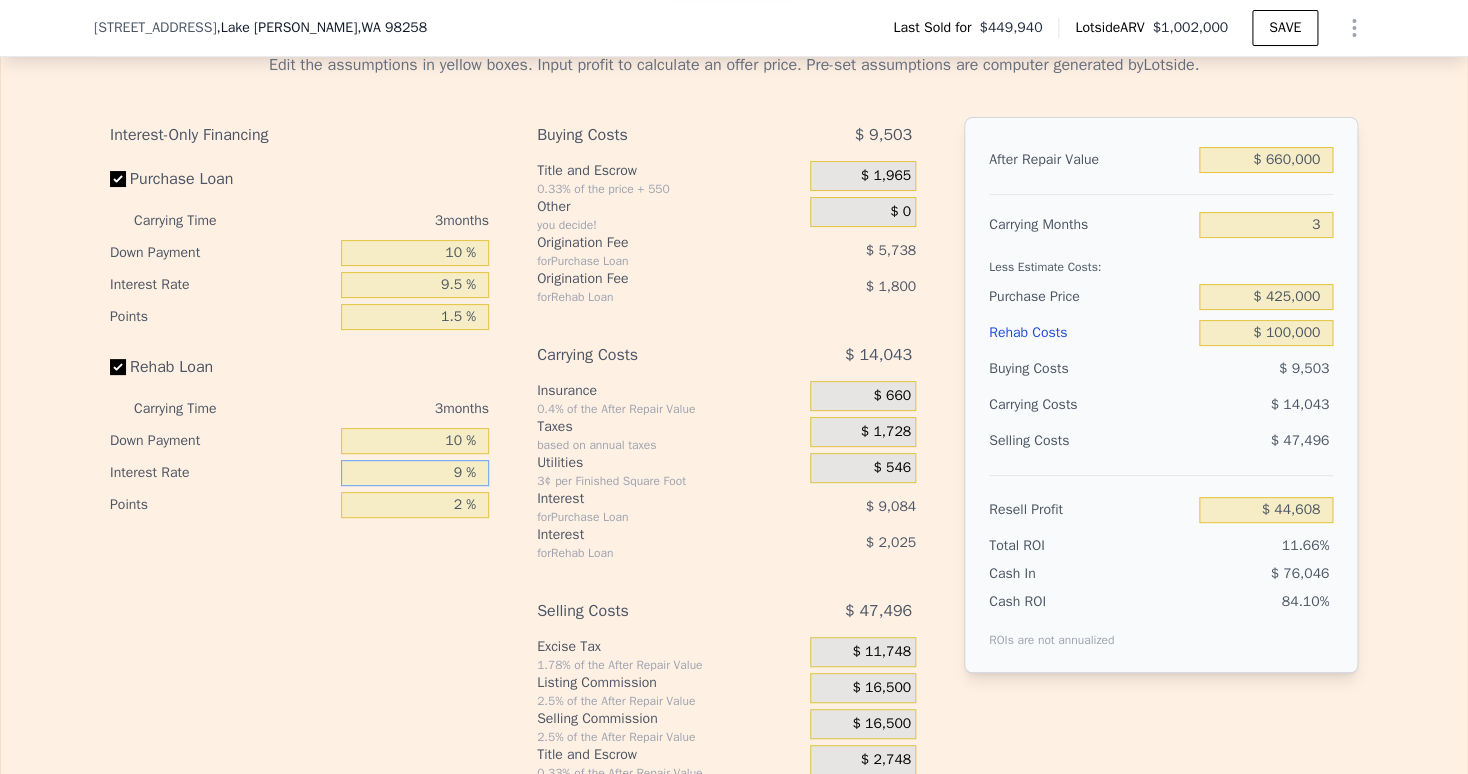 type on "$ 63,958" 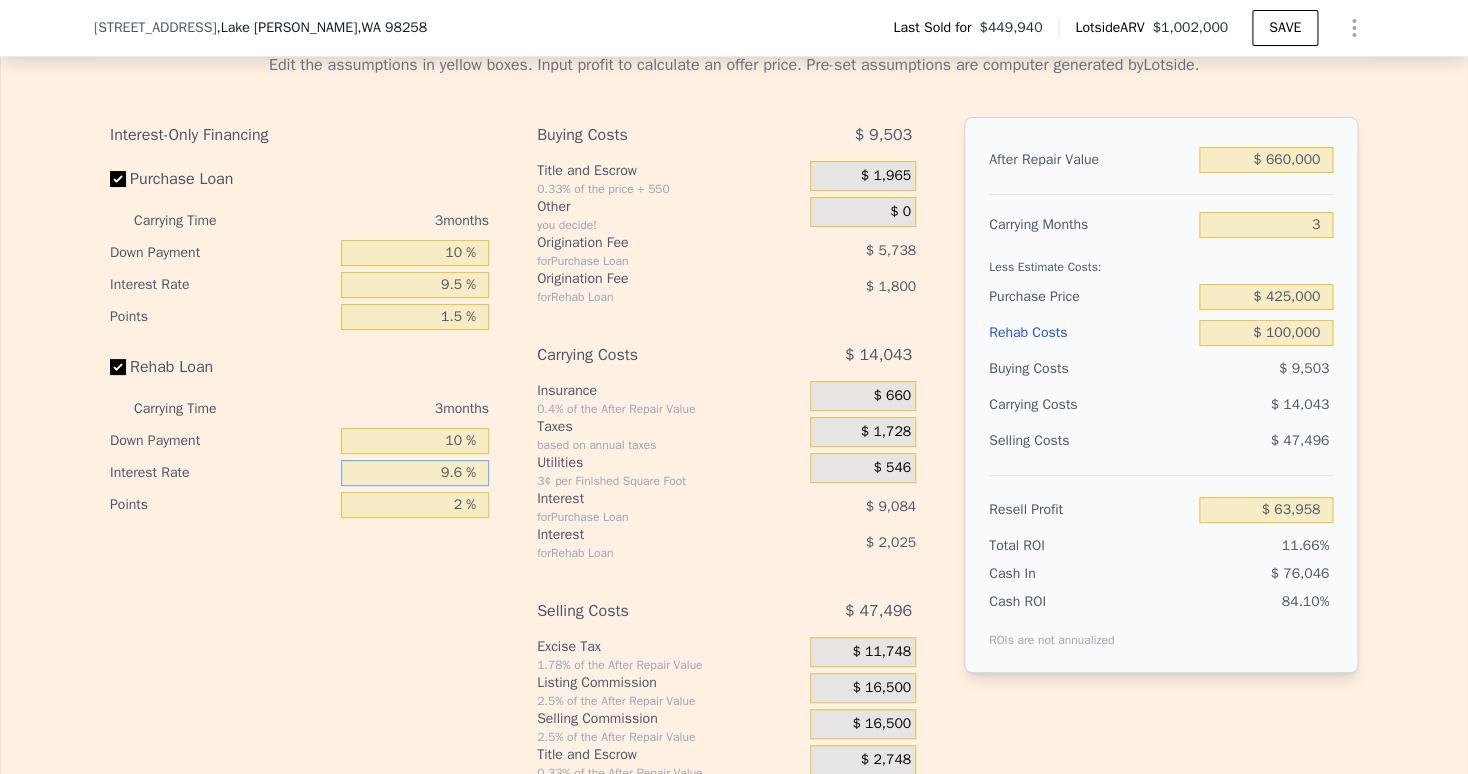 type on "9.6 %" 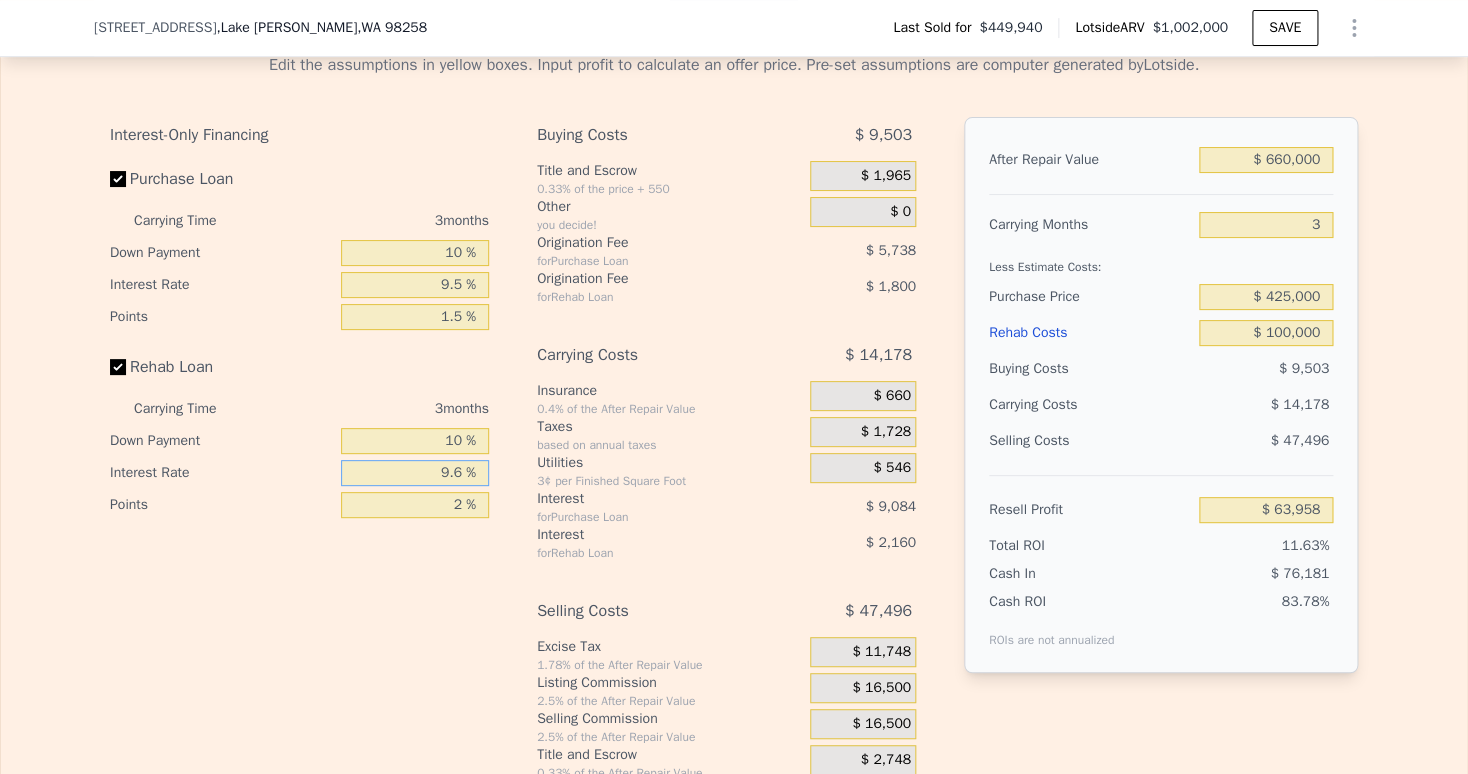 type on "$ 63,823" 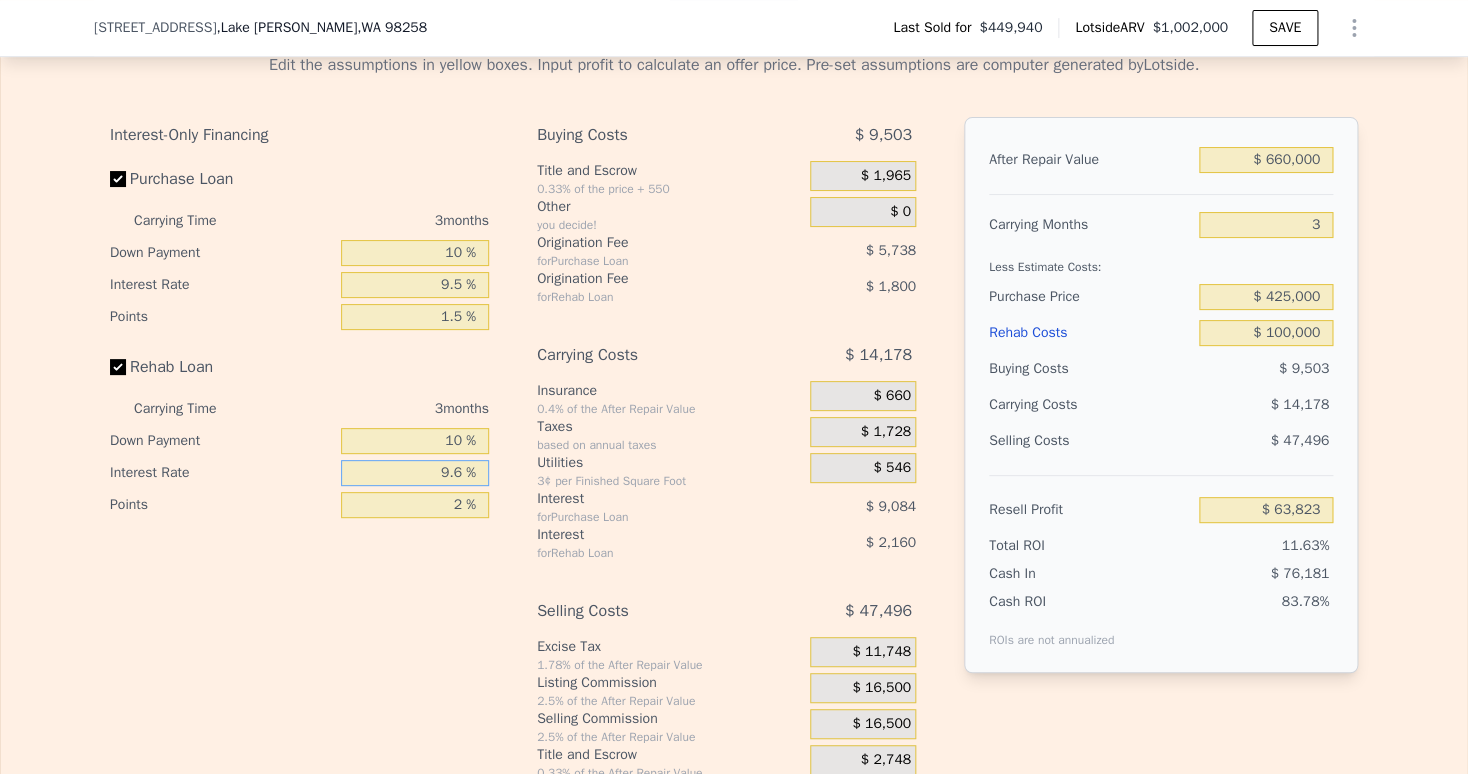 type on "9. %" 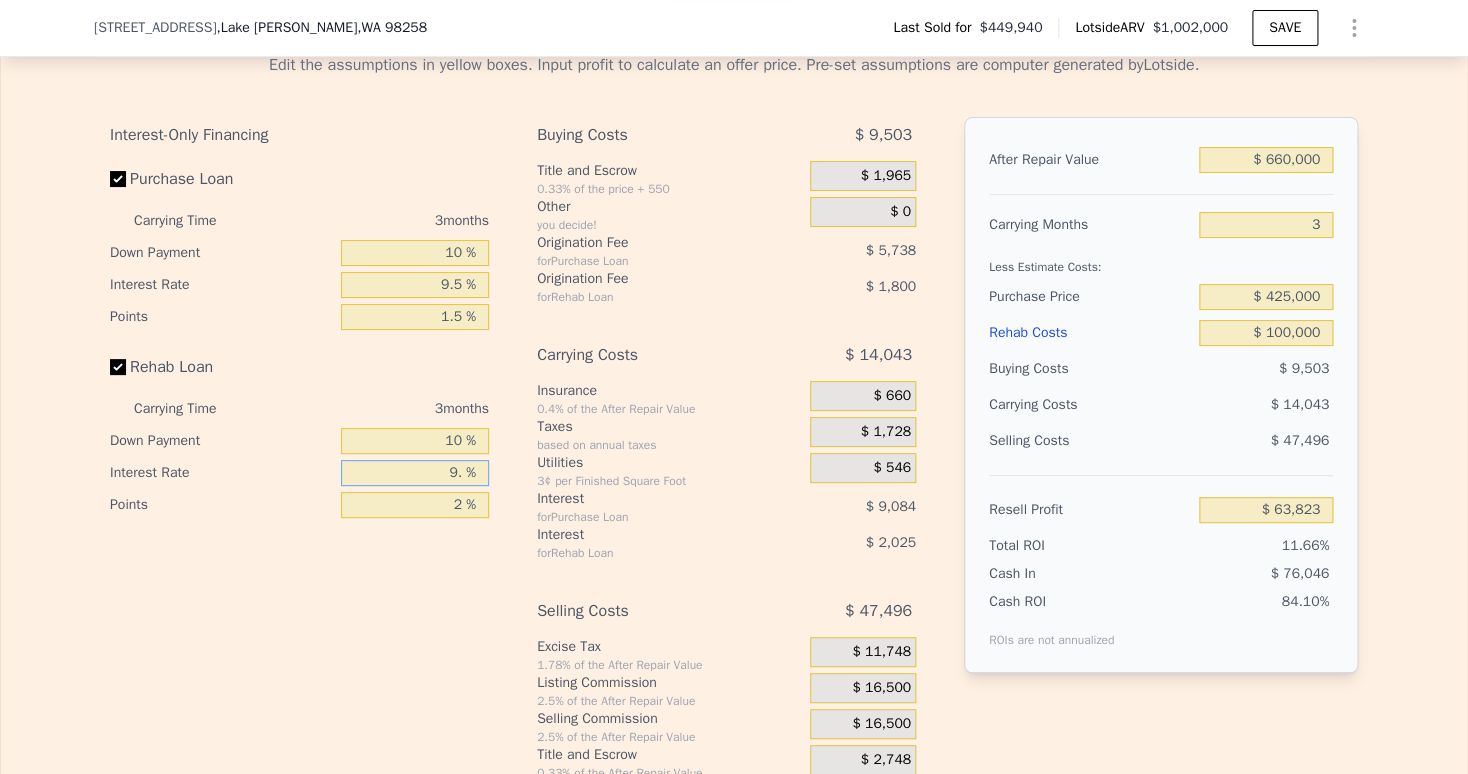 type on "$ 63,958" 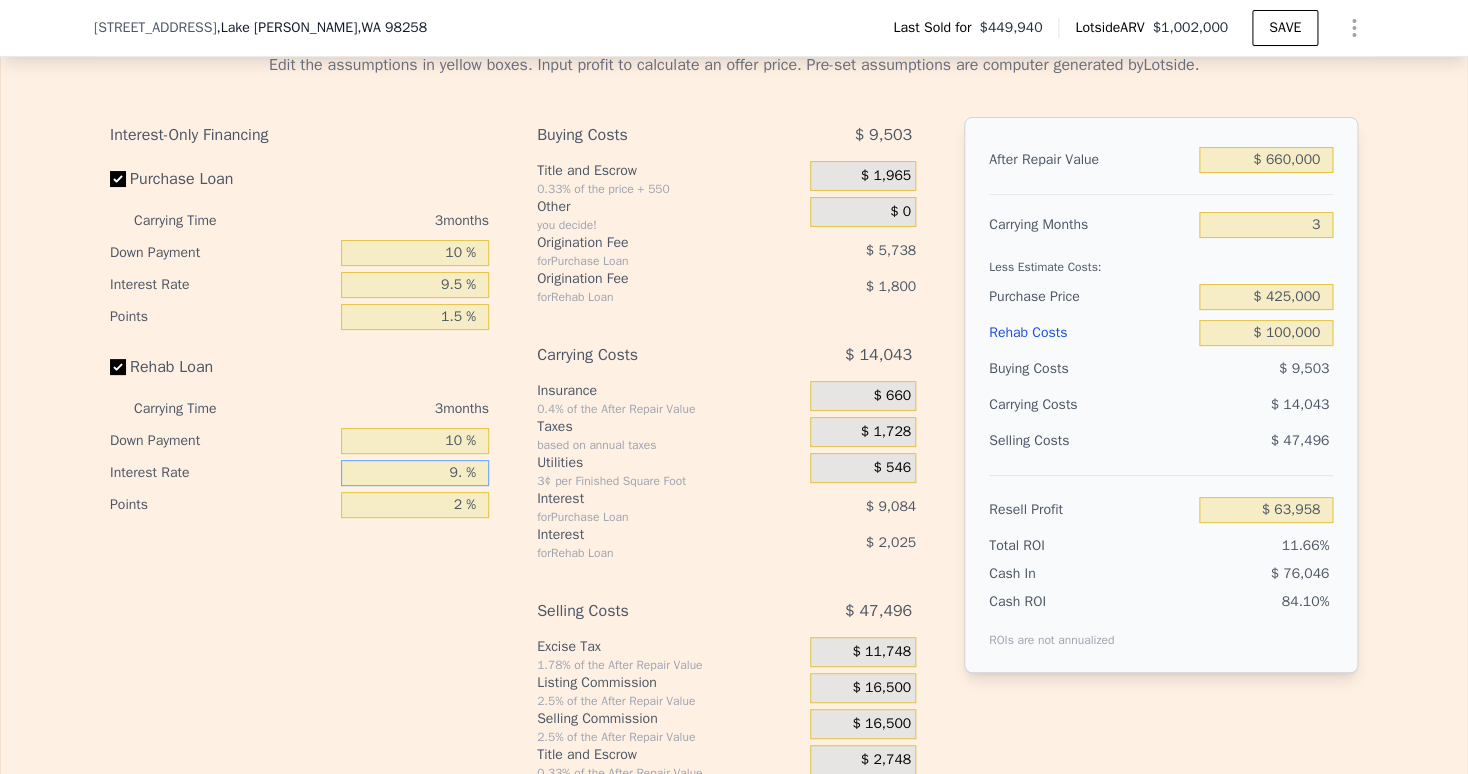 type on "9.5 %" 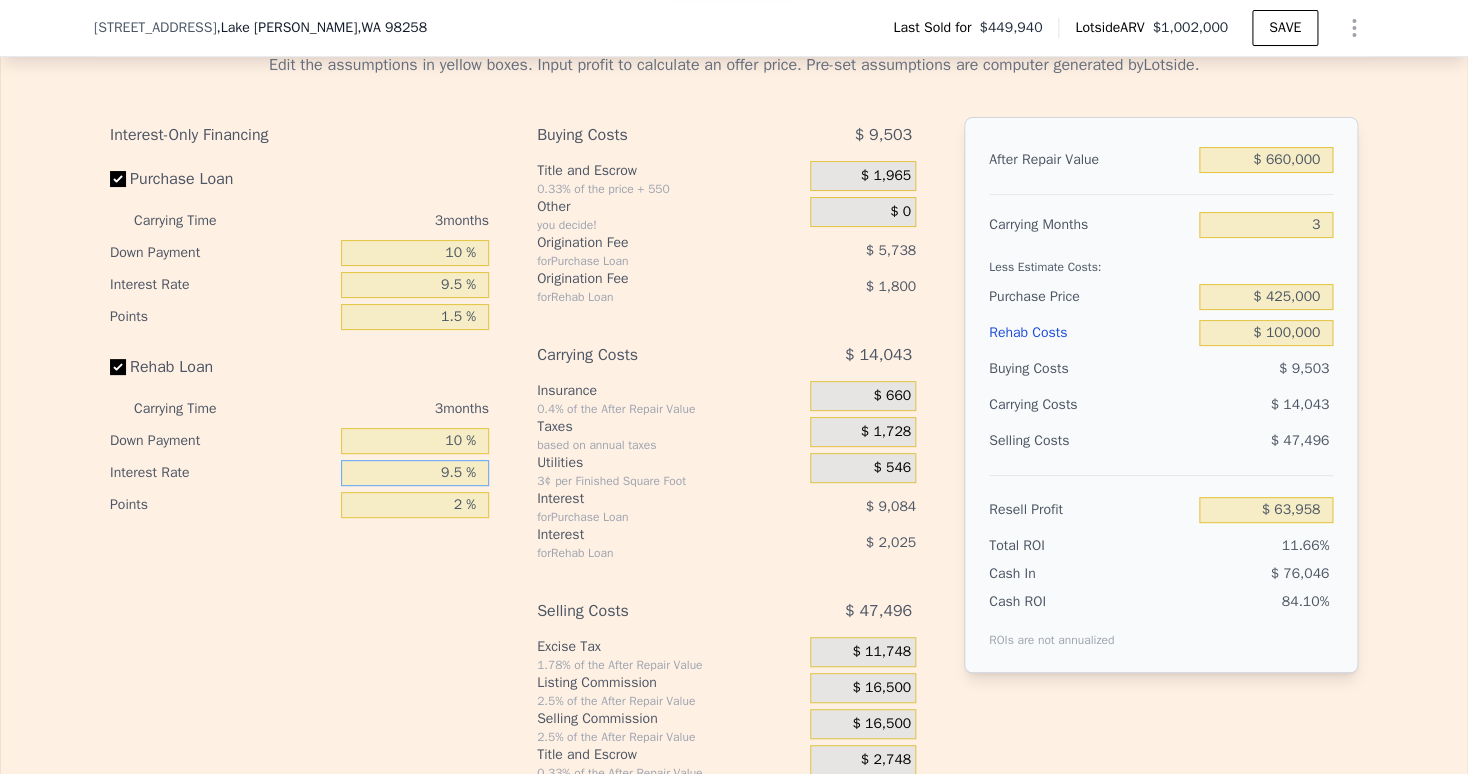 type on "$ 63,844" 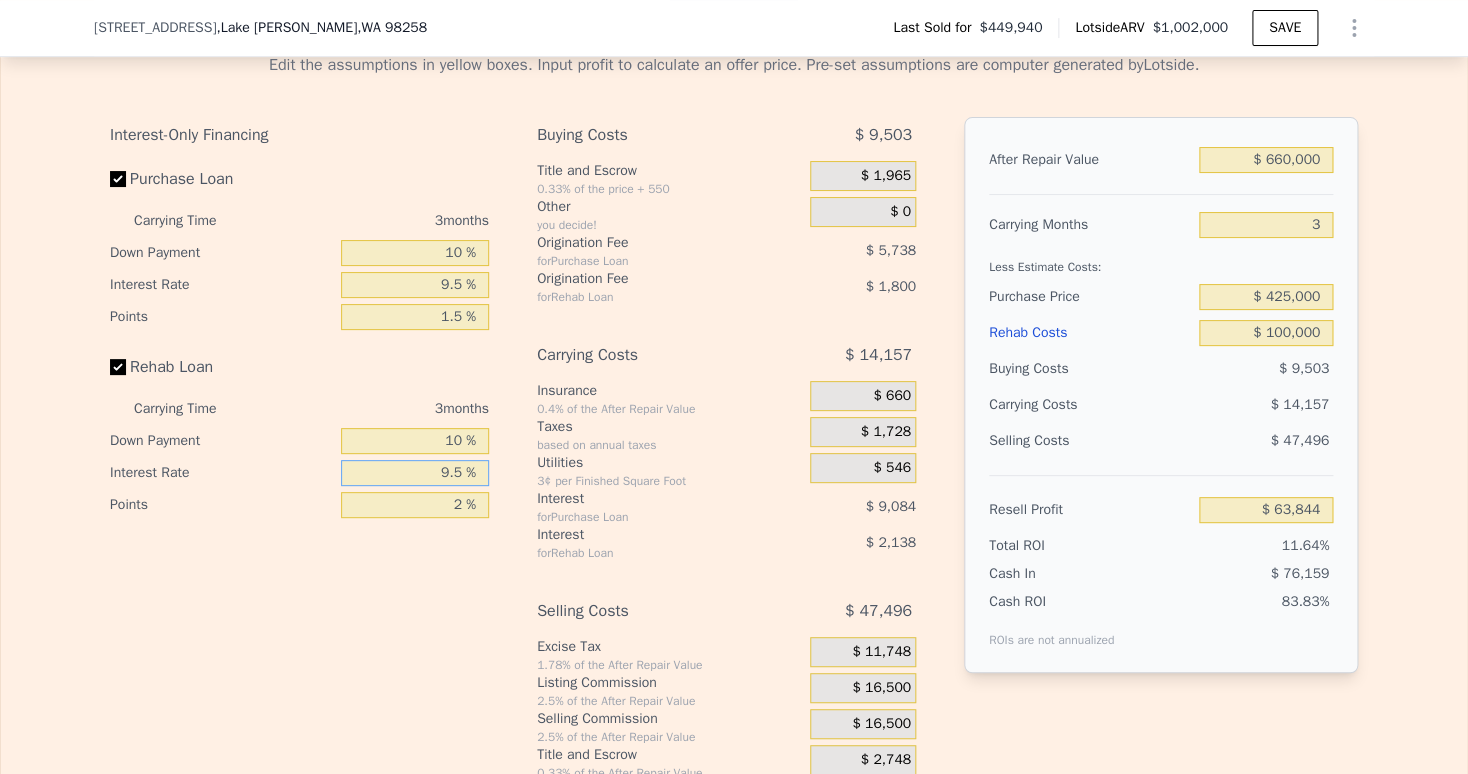type on "9.5 %" 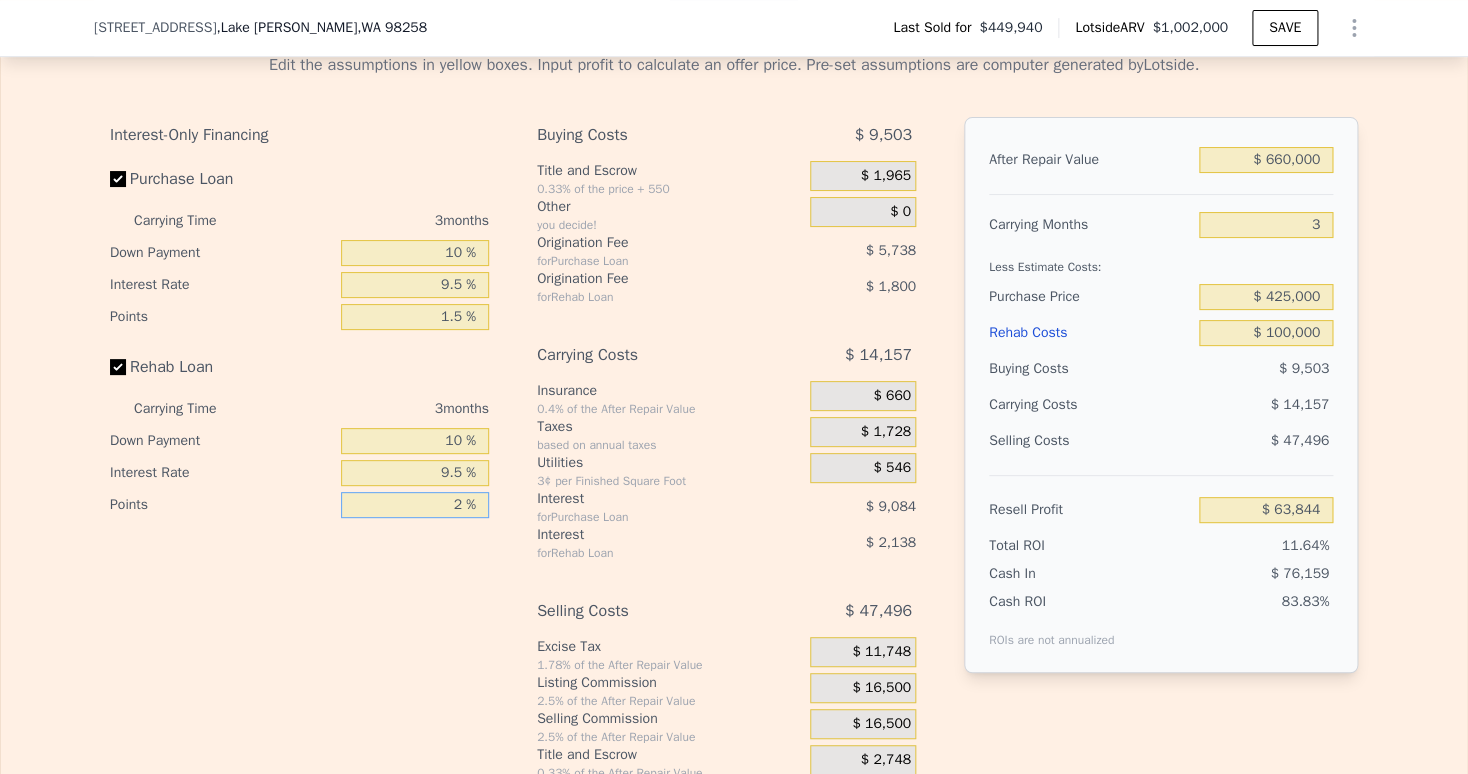 click on "2 %" at bounding box center (415, 505) 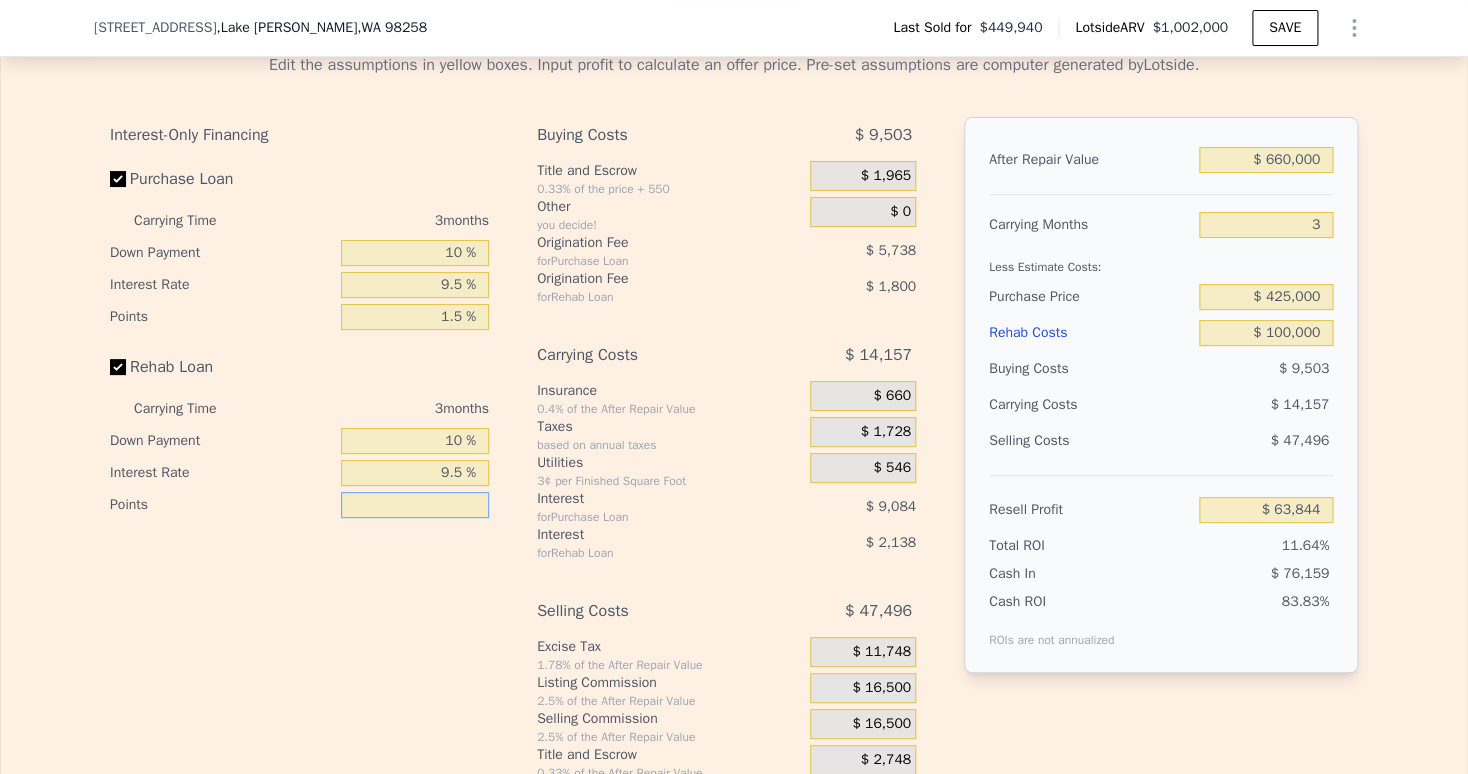 type on "1 %" 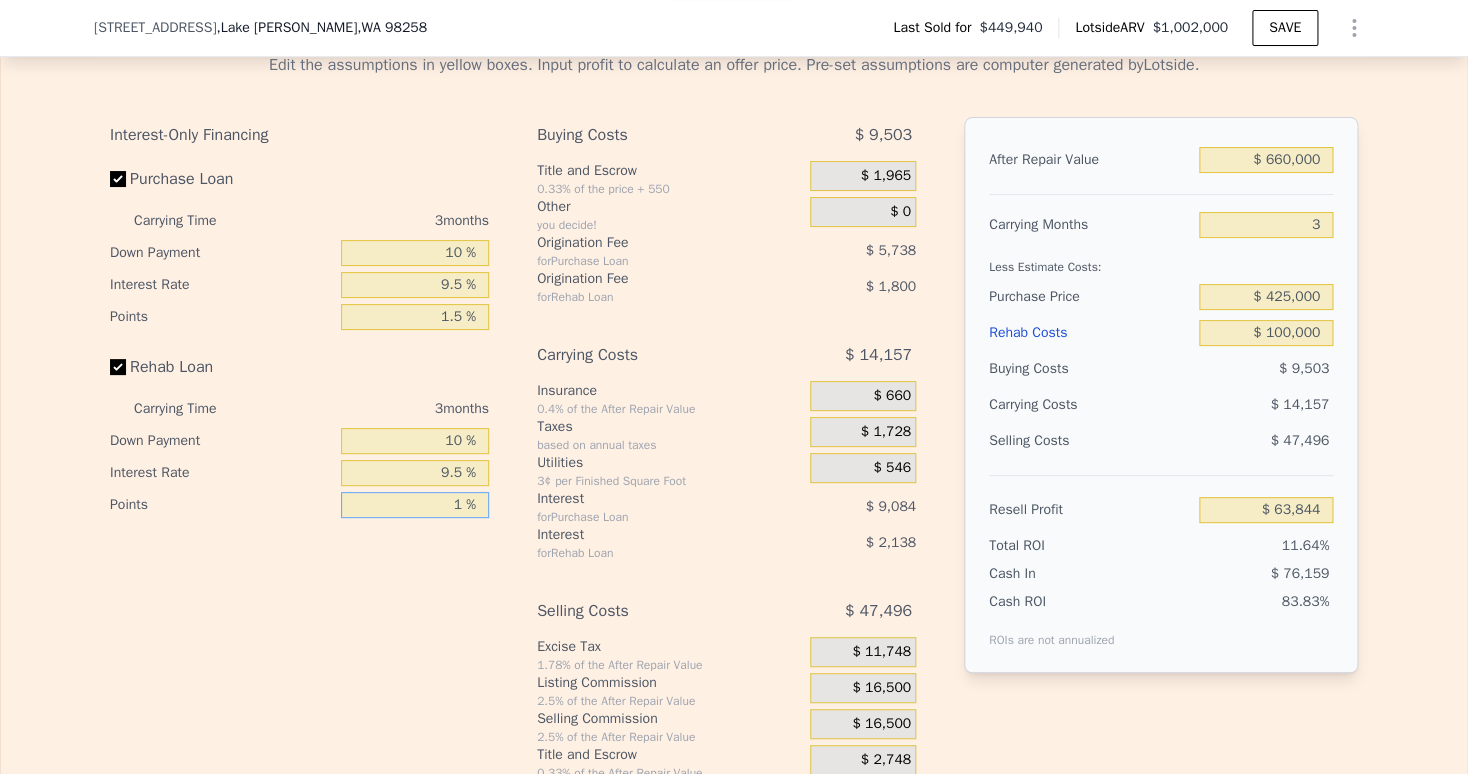 type on "$ 64,744" 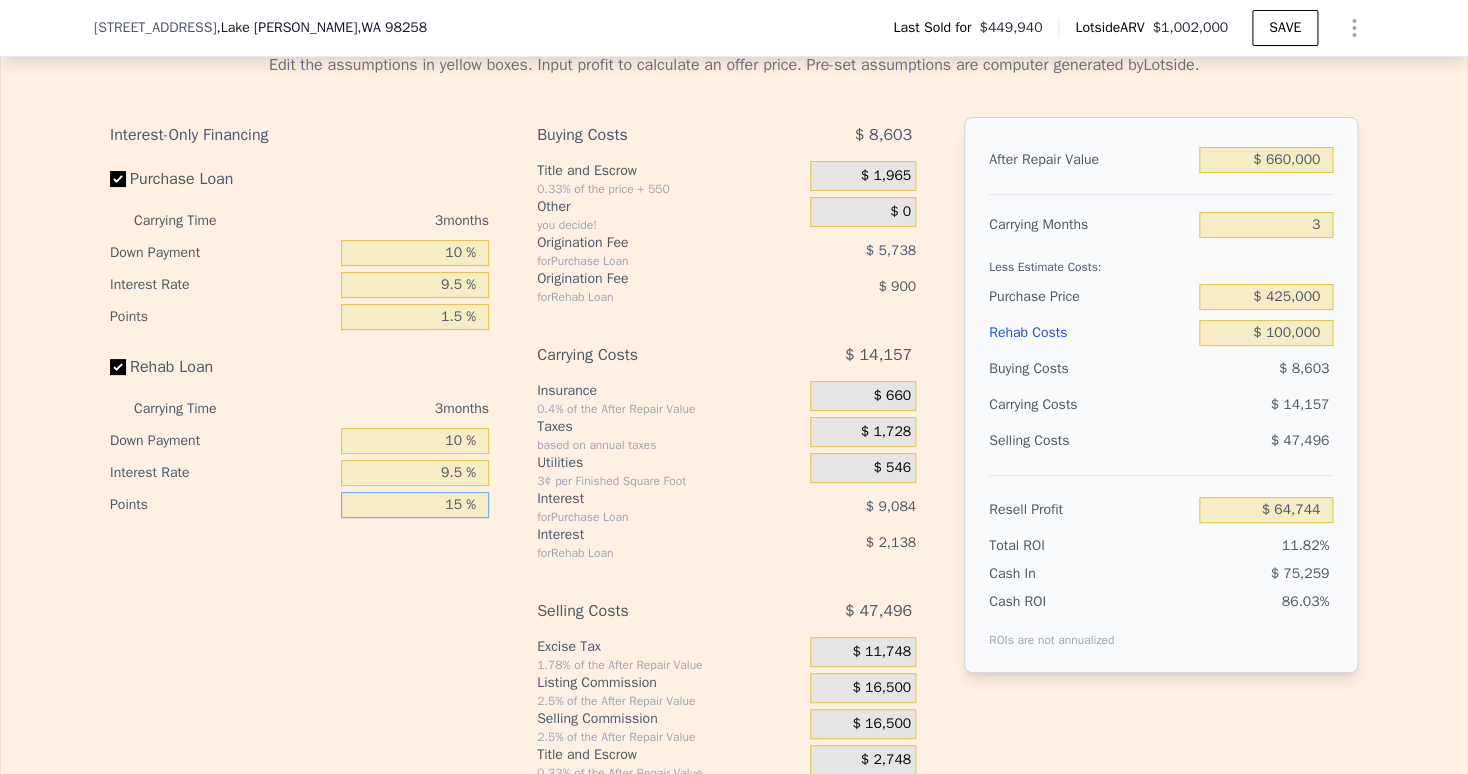 type on "15 %" 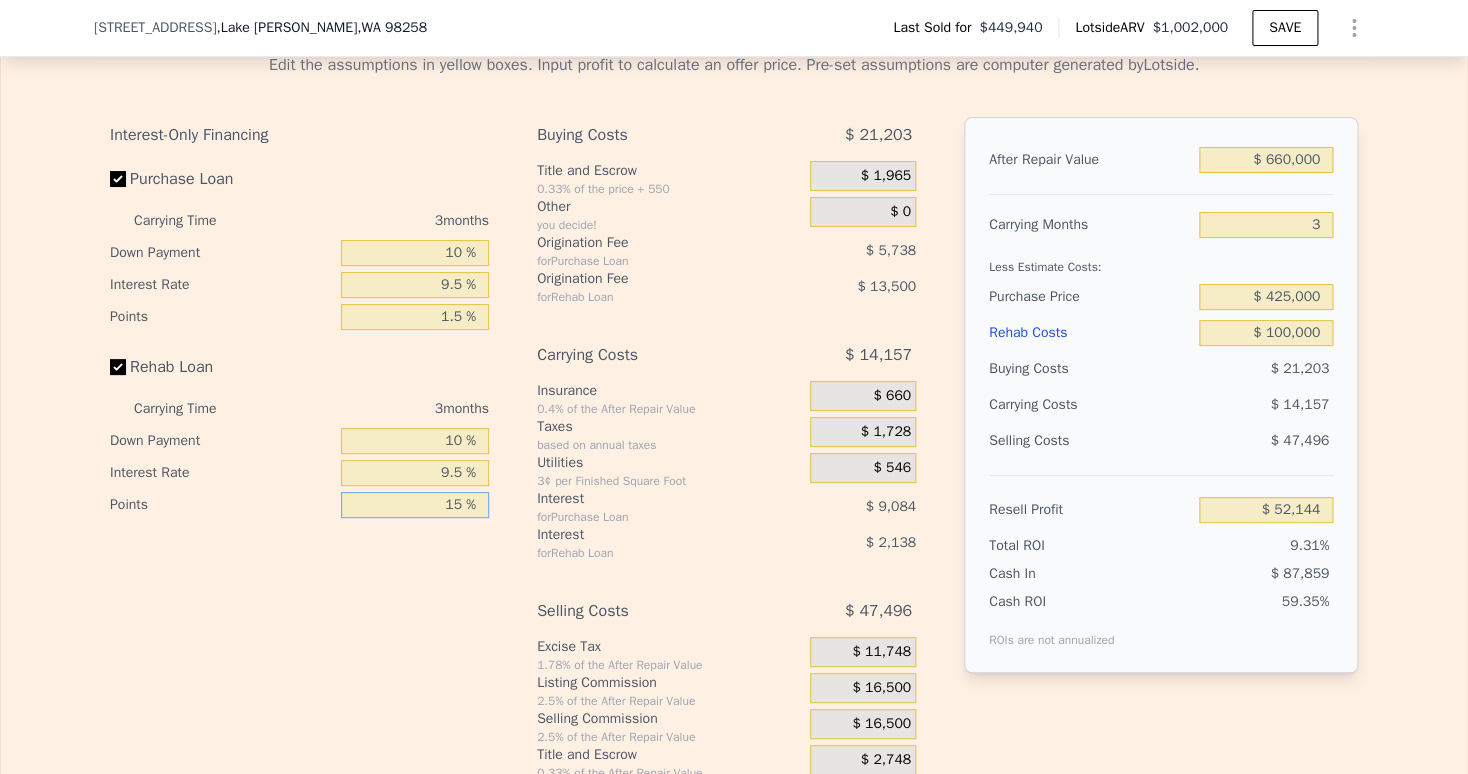 type on "1 %" 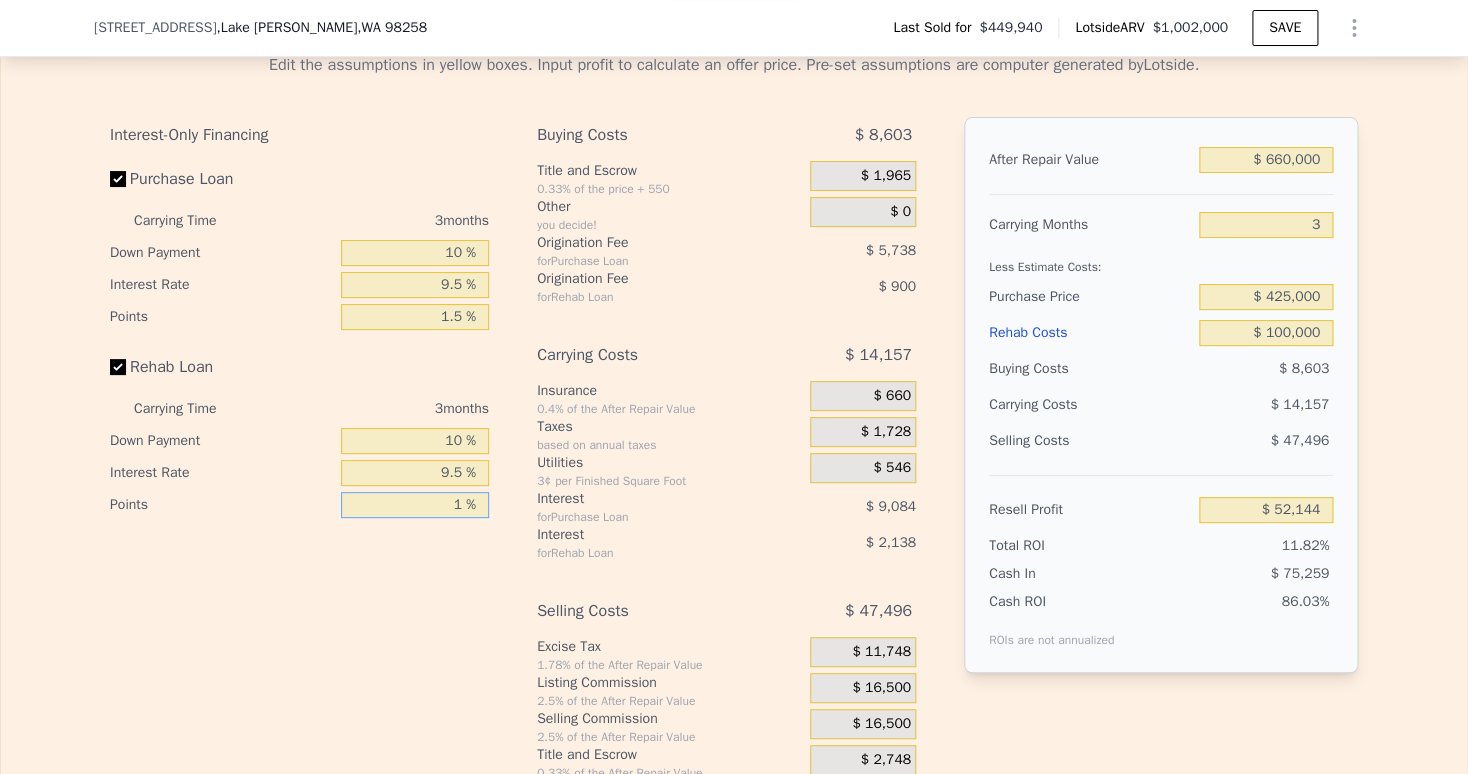 type on "$ 64,744" 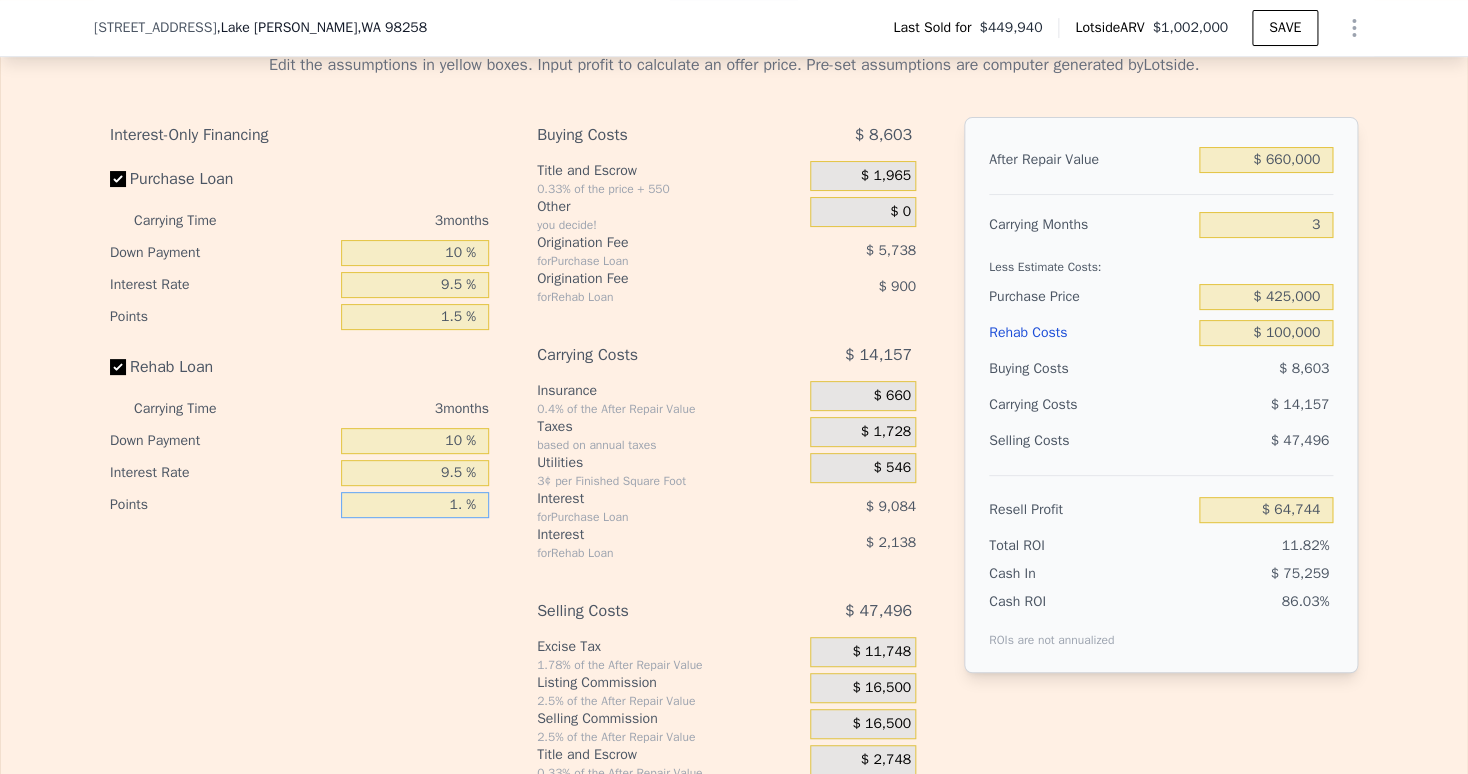 type on "1.5 %" 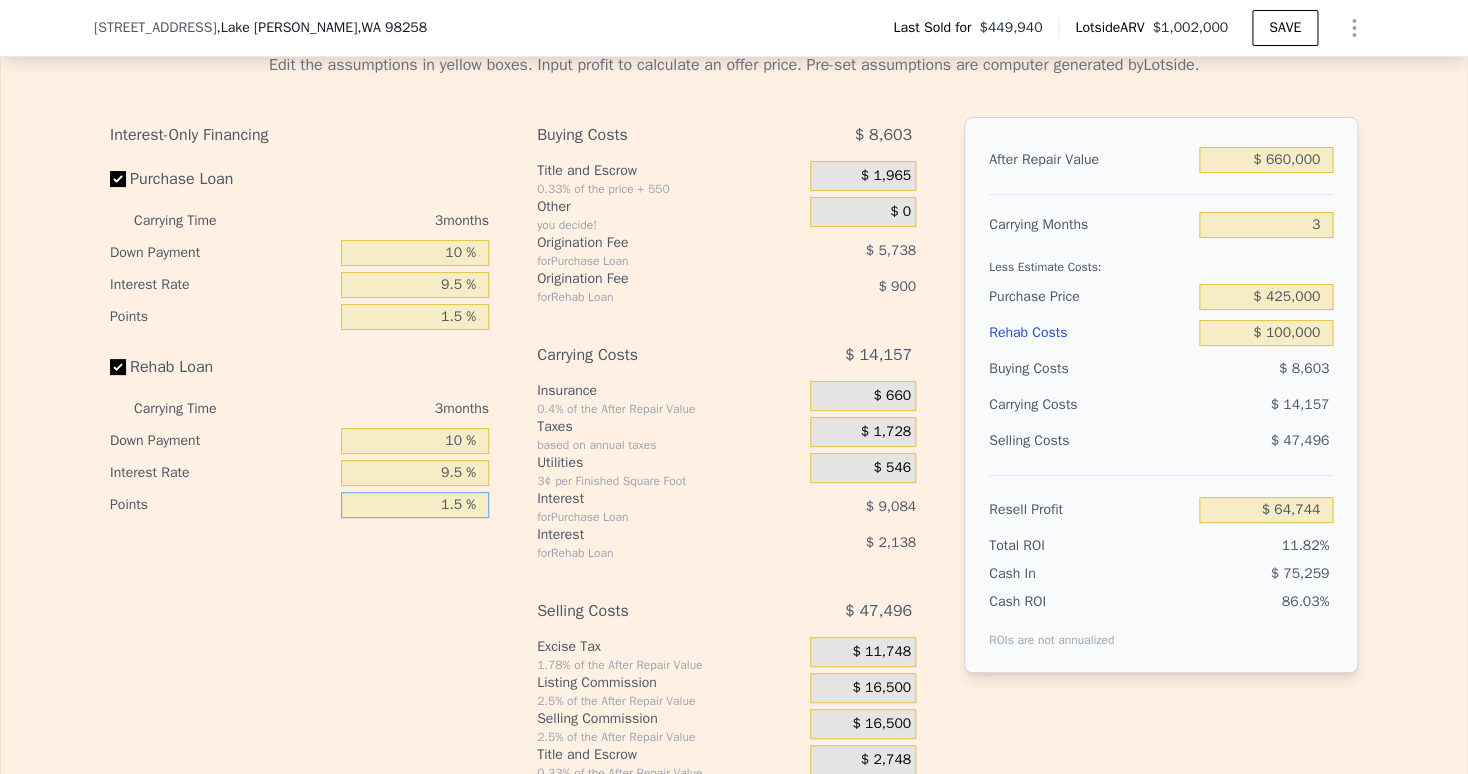 type on "$ 64,294" 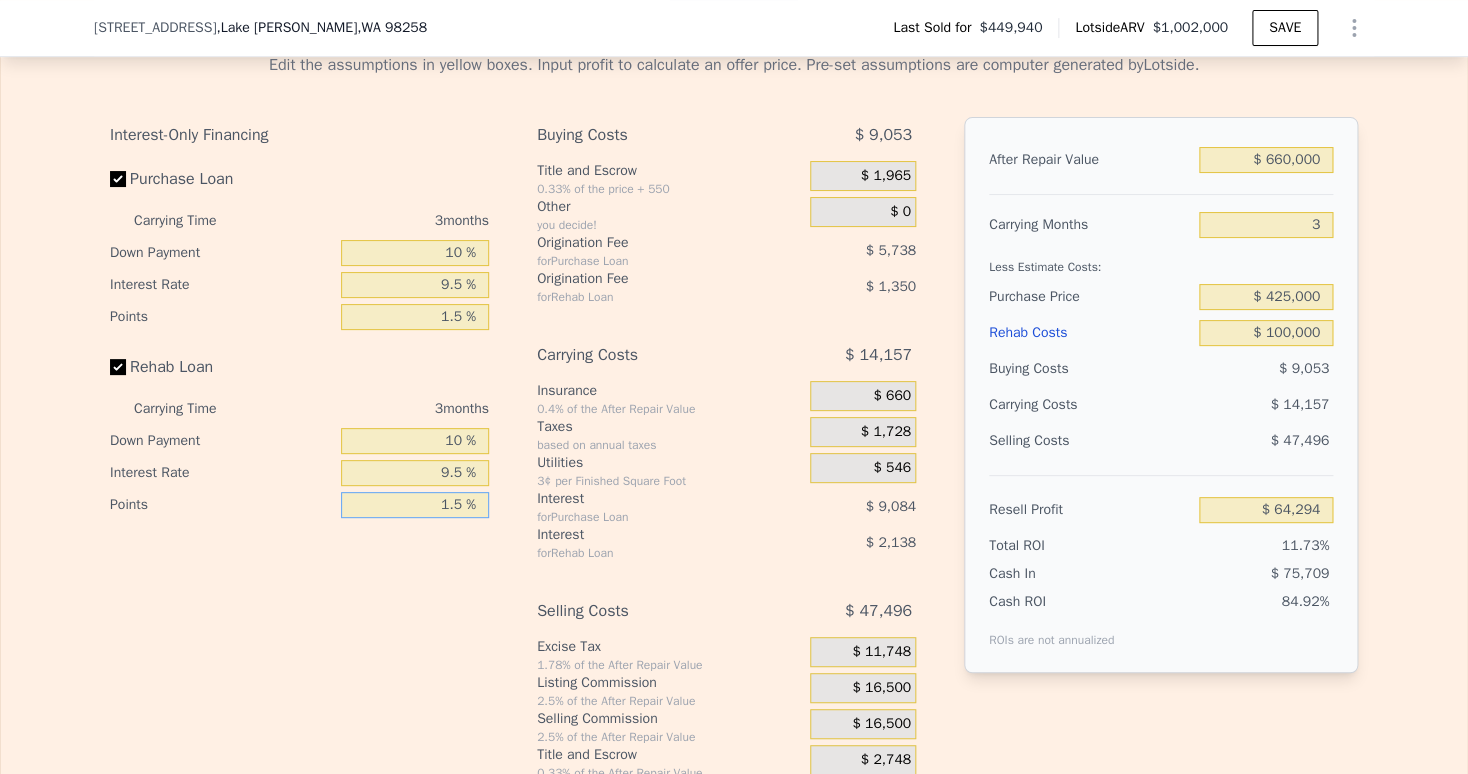 type on "1.5 %" 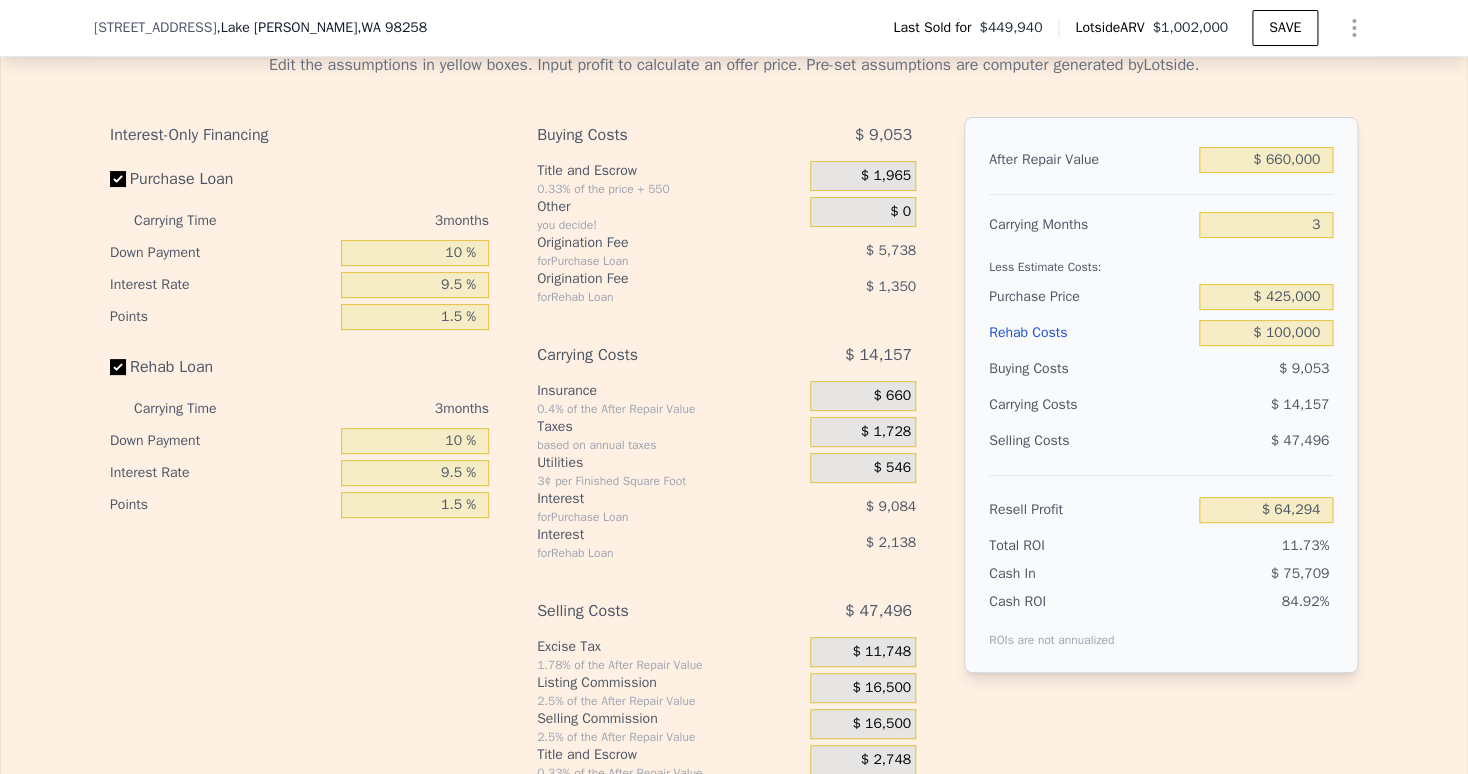 click on "for  Purchase Loan" at bounding box center (648, 517) 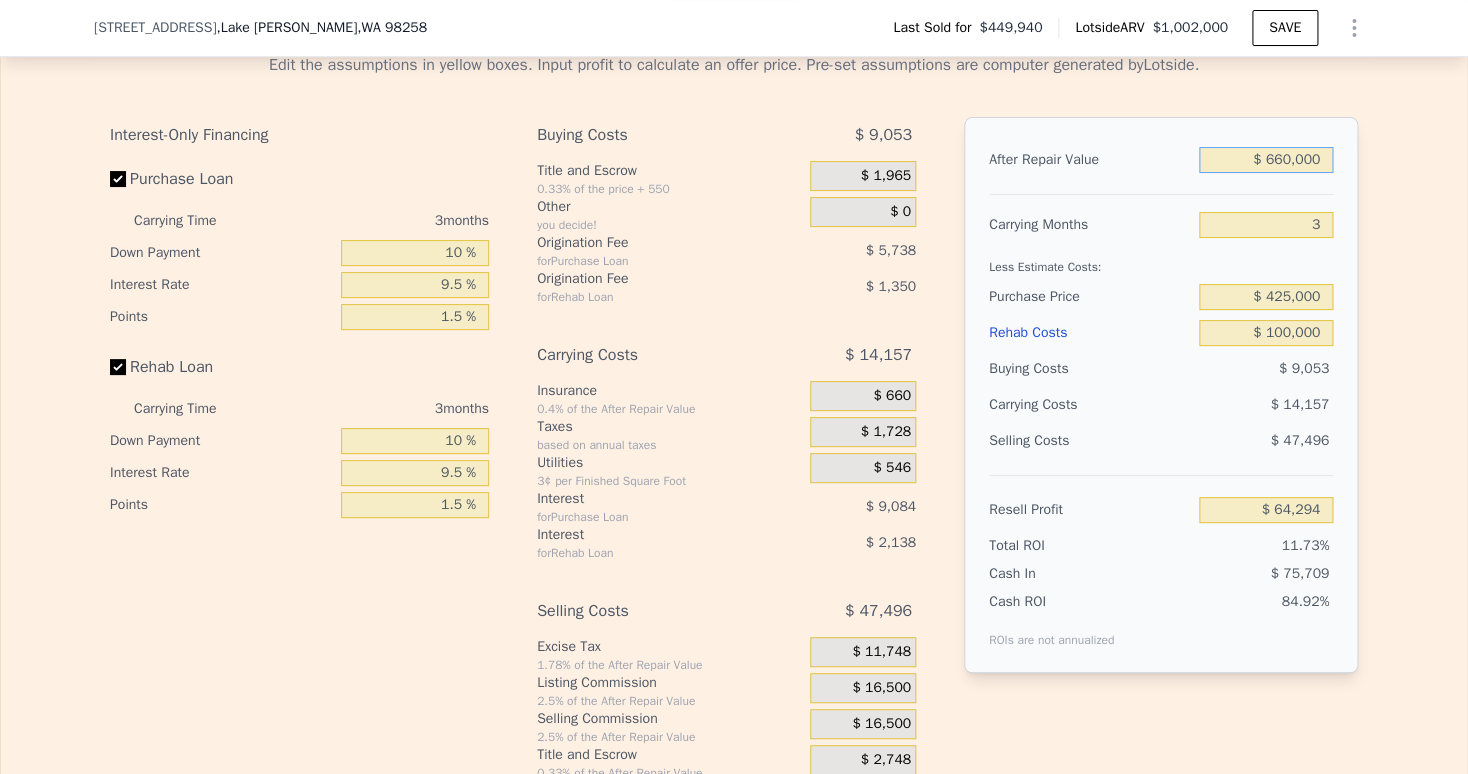 click on "$ 660,000" at bounding box center (1266, 160) 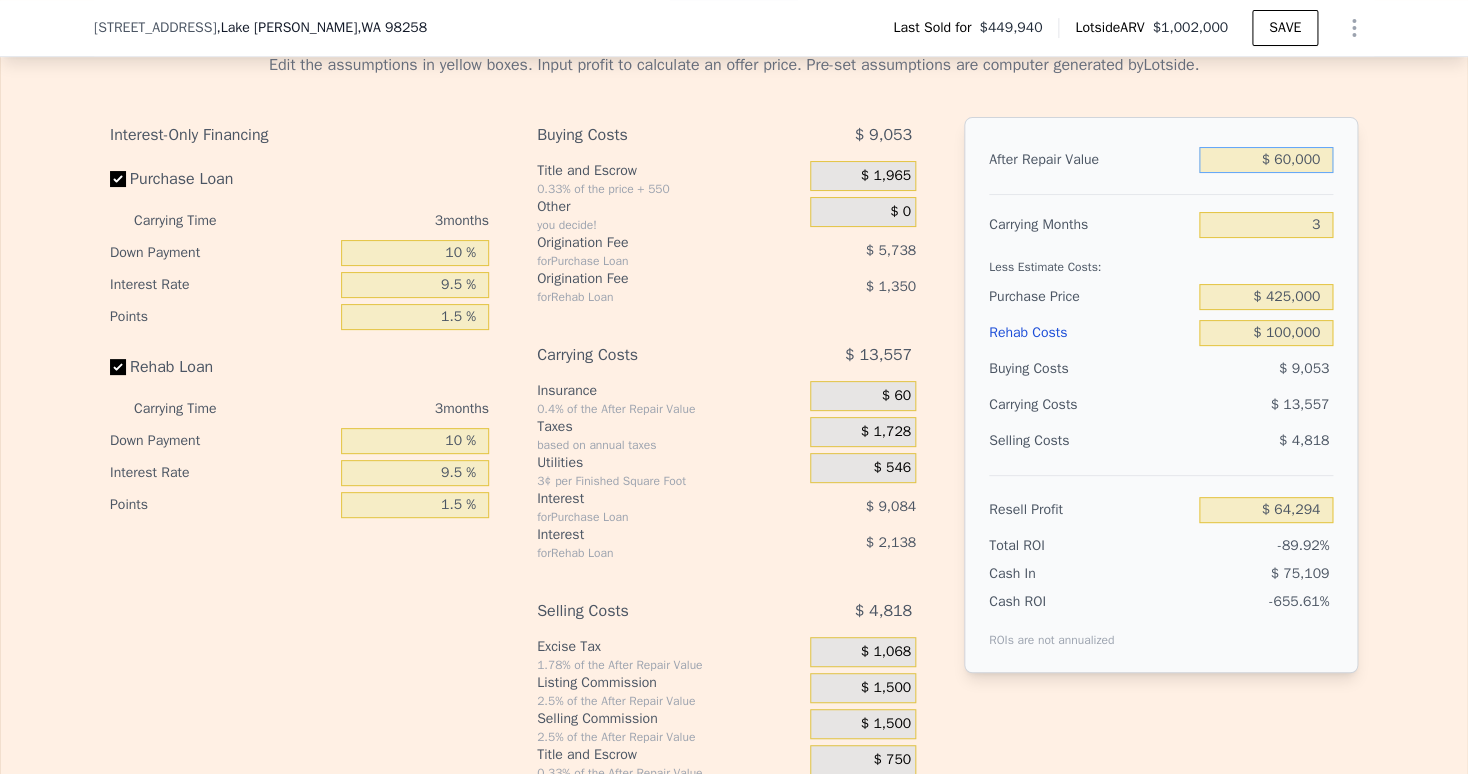 type on "-$ 492,428" 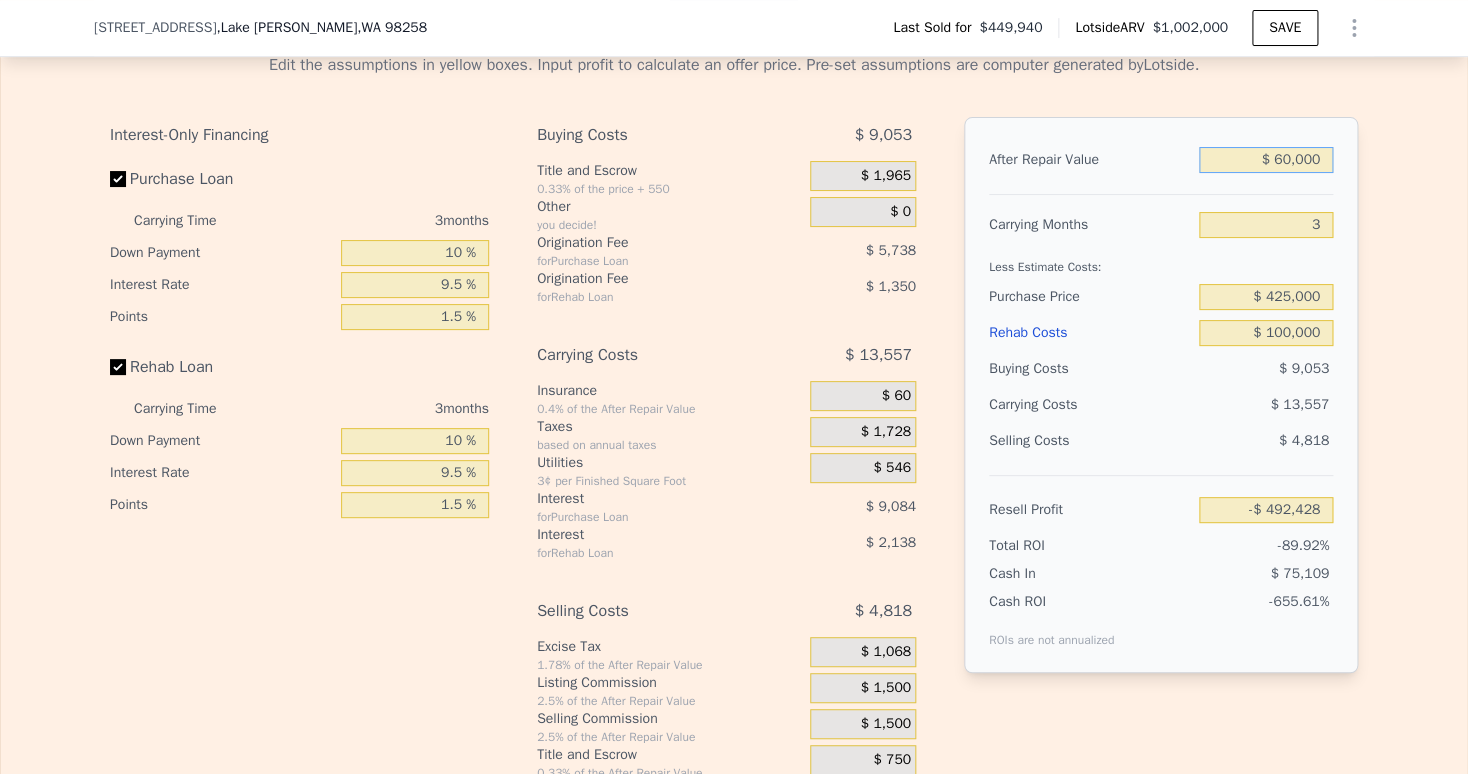 type on "$ 680,000" 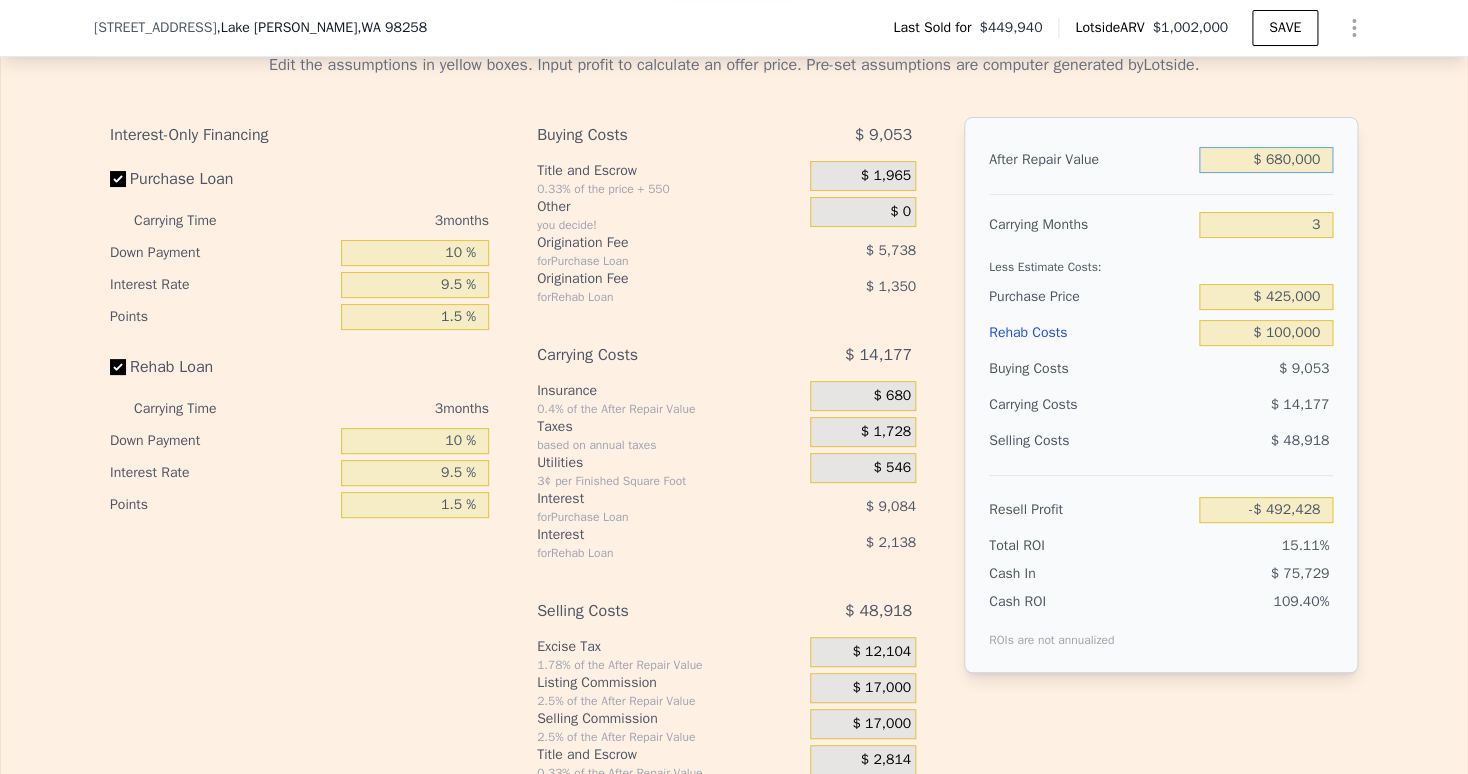 type on "$ 82,852" 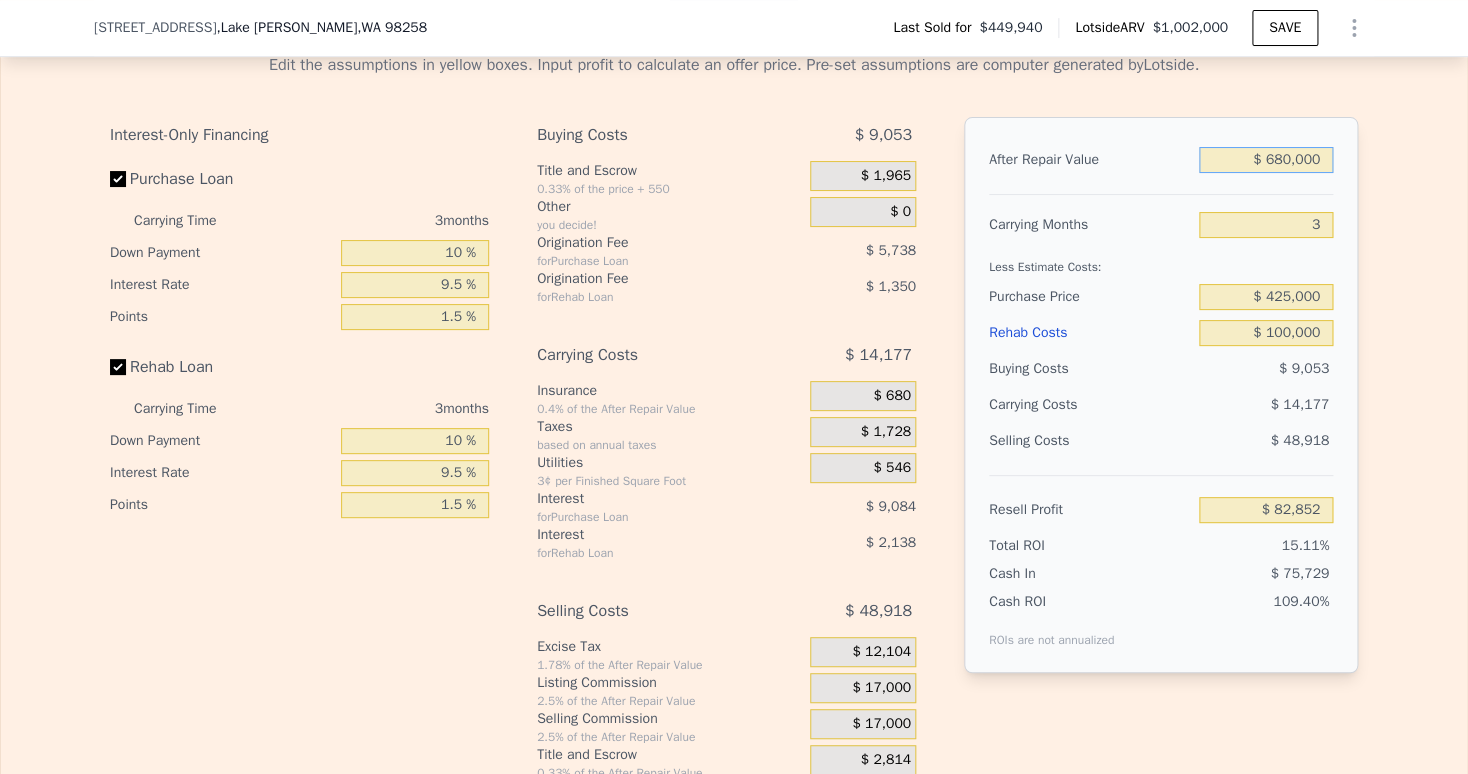 type on "$ 60,000" 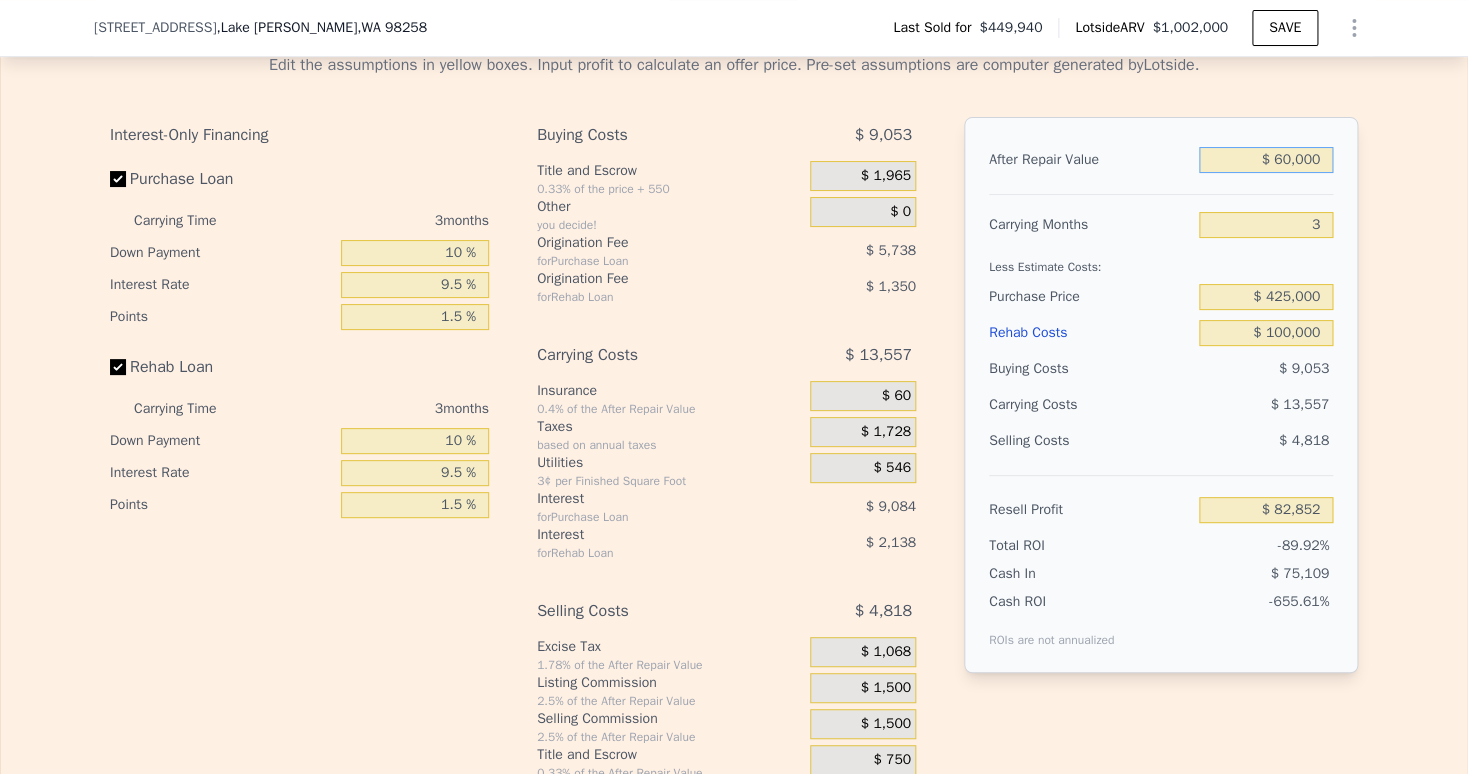 type on "-$ 492,428" 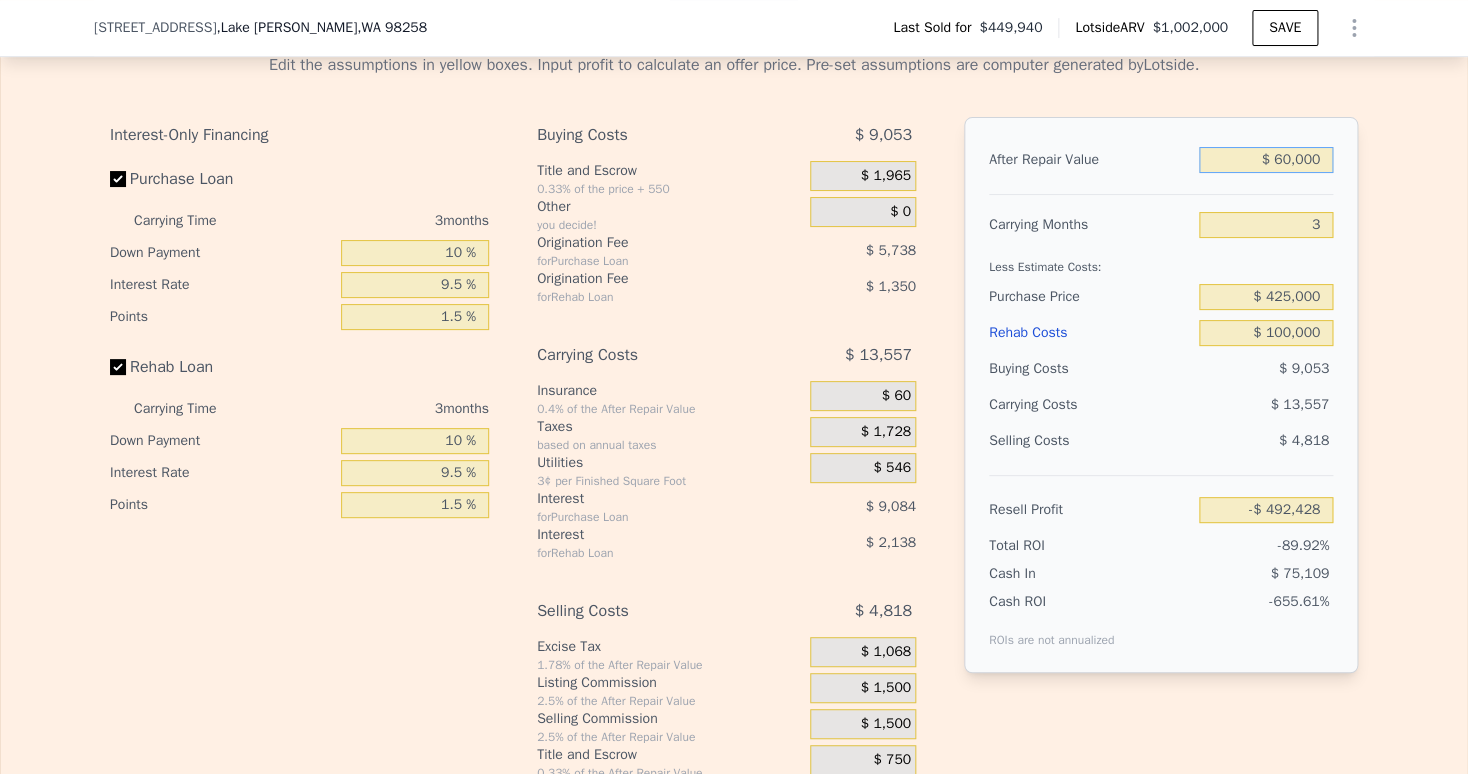 type on "$ 690,000" 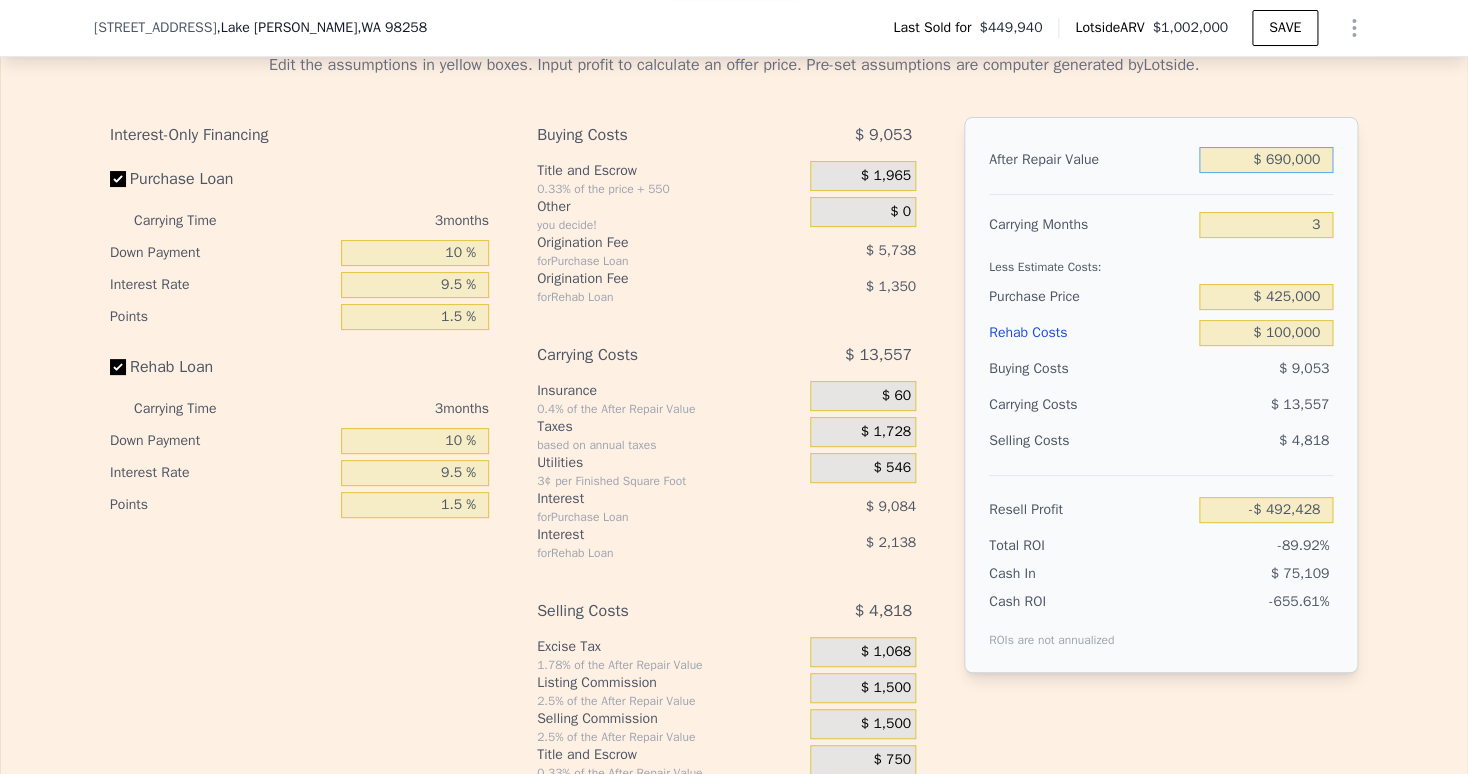 type on "$ 92,130" 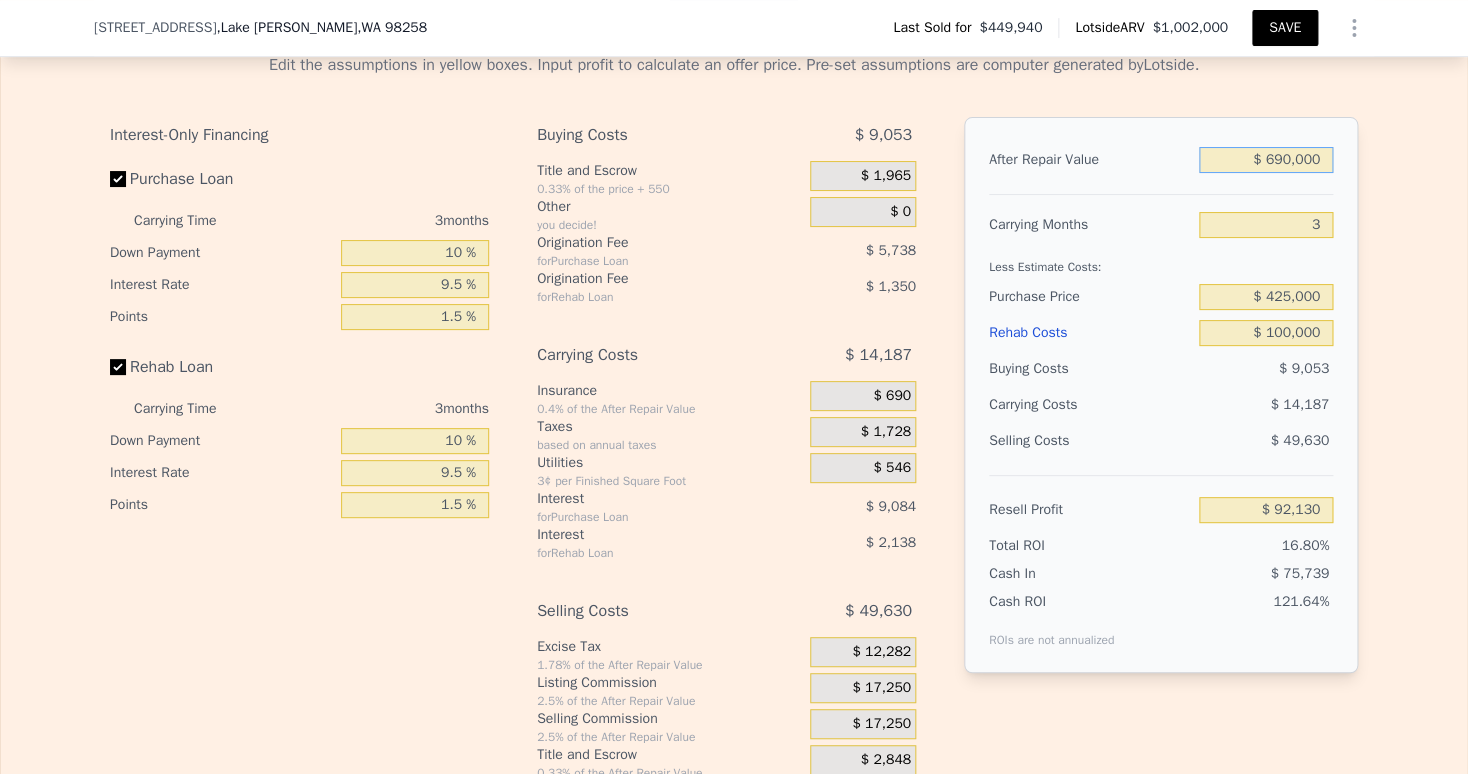 type on "$ 690,000" 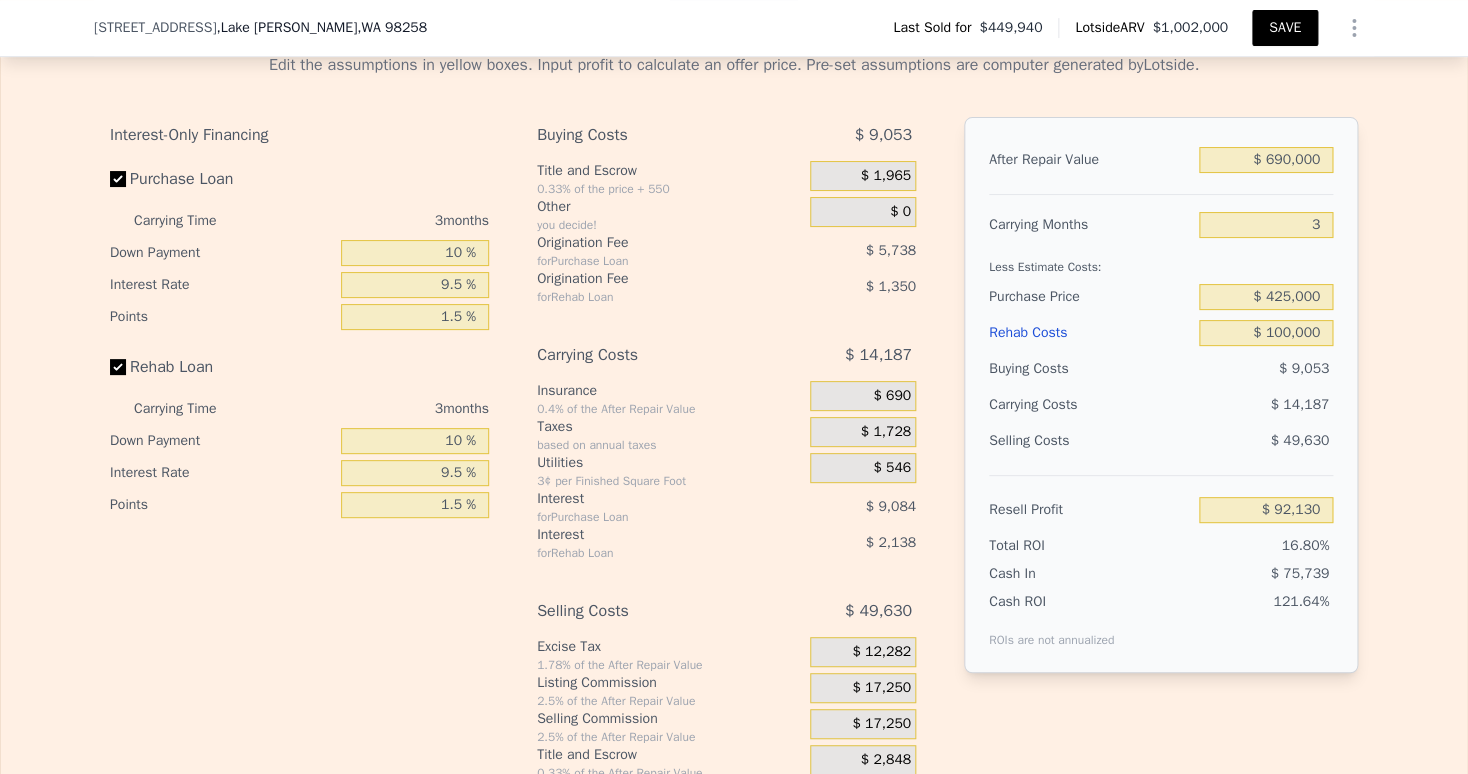 click on "SAVE" at bounding box center (1285, 28) 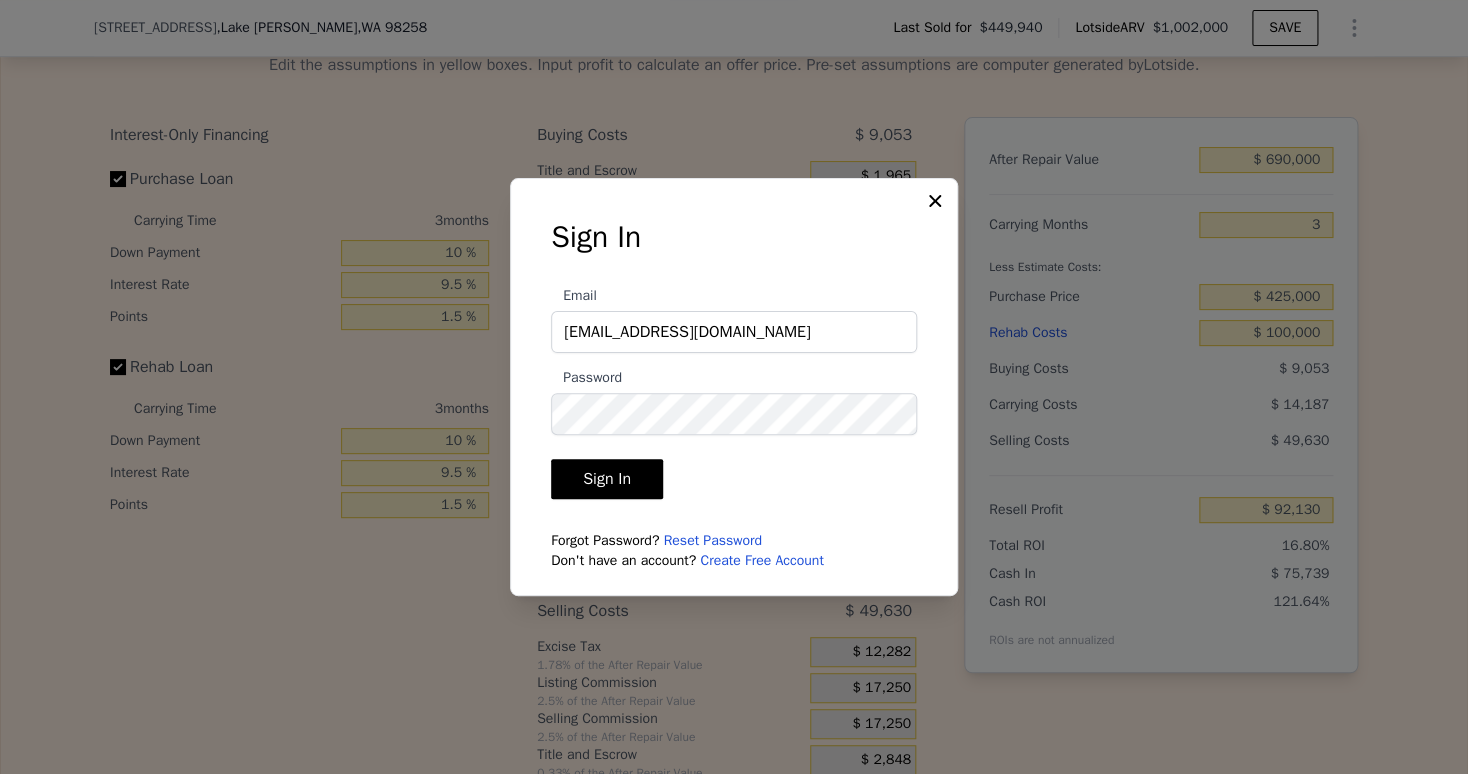 type on "[EMAIL_ADDRESS][DOMAIN_NAME]" 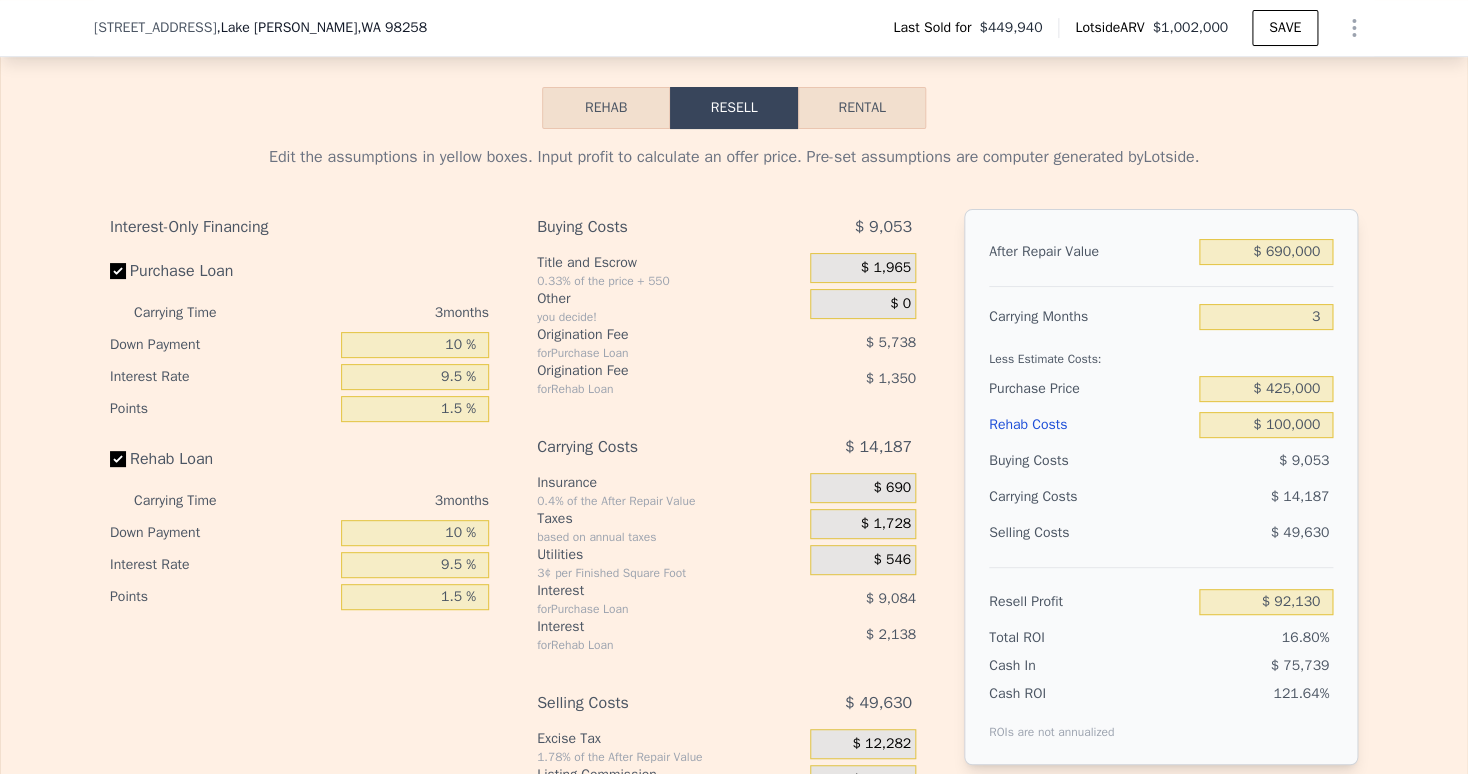 scroll, scrollTop: 3275, scrollLeft: 0, axis: vertical 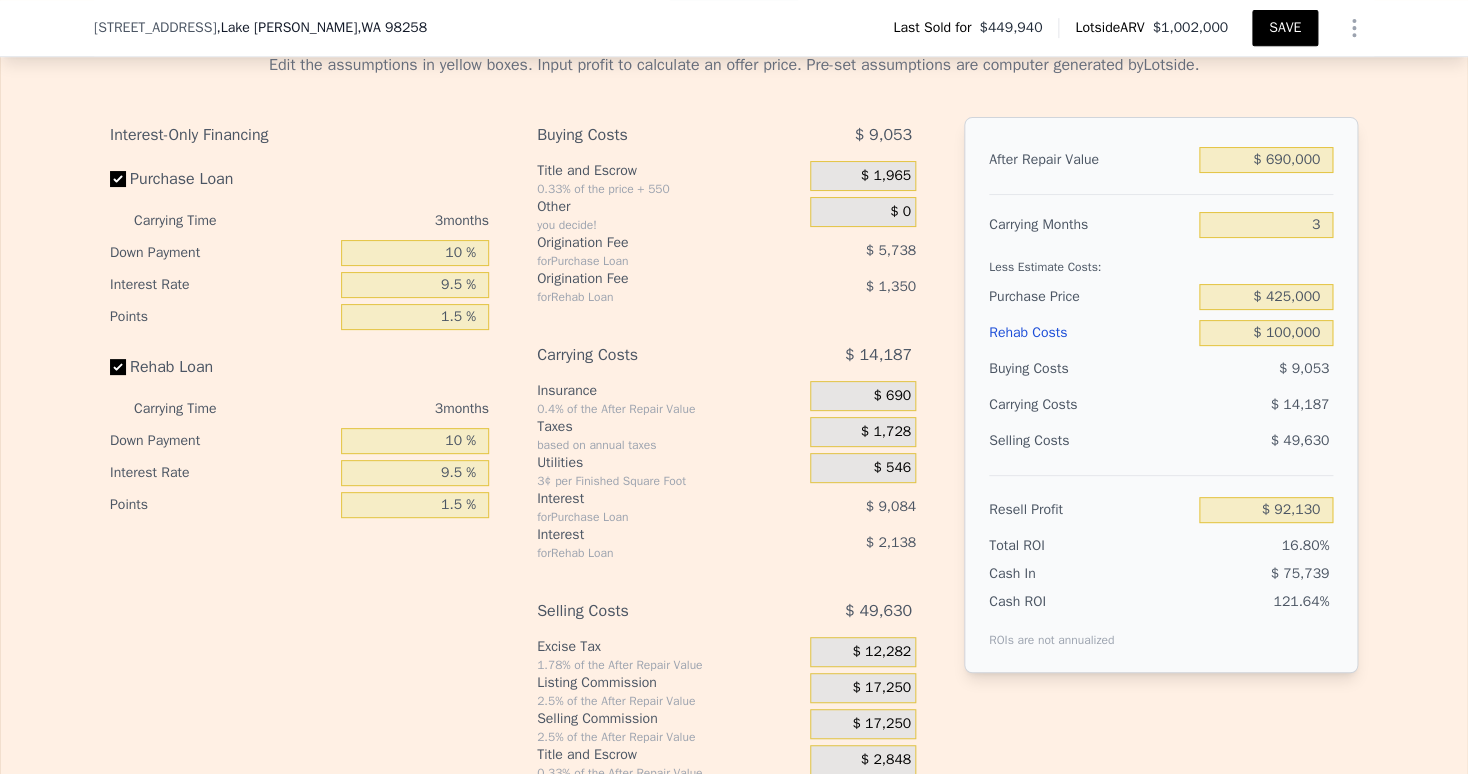 click on "SAVE" at bounding box center [1285, 28] 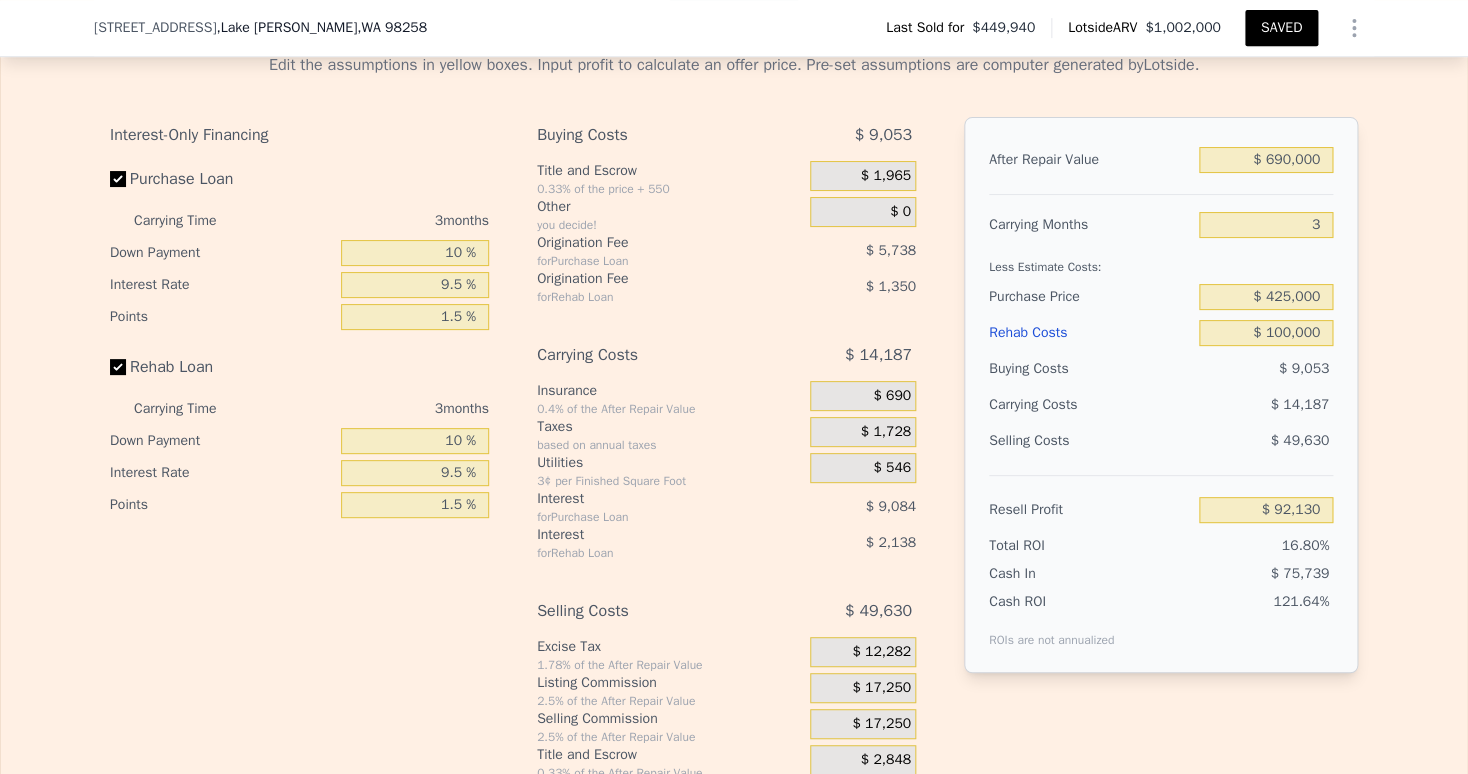 click 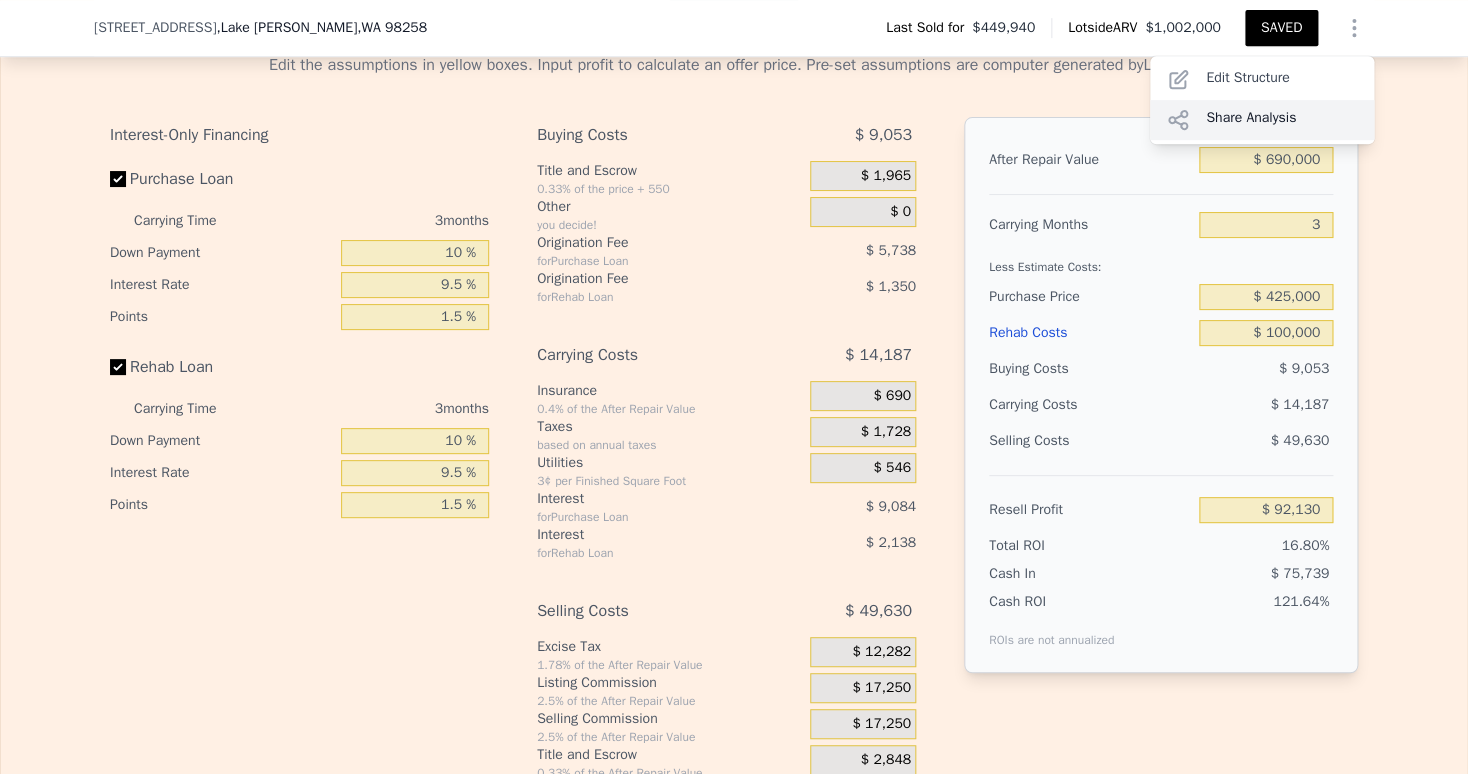 click on "Share Analysis" at bounding box center (1262, 120) 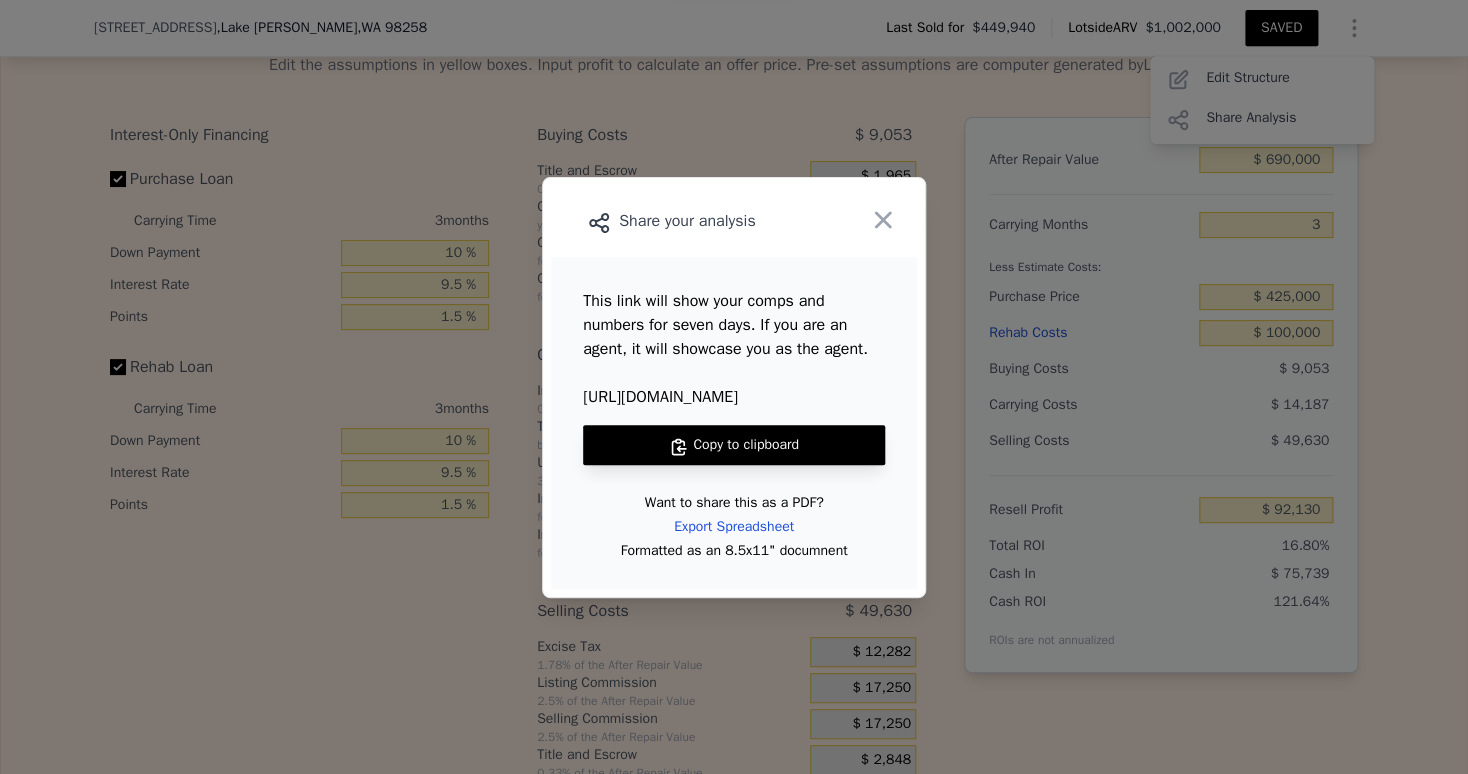 click on "Copy to clipboard" at bounding box center [734, 445] 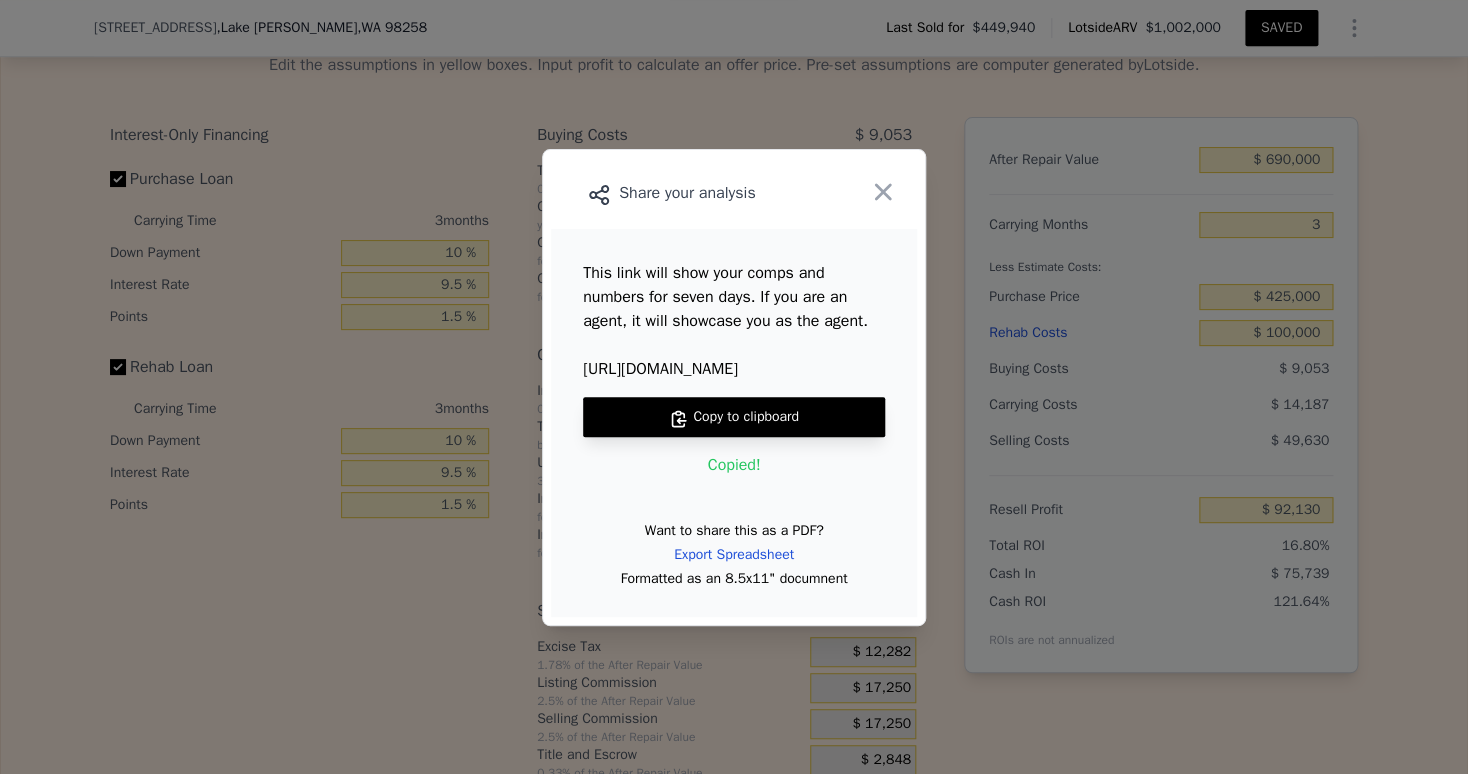 click on "Copy to clipboard" at bounding box center [734, 417] 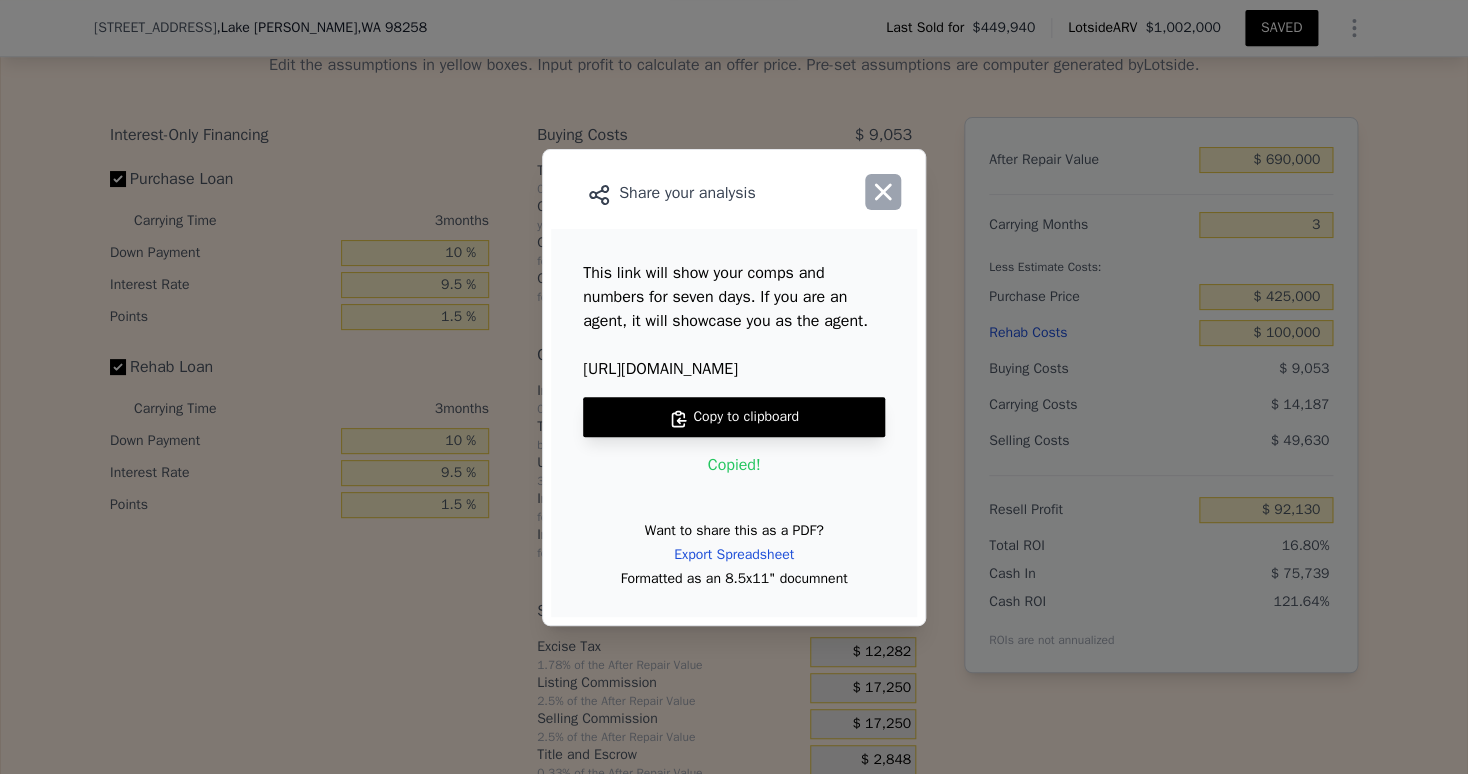 click 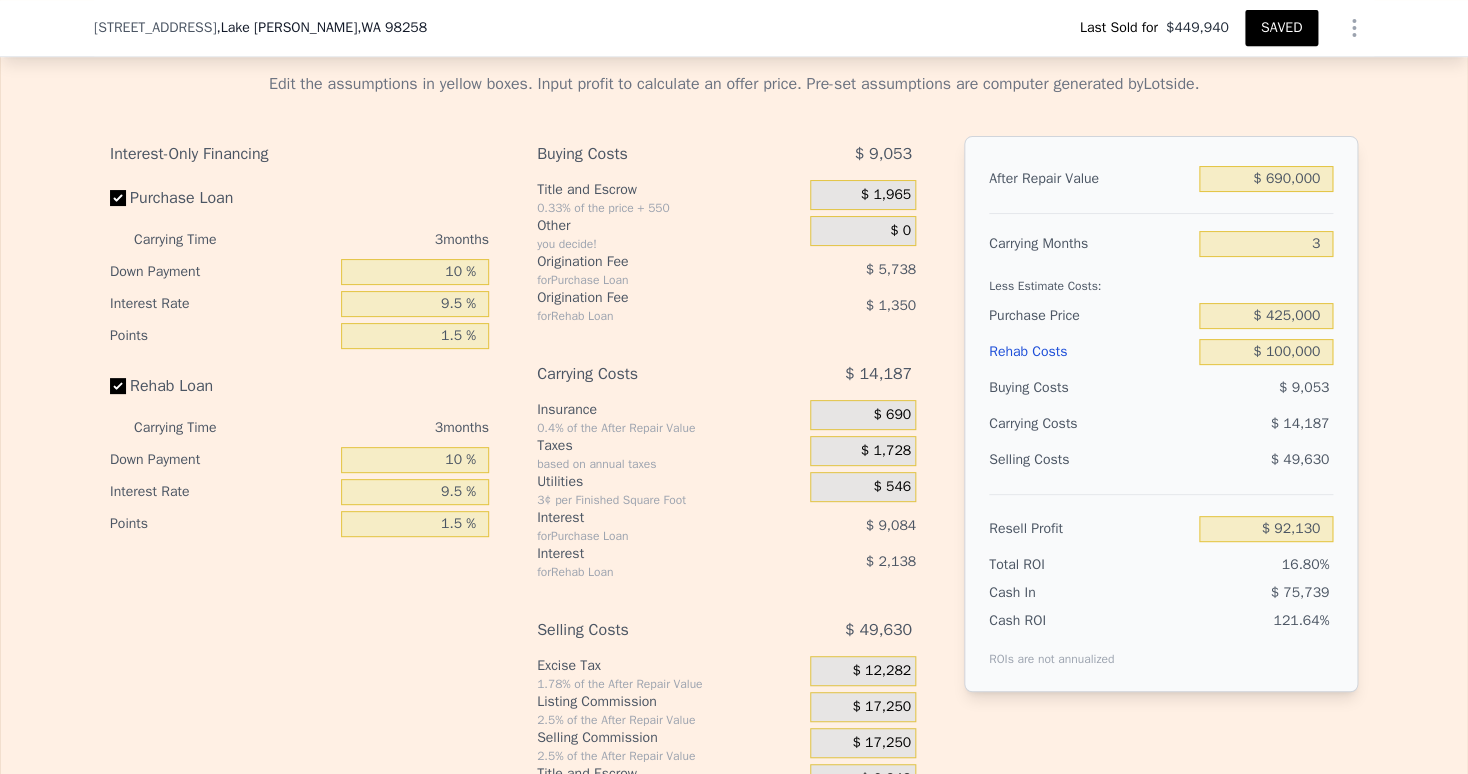 scroll, scrollTop: 3259, scrollLeft: 0, axis: vertical 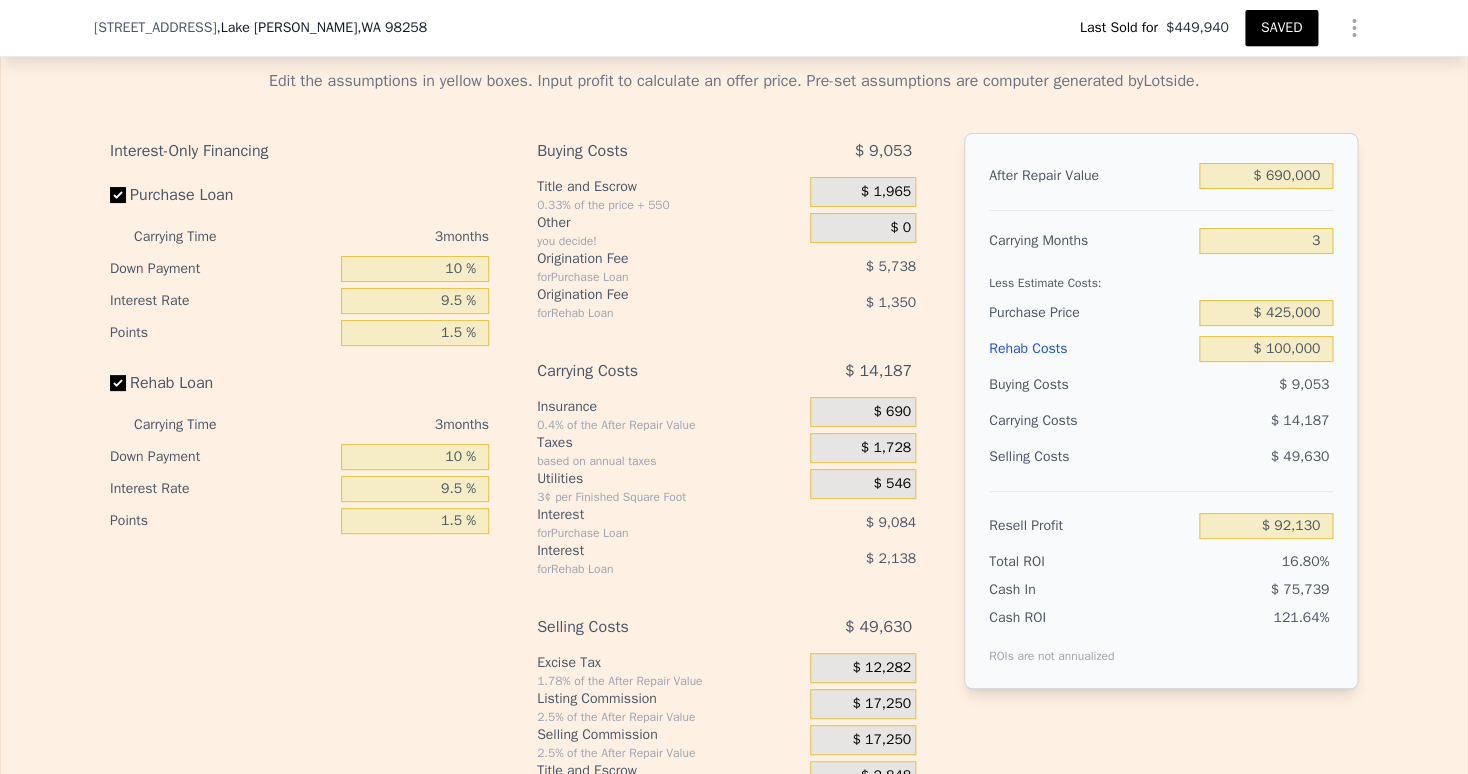 type 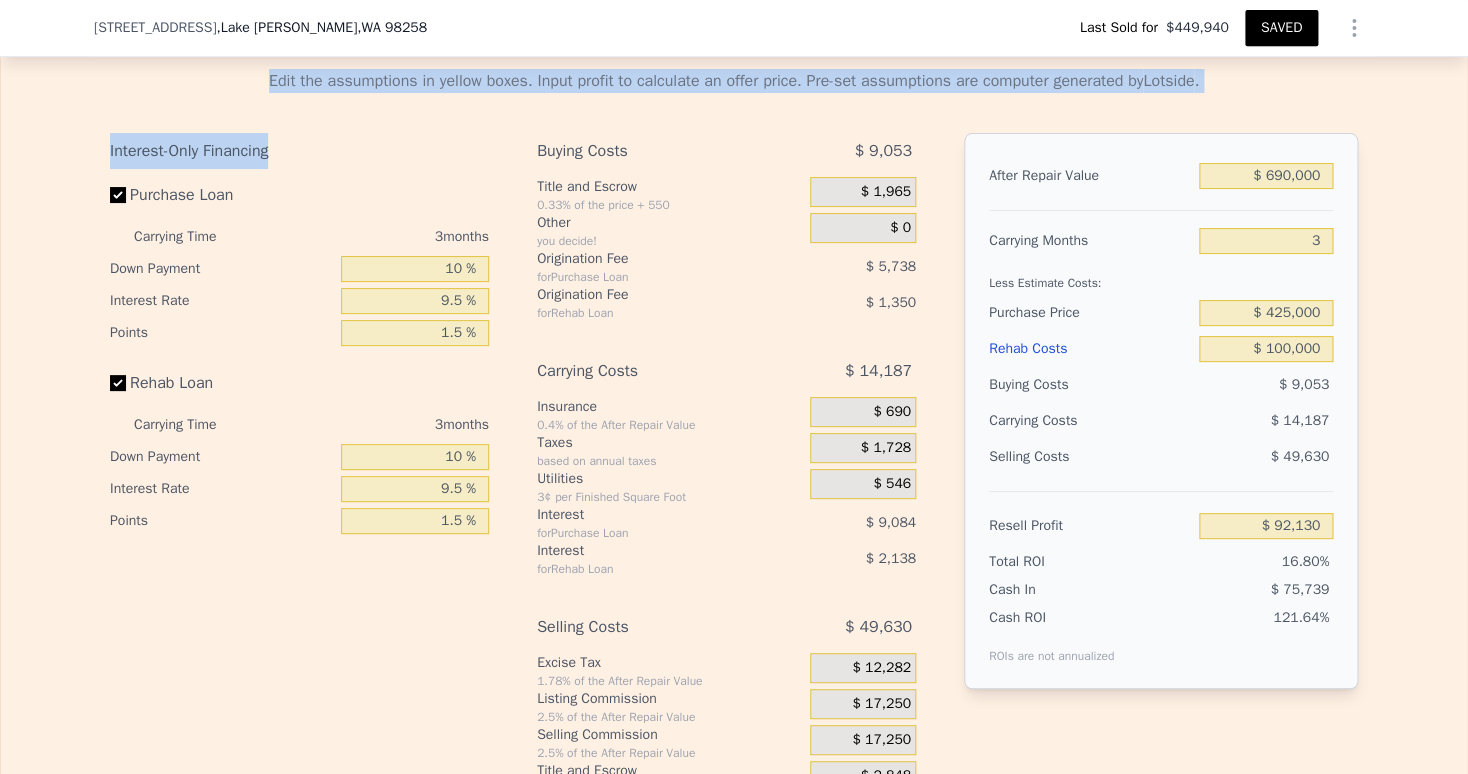 drag, startPoint x: 1416, startPoint y: 632, endPoint x: 105, endPoint y: 101, distance: 1414.4547 